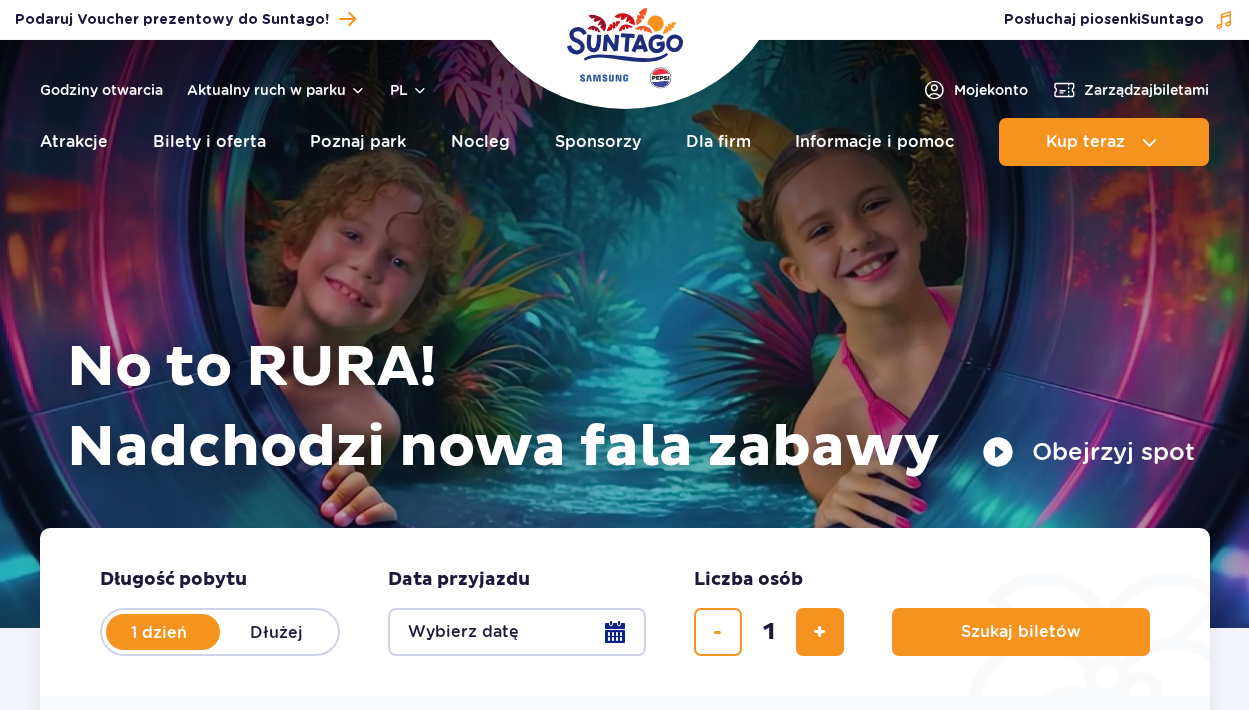 scroll, scrollTop: 0, scrollLeft: 0, axis: both 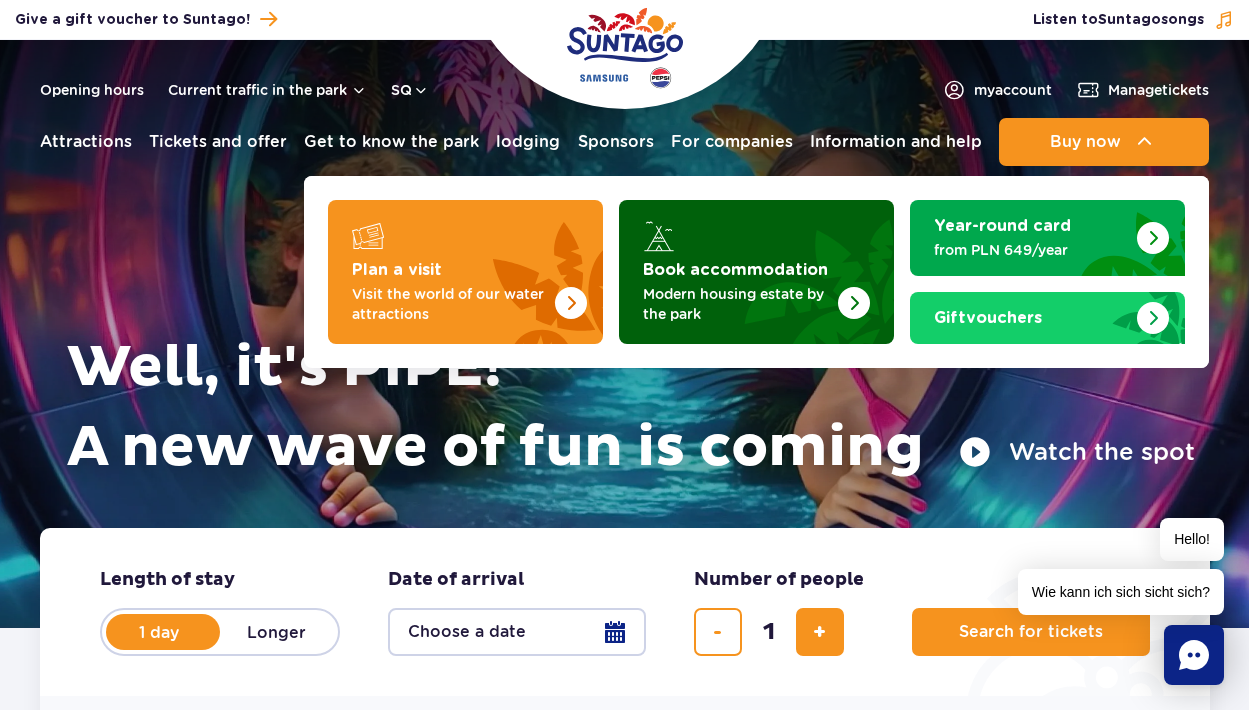 click at bounding box center [854, 303] 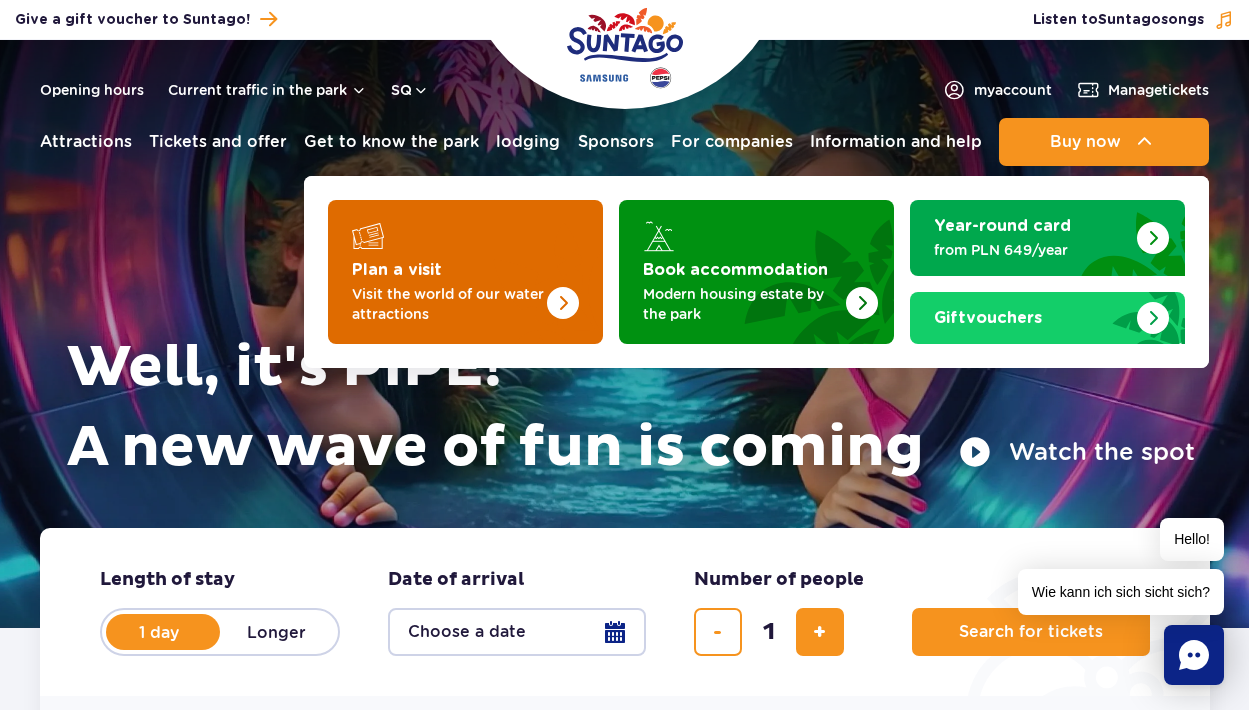 click at bounding box center (523, 266) 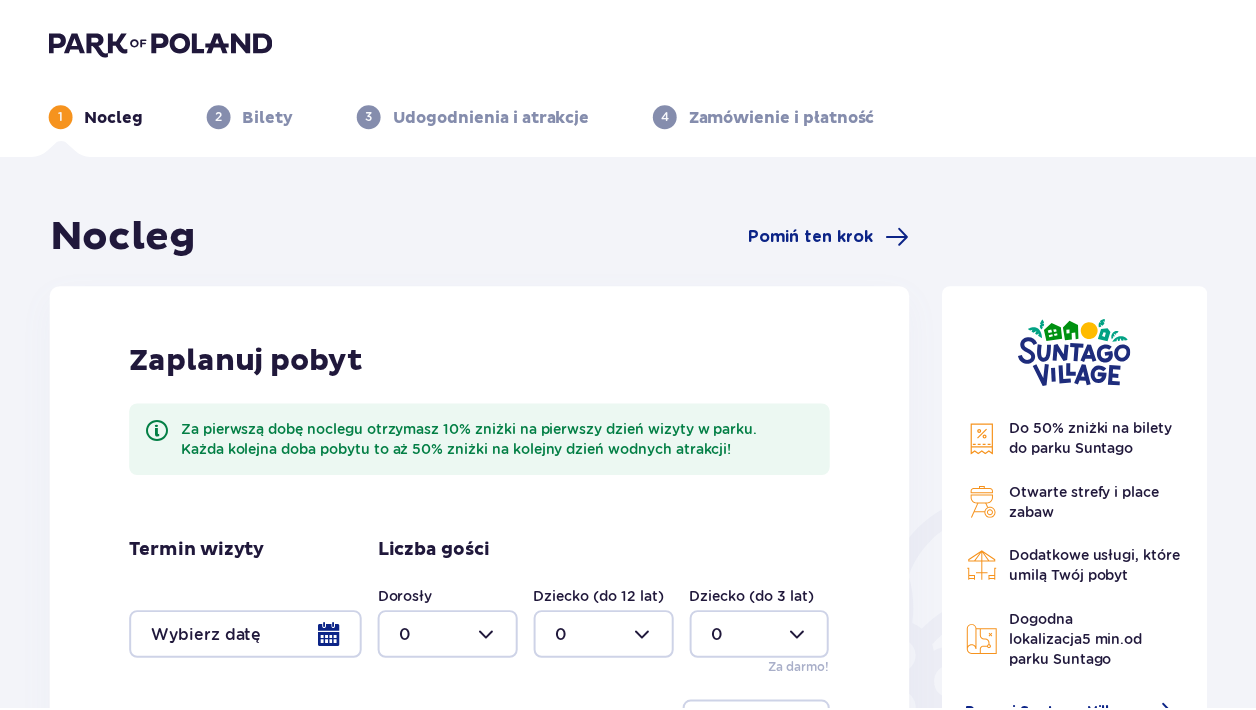 scroll, scrollTop: 0, scrollLeft: 0, axis: both 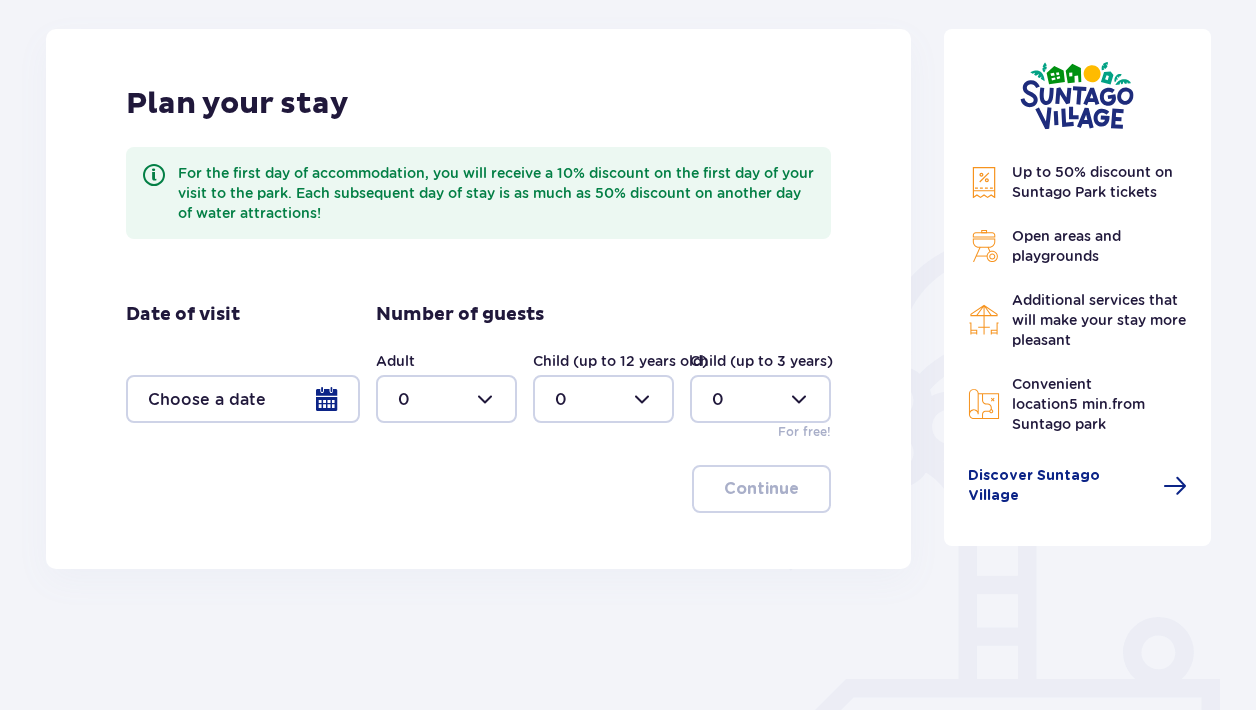 click at bounding box center [603, 399] 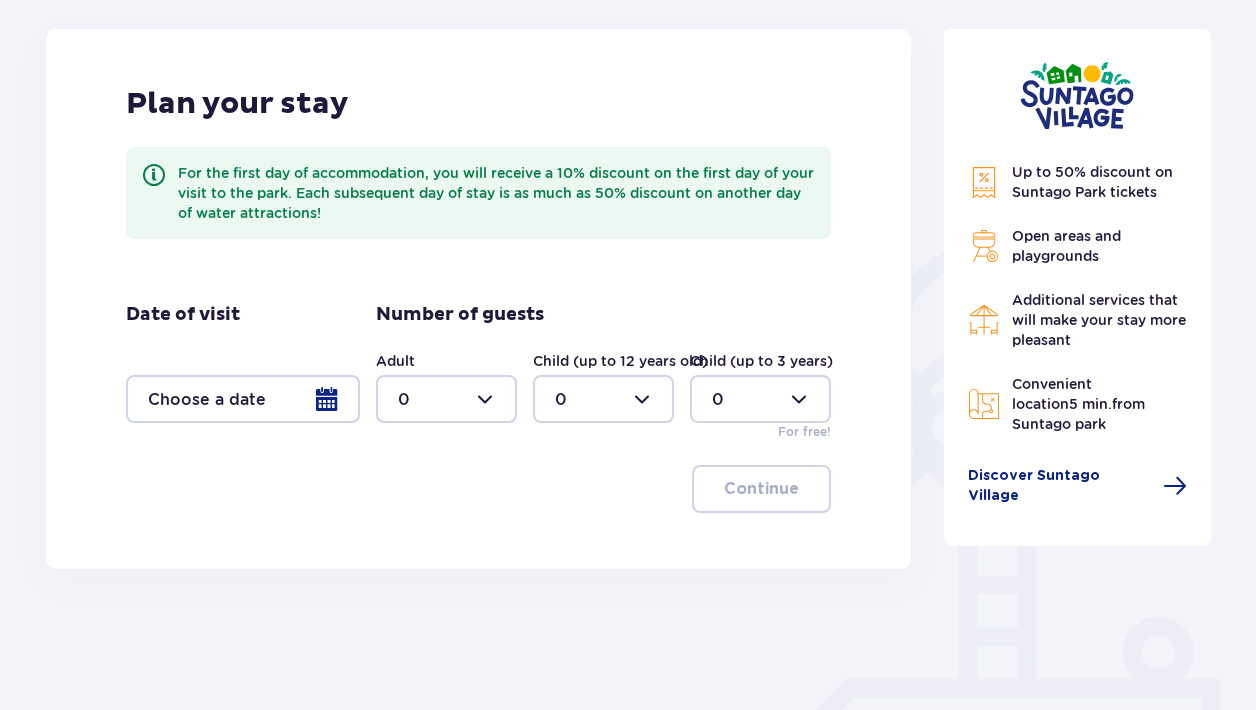 click at bounding box center (446, 399) 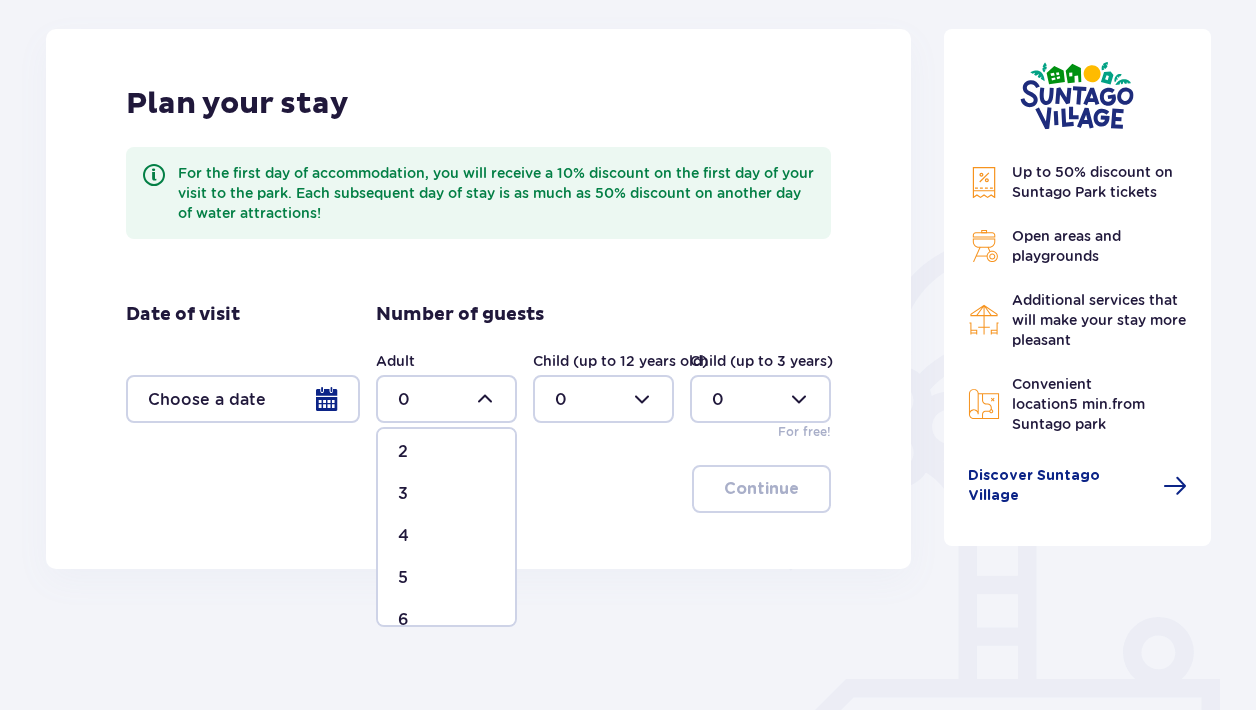 scroll, scrollTop: 110, scrollLeft: 0, axis: vertical 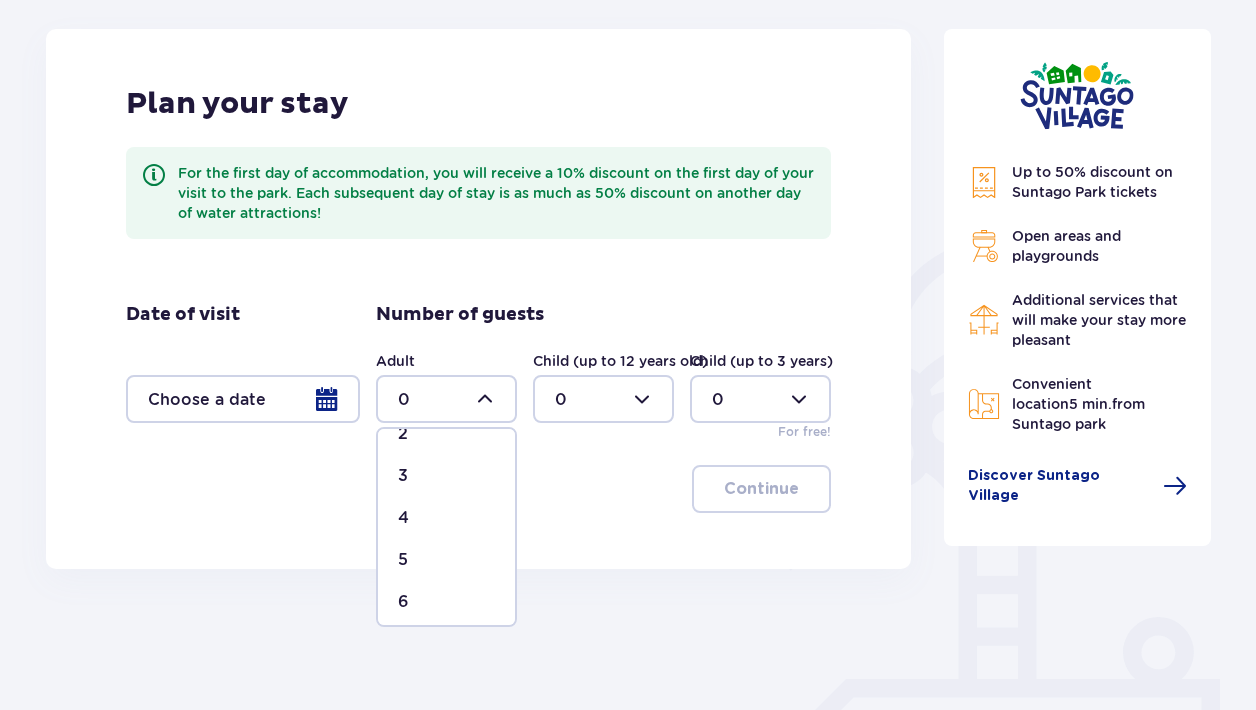 click on "4" at bounding box center [446, 518] 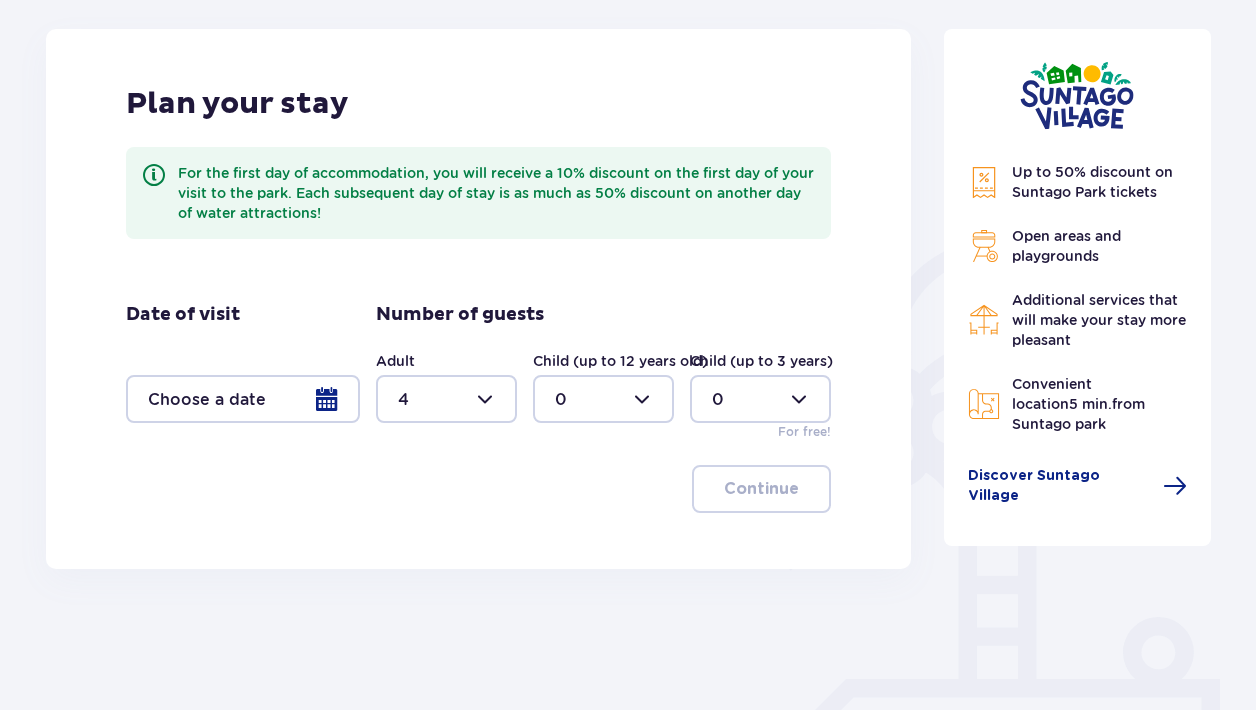 click at bounding box center (603, 399) 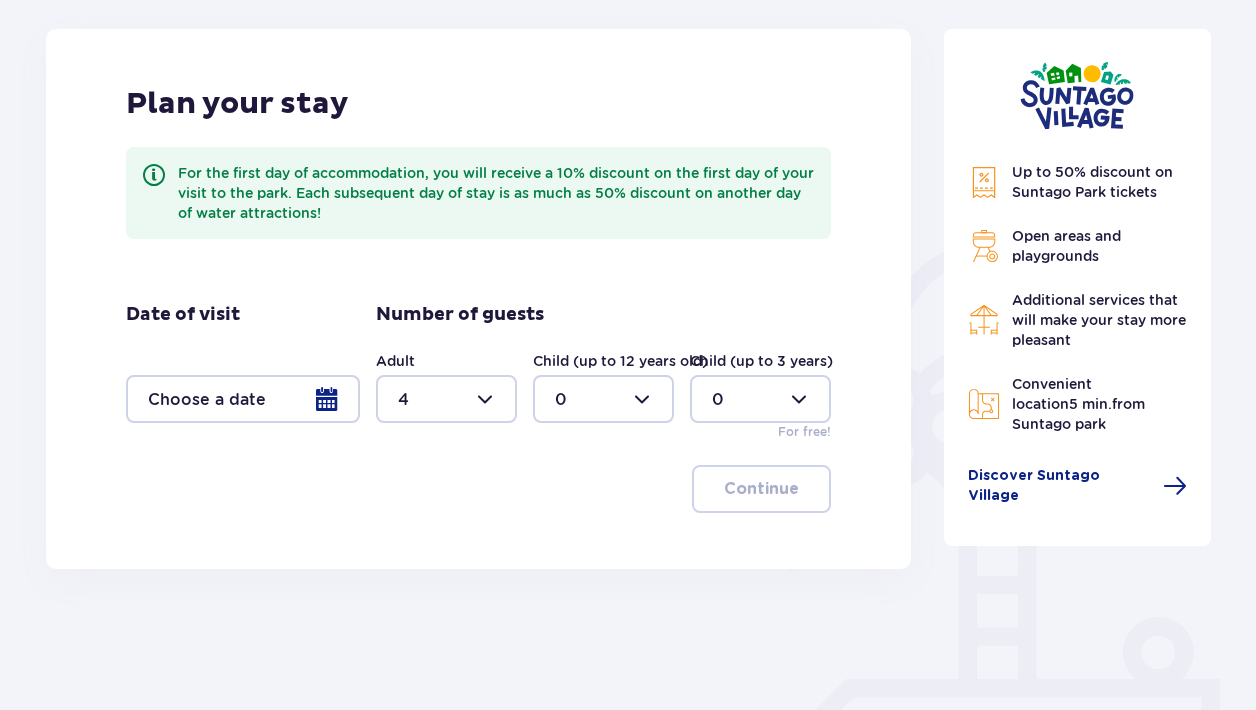 click on "Continue" at bounding box center [478, 489] 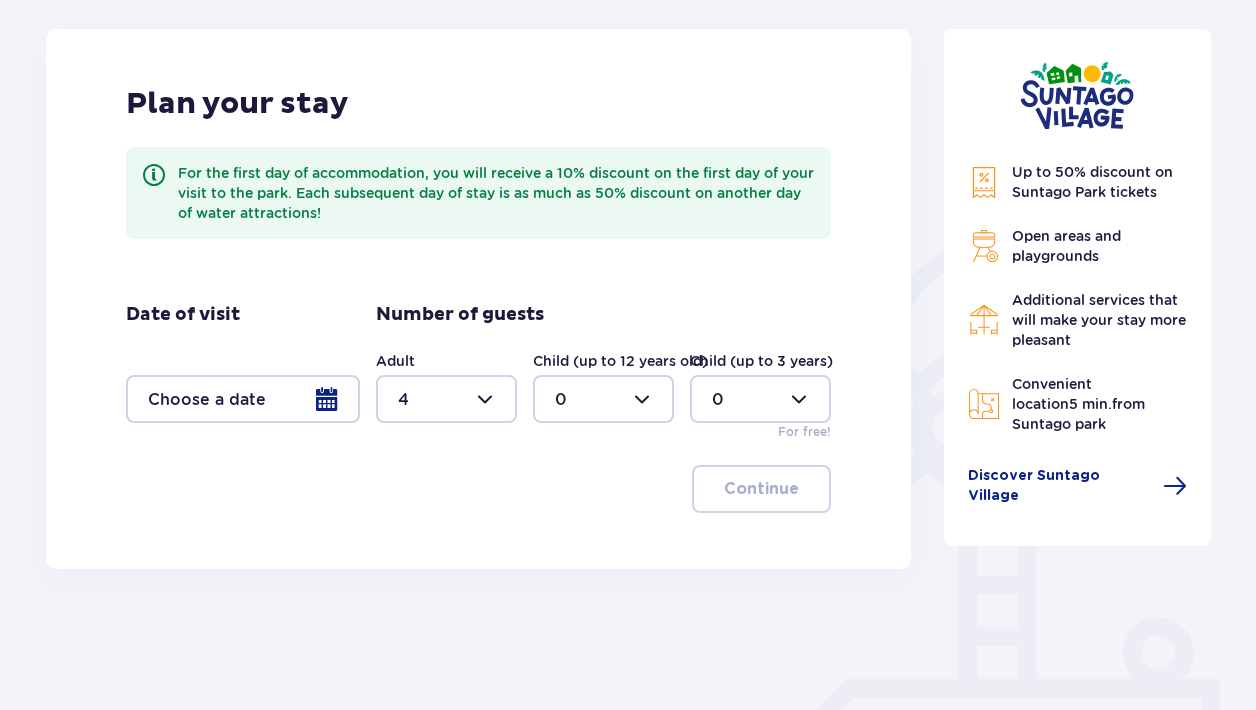 click at bounding box center [760, 399] 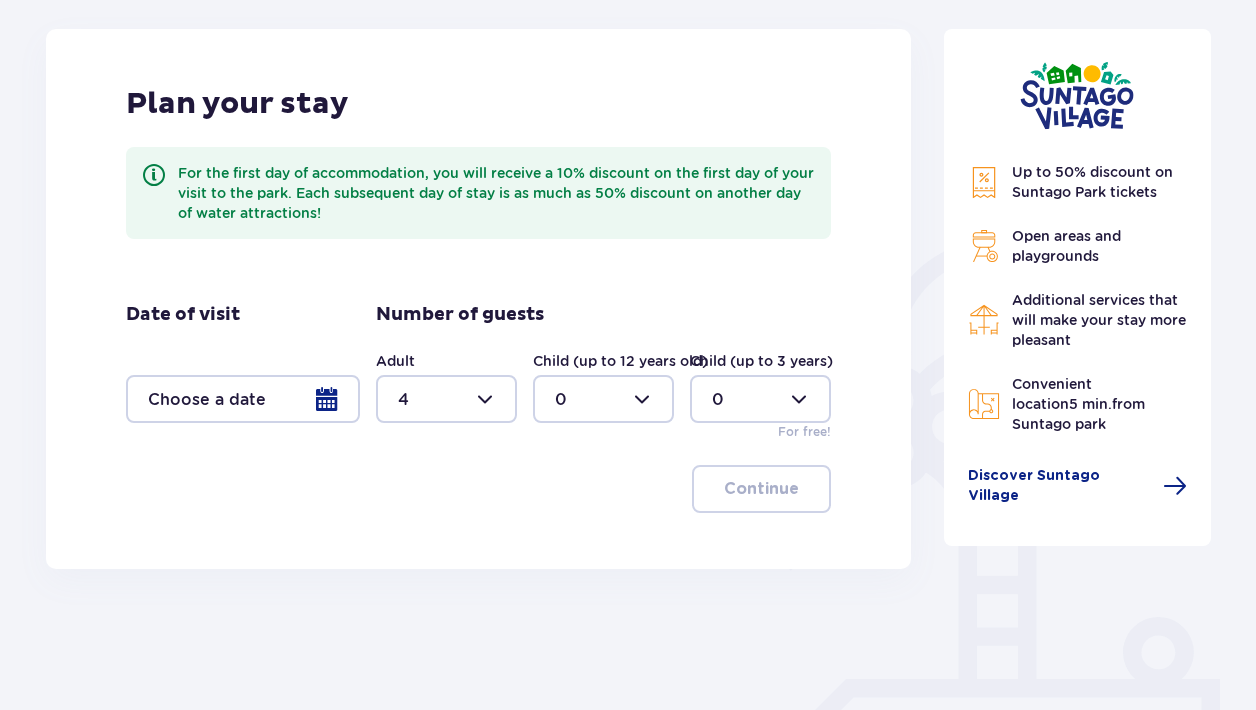 click on "Continue" at bounding box center (478, 489) 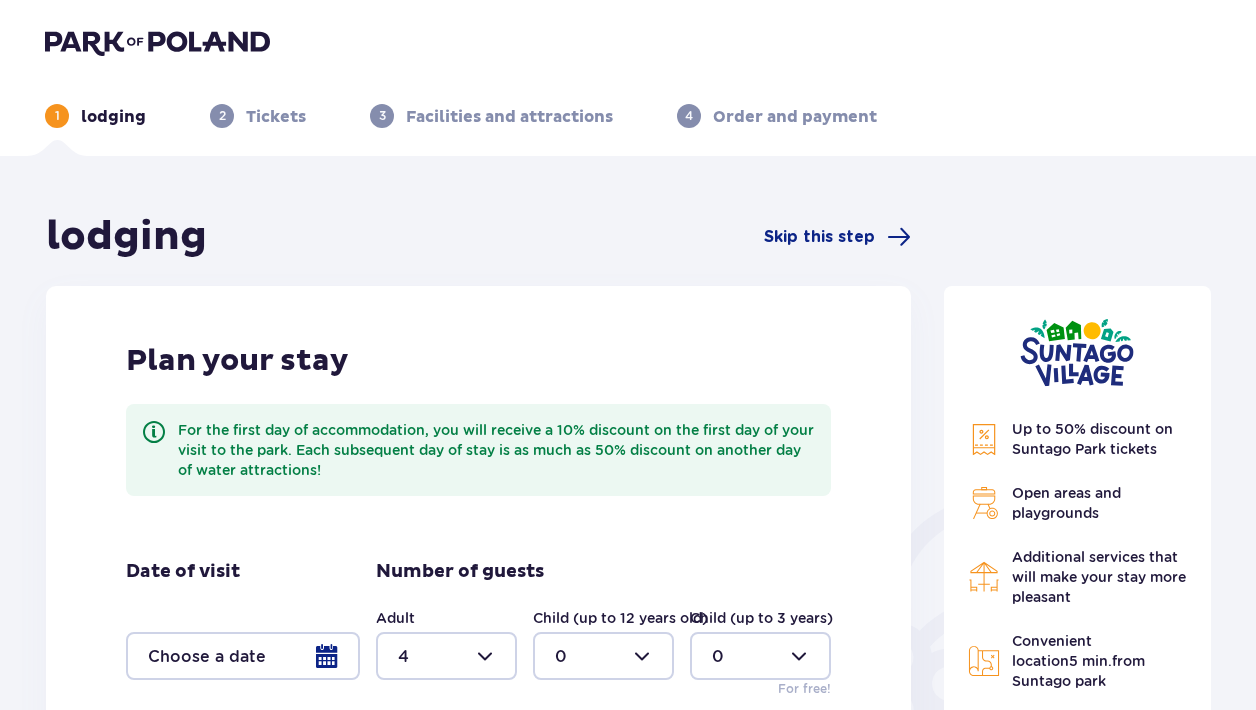scroll, scrollTop: 0, scrollLeft: 0, axis: both 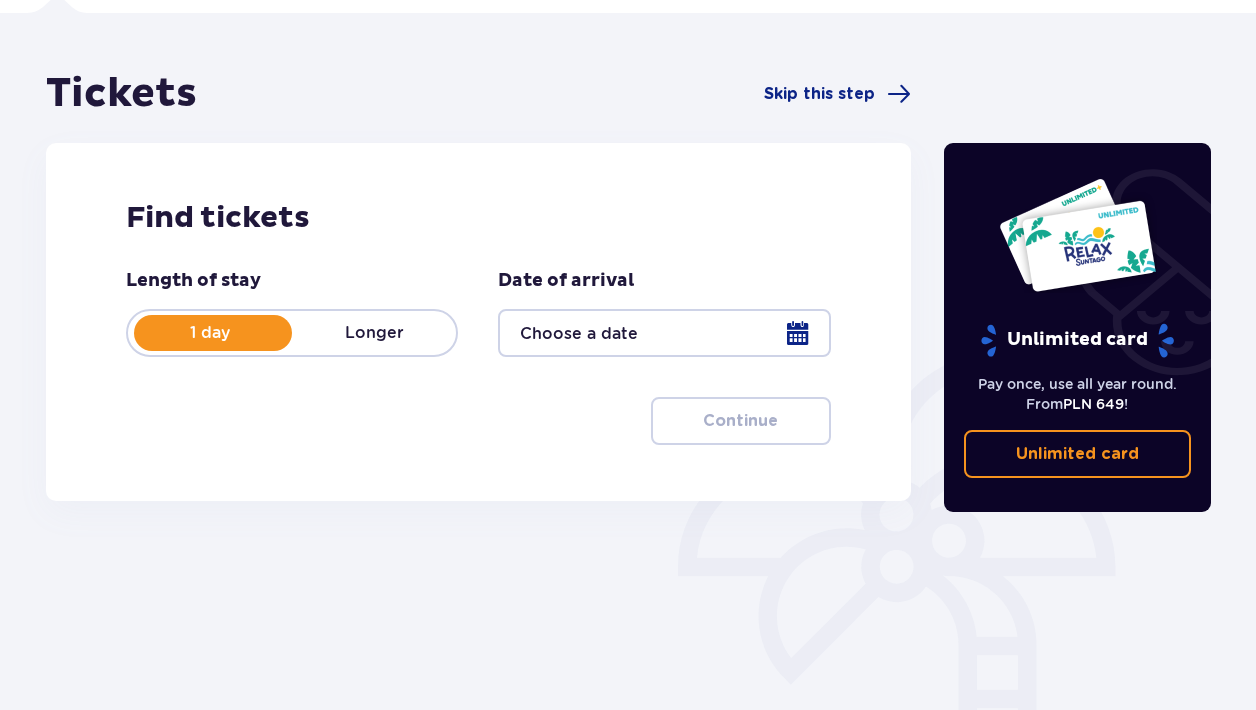 click at bounding box center (664, 333) 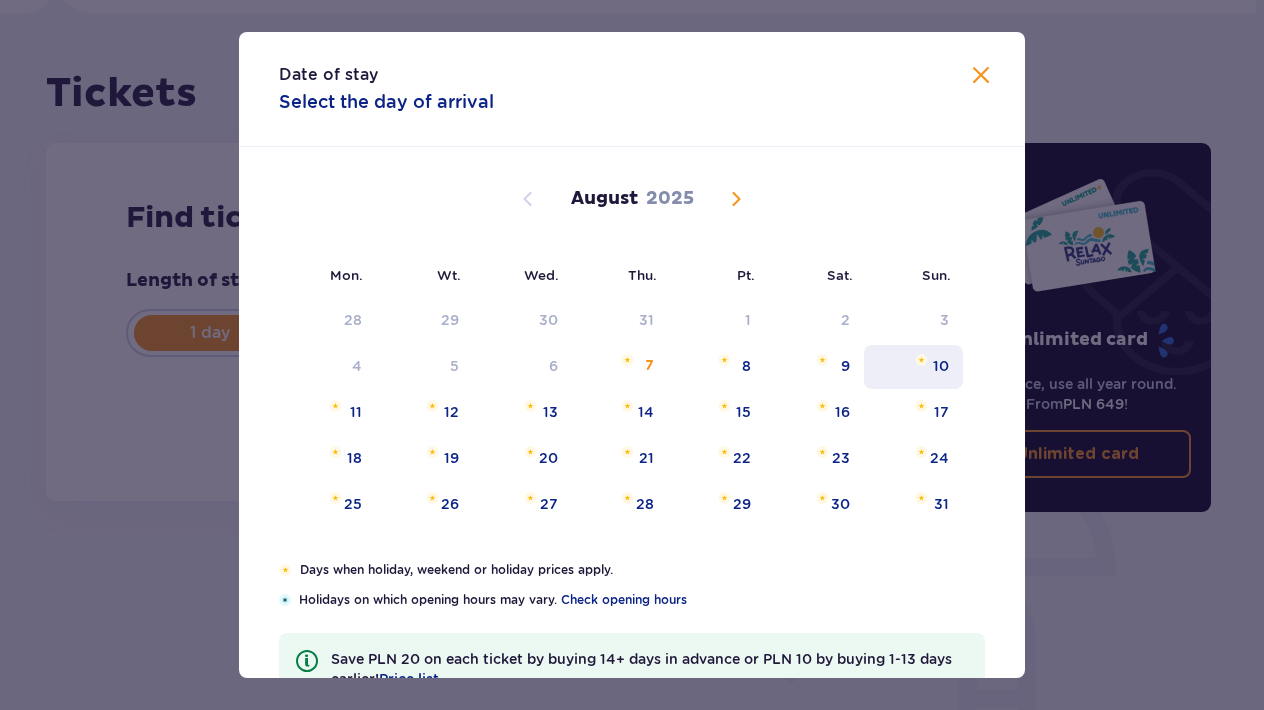 click on "10" at bounding box center (941, 366) 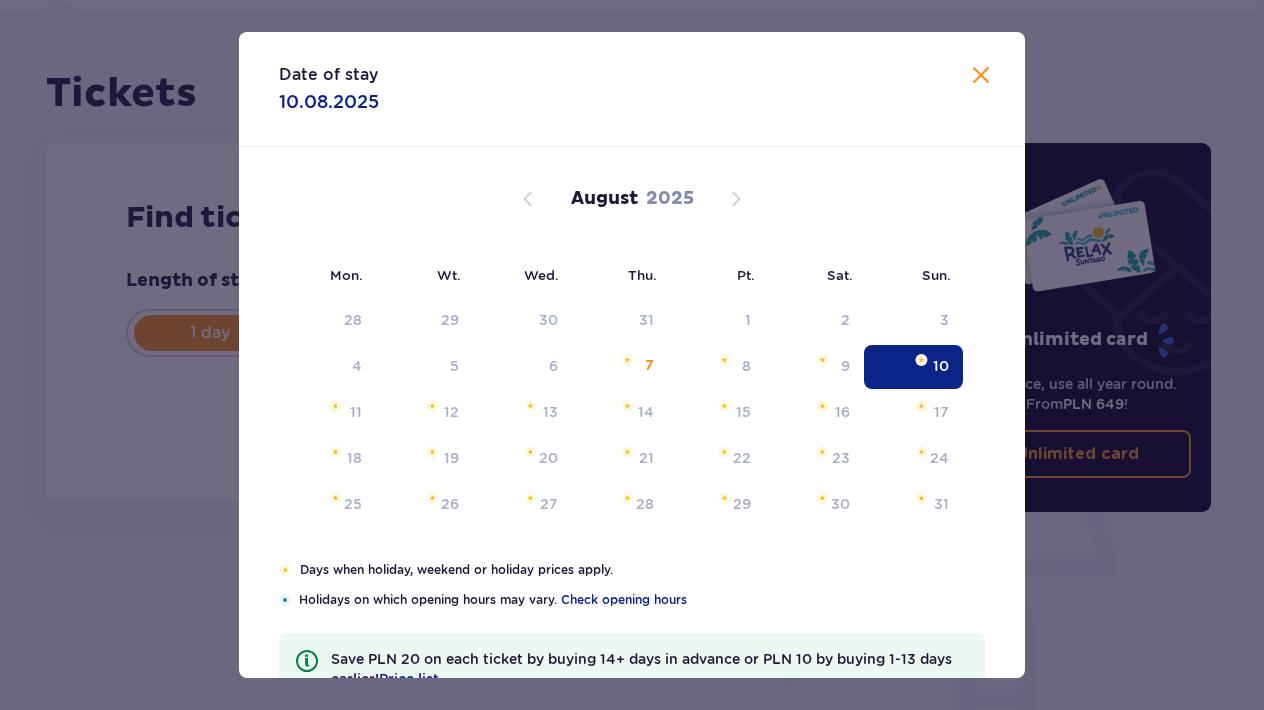 type on "10.08.25" 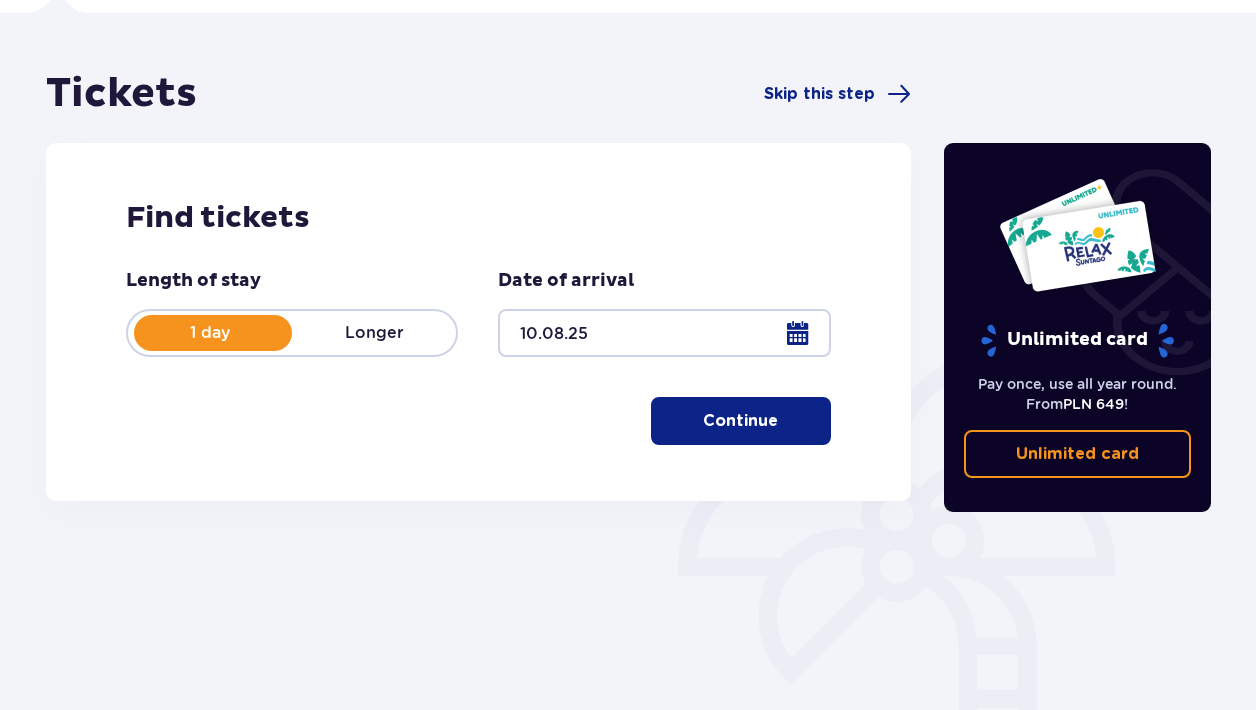 click on "Continue" at bounding box center (741, 421) 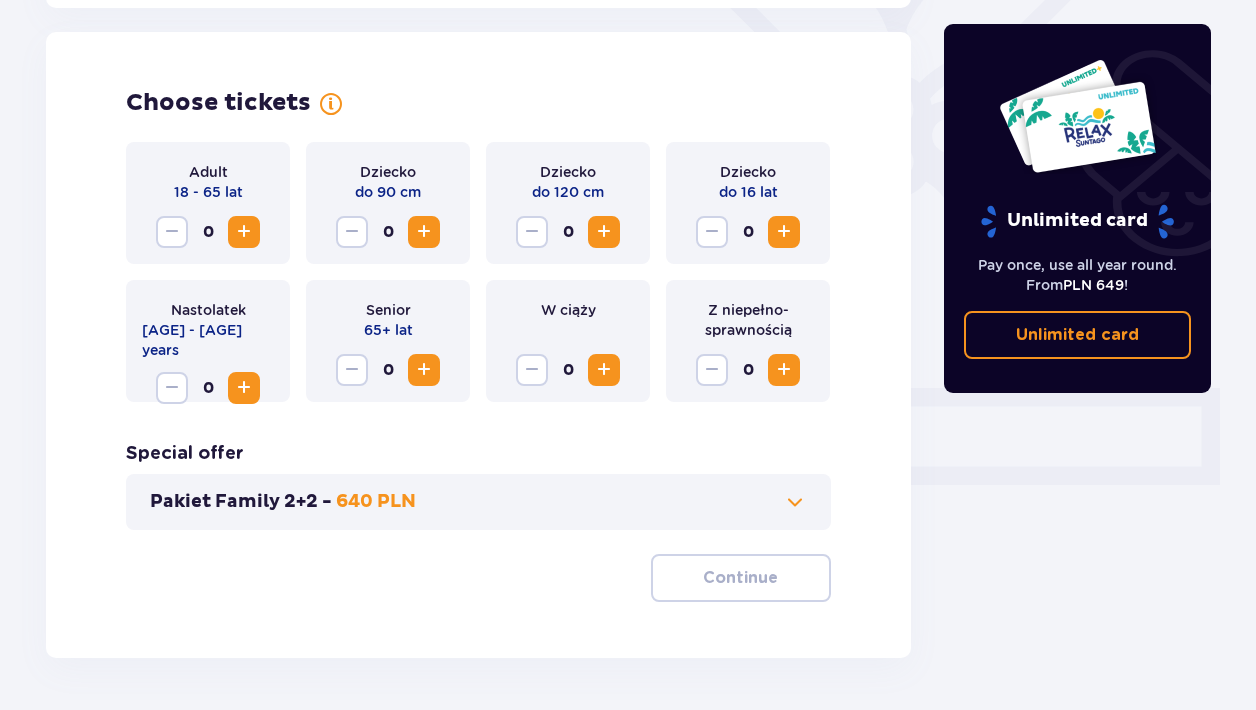 scroll, scrollTop: 556, scrollLeft: 0, axis: vertical 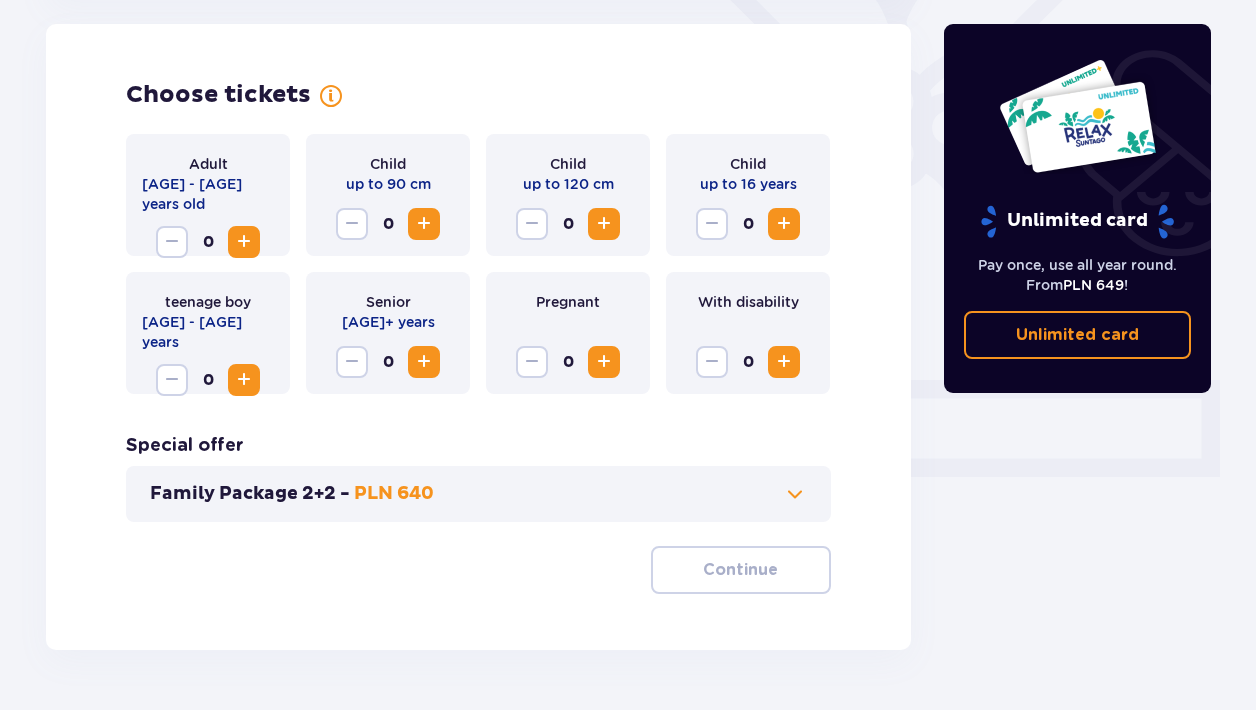 click at bounding box center [784, 224] 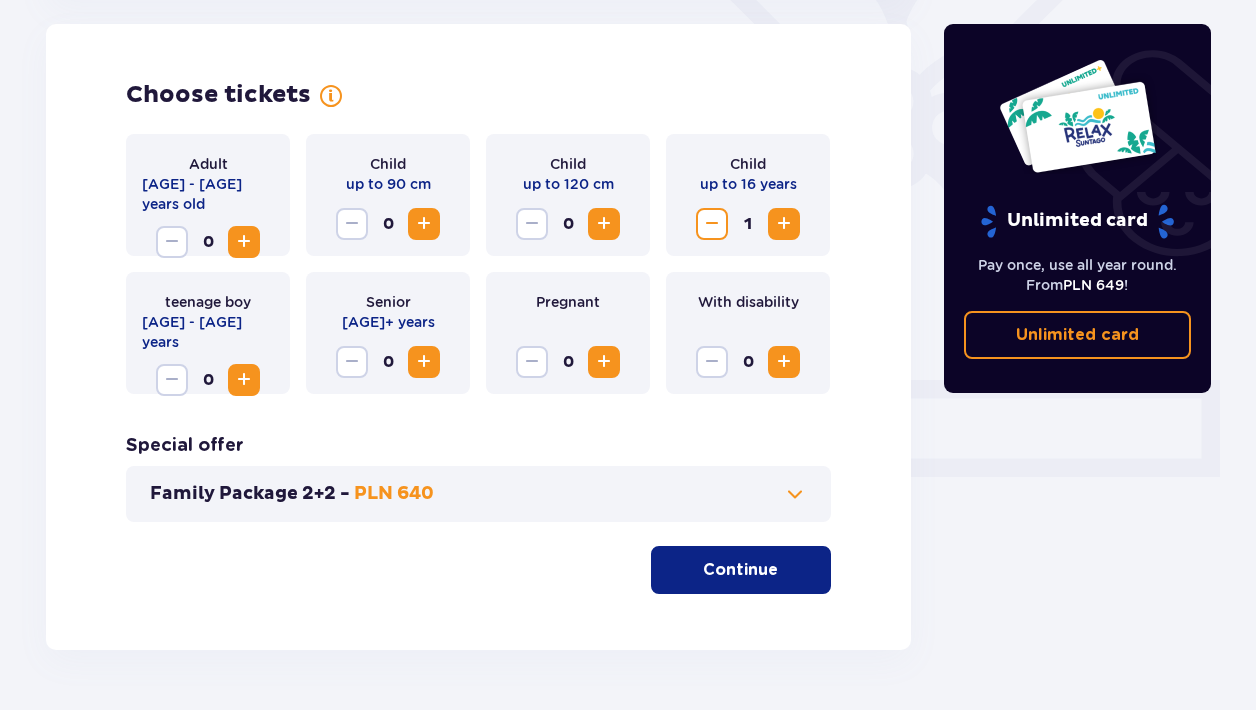 click at bounding box center [424, 362] 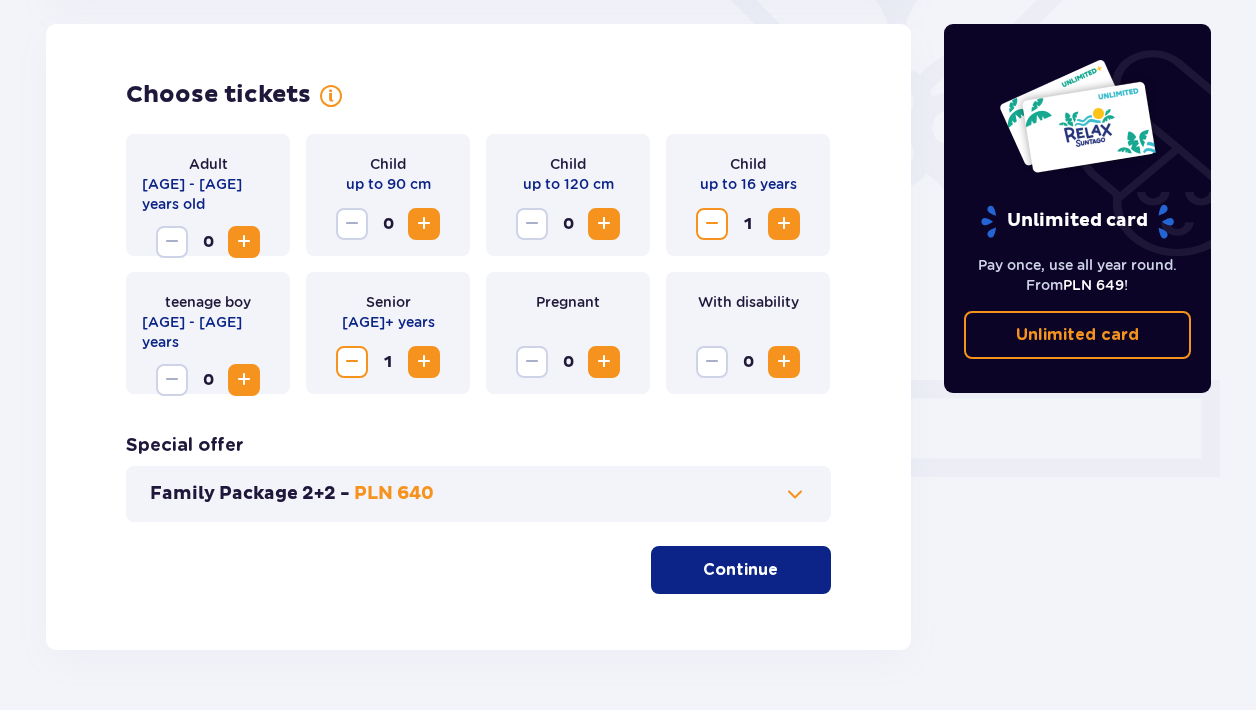 click at bounding box center [424, 362] 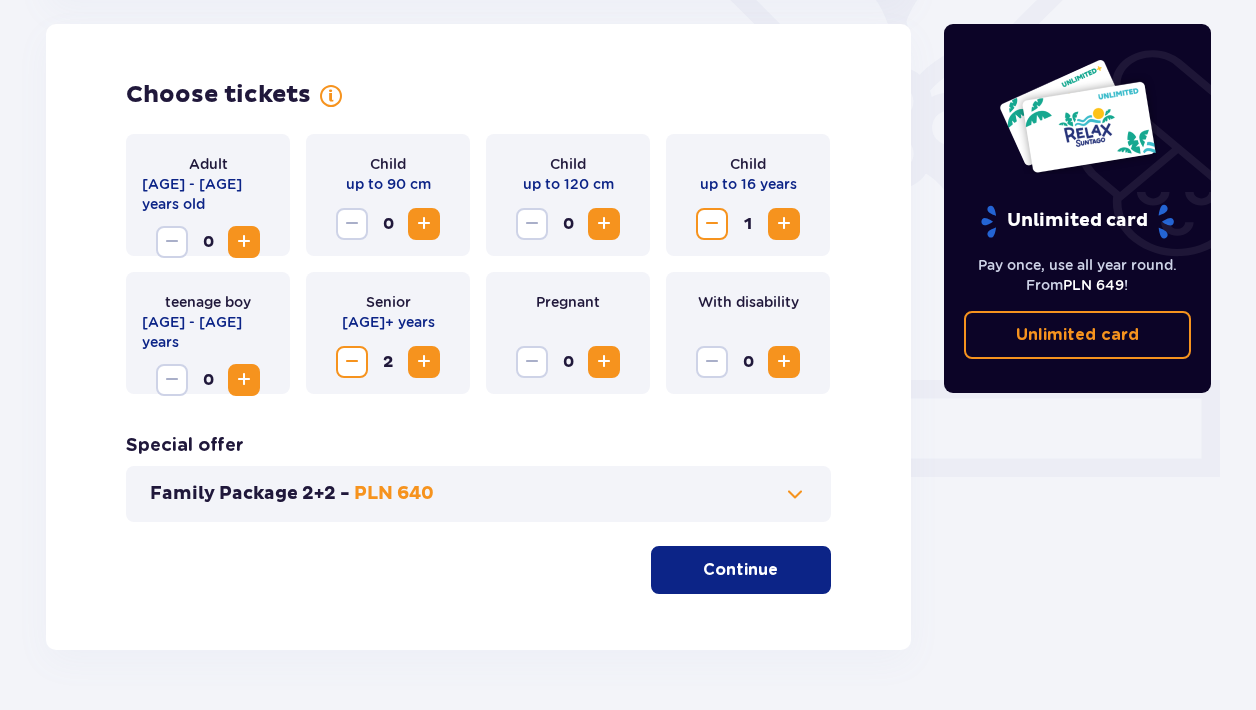 click at bounding box center (424, 362) 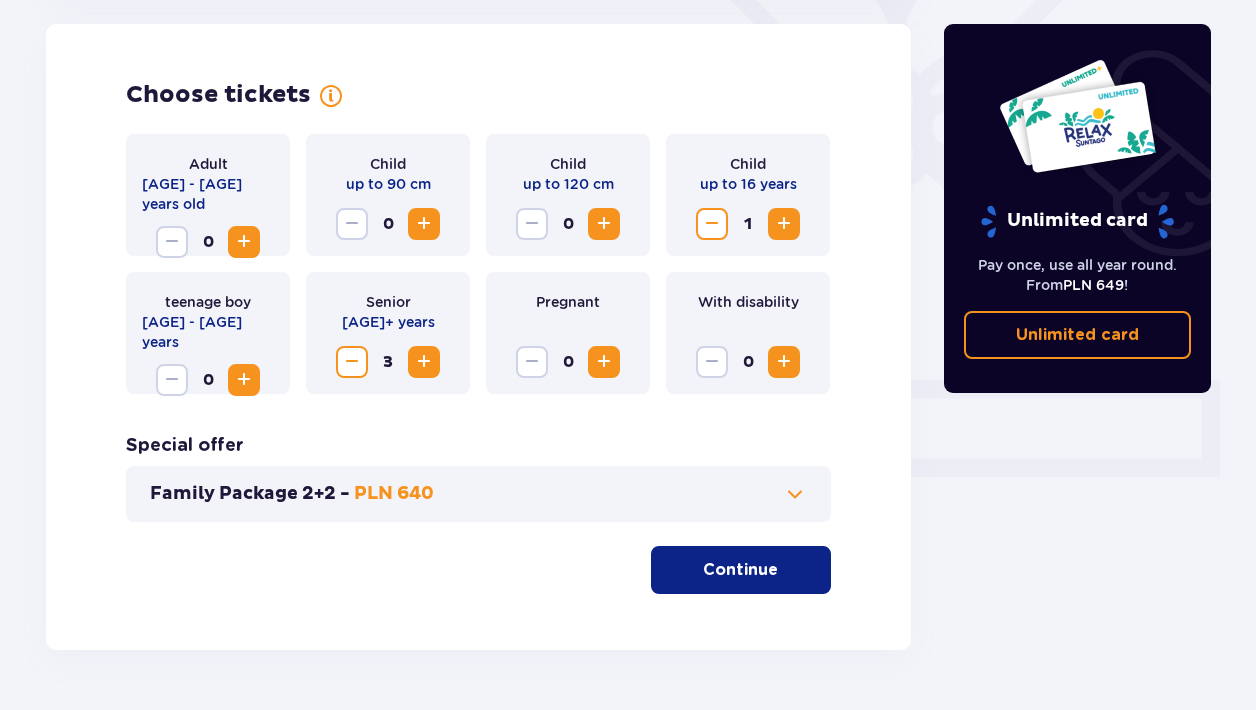 click at bounding box center [352, 362] 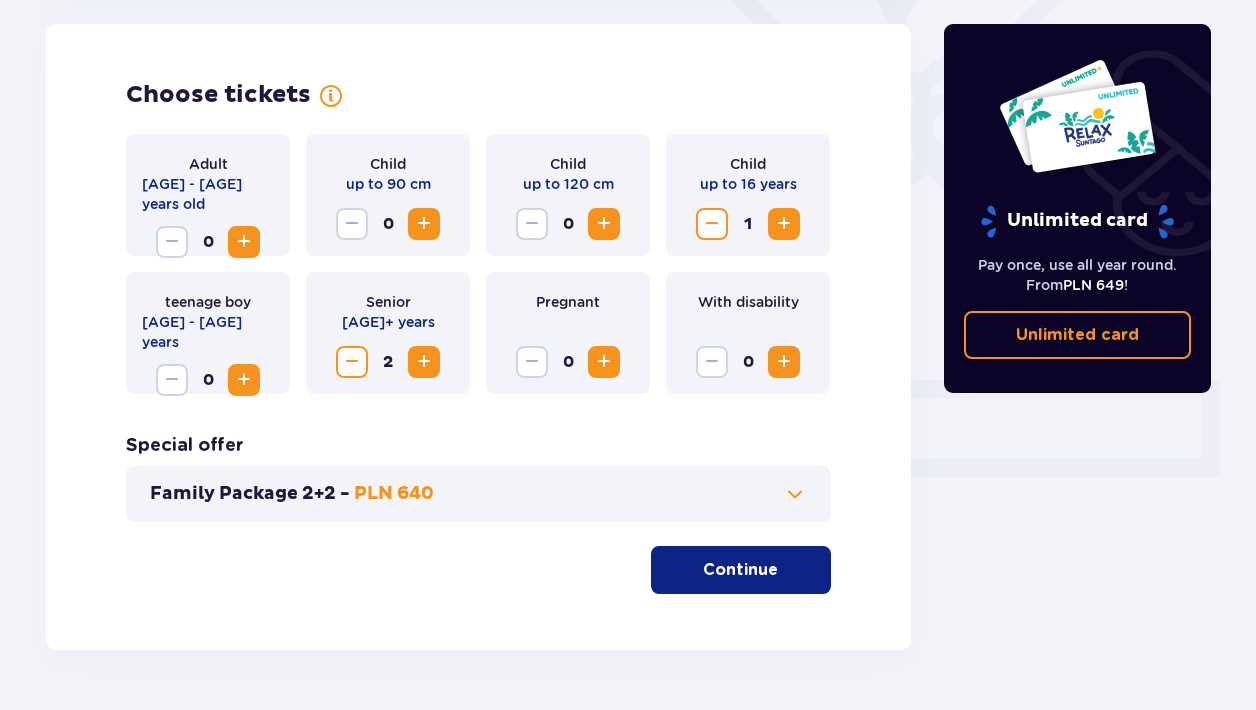 click at bounding box center [352, 362] 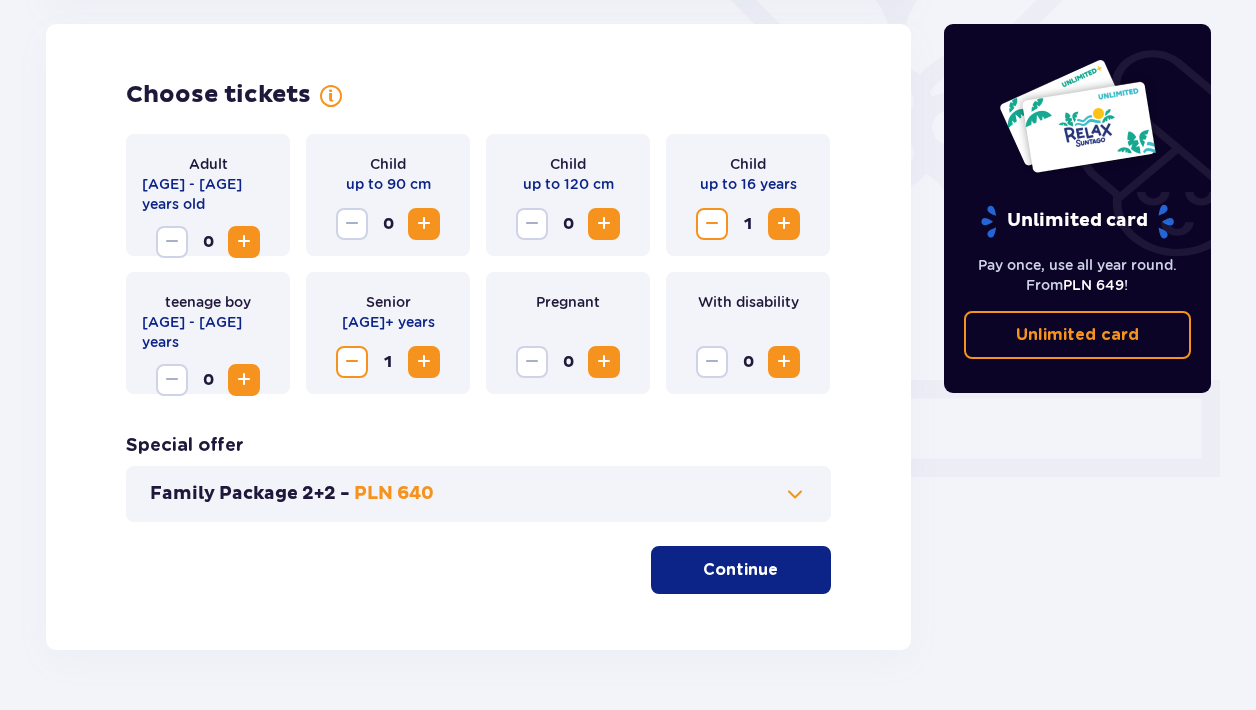 click at bounding box center (352, 362) 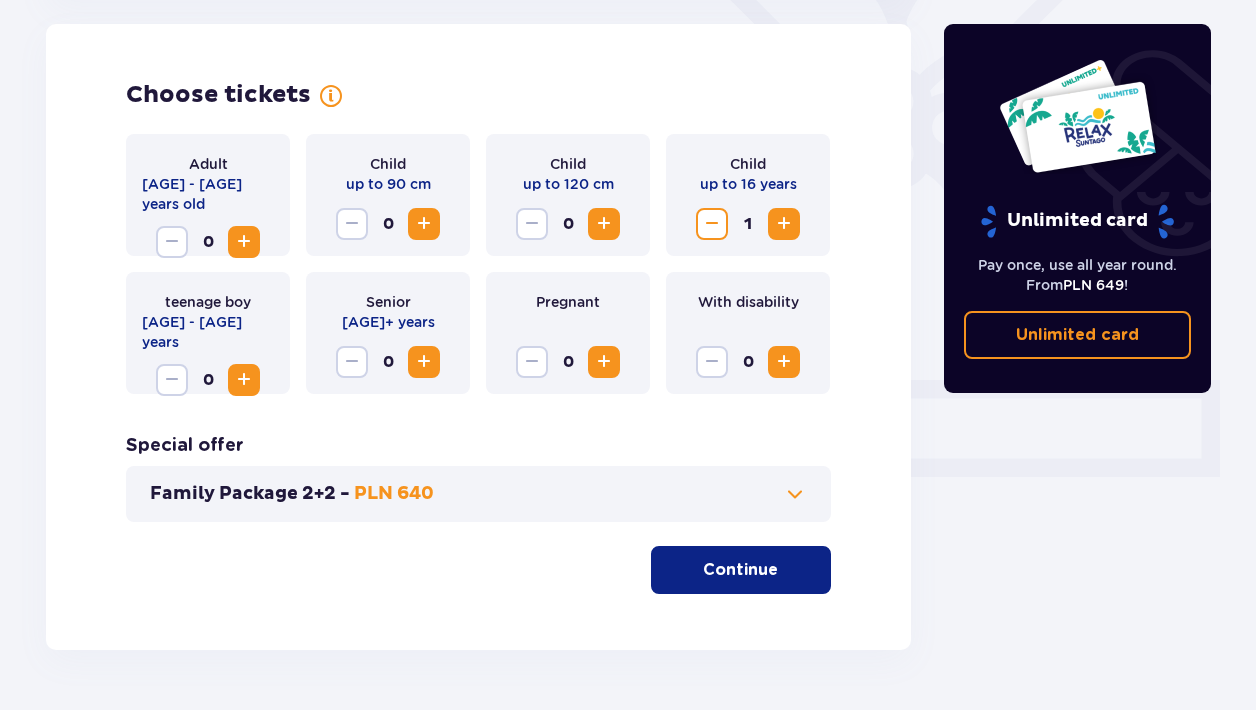 click at bounding box center [244, 242] 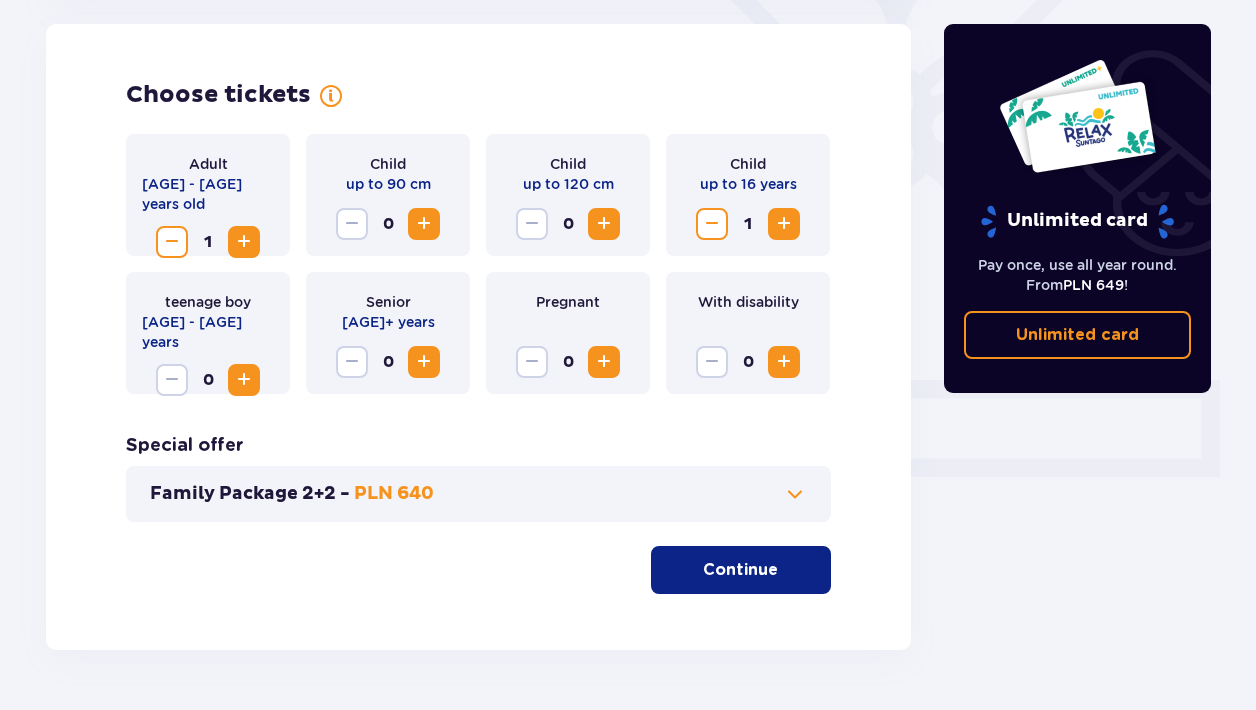 click at bounding box center (244, 242) 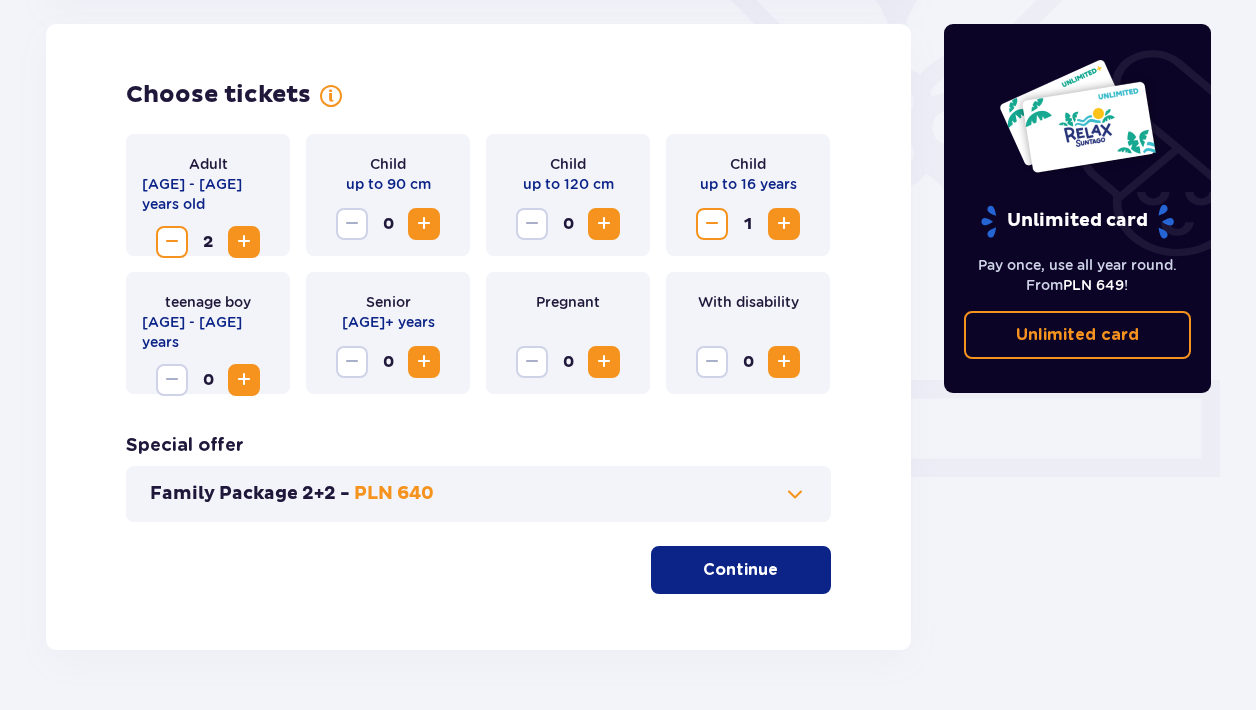 click at bounding box center [244, 242] 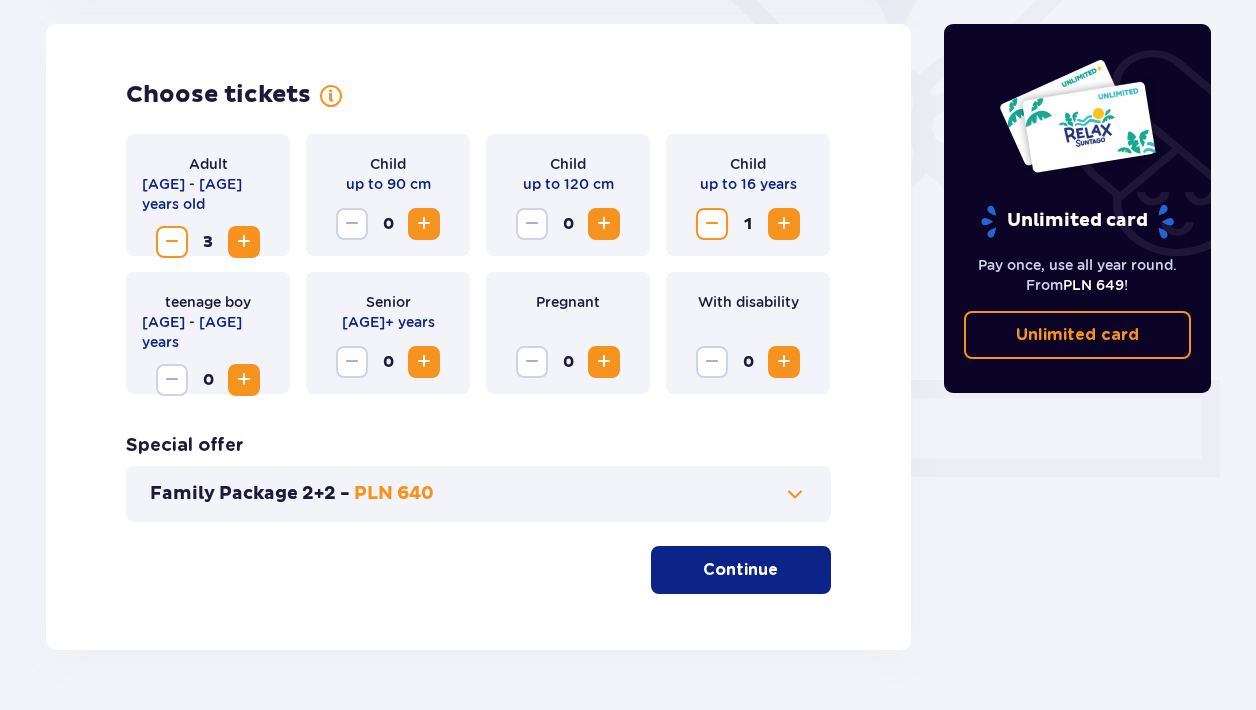 click at bounding box center (244, 242) 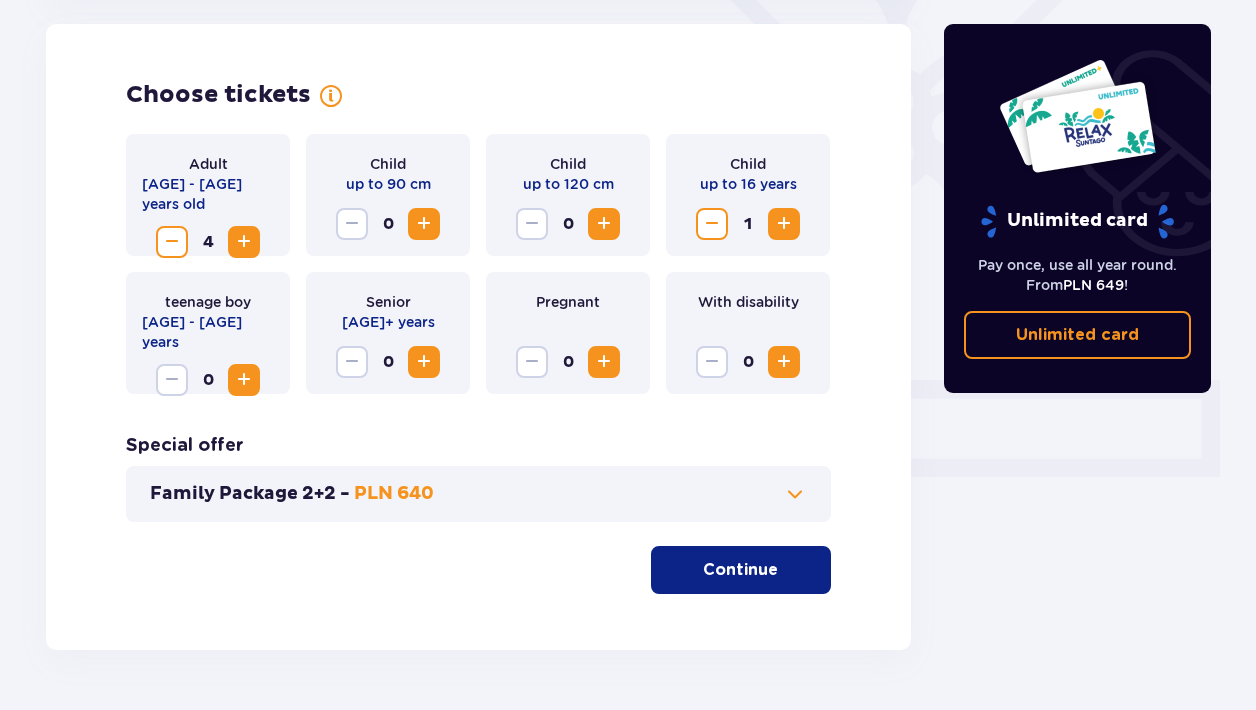 click at bounding box center [782, 570] 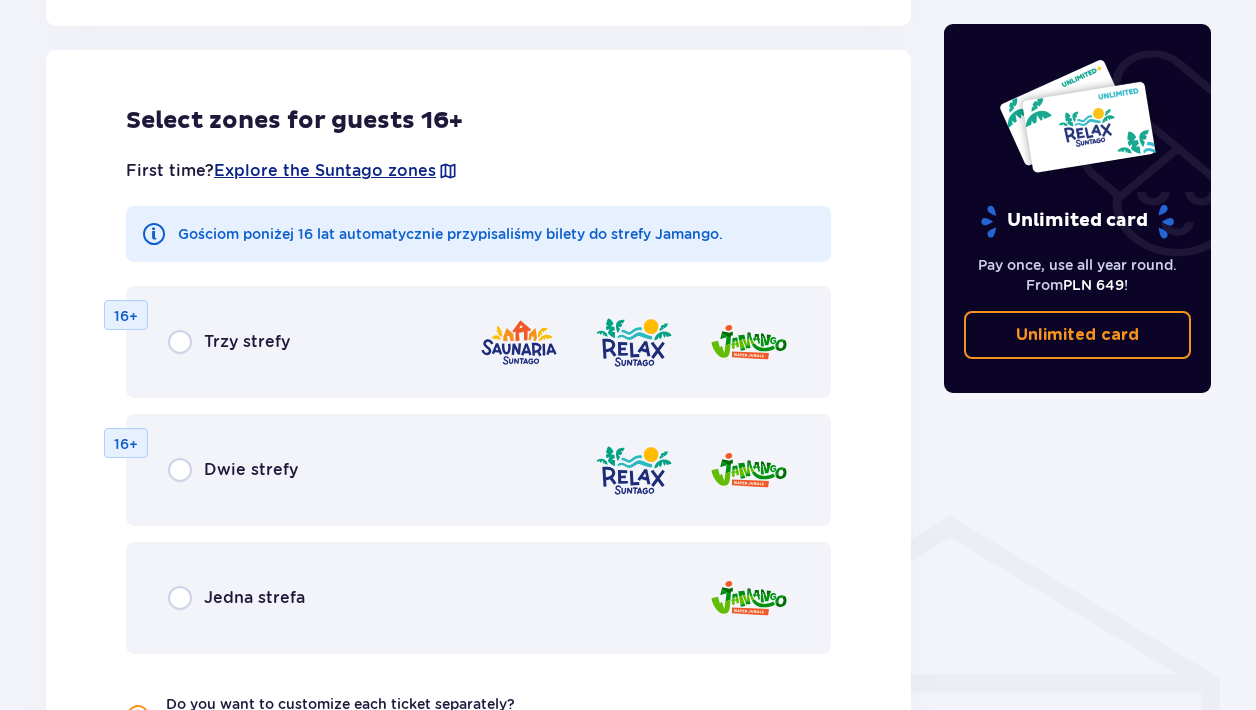scroll, scrollTop: 1110, scrollLeft: 0, axis: vertical 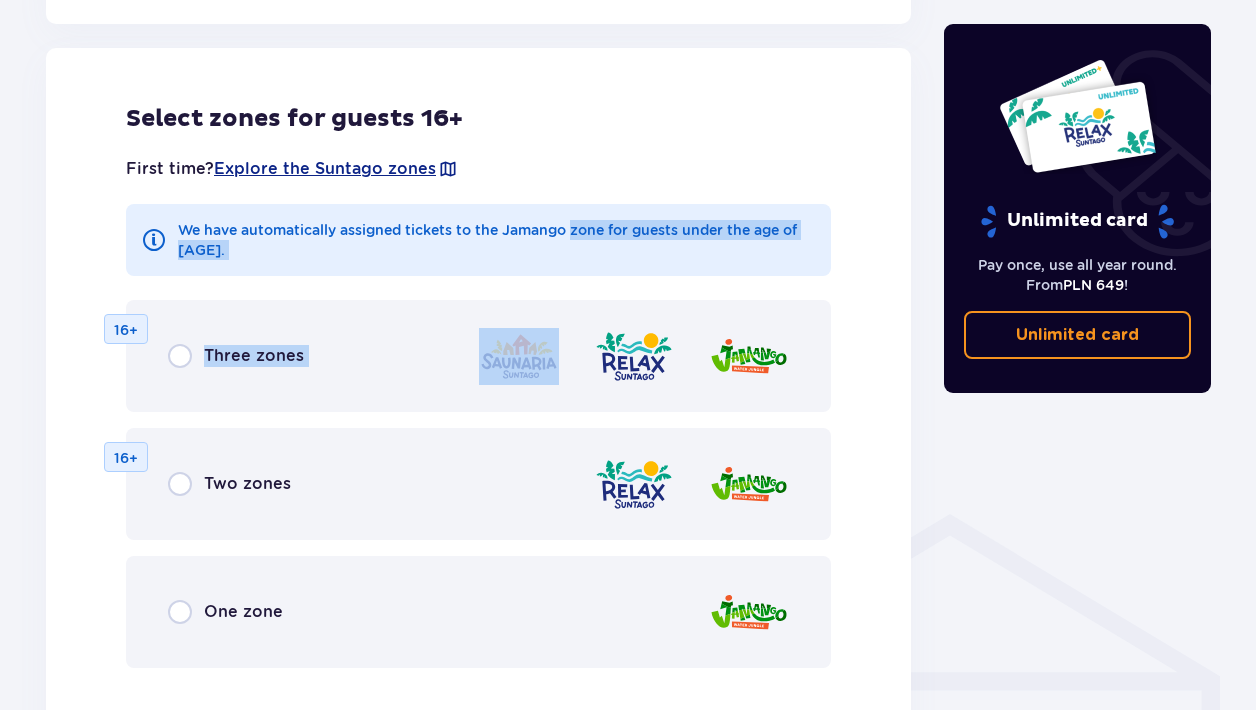 drag, startPoint x: 577, startPoint y: 235, endPoint x: 566, endPoint y: 418, distance: 183.3303 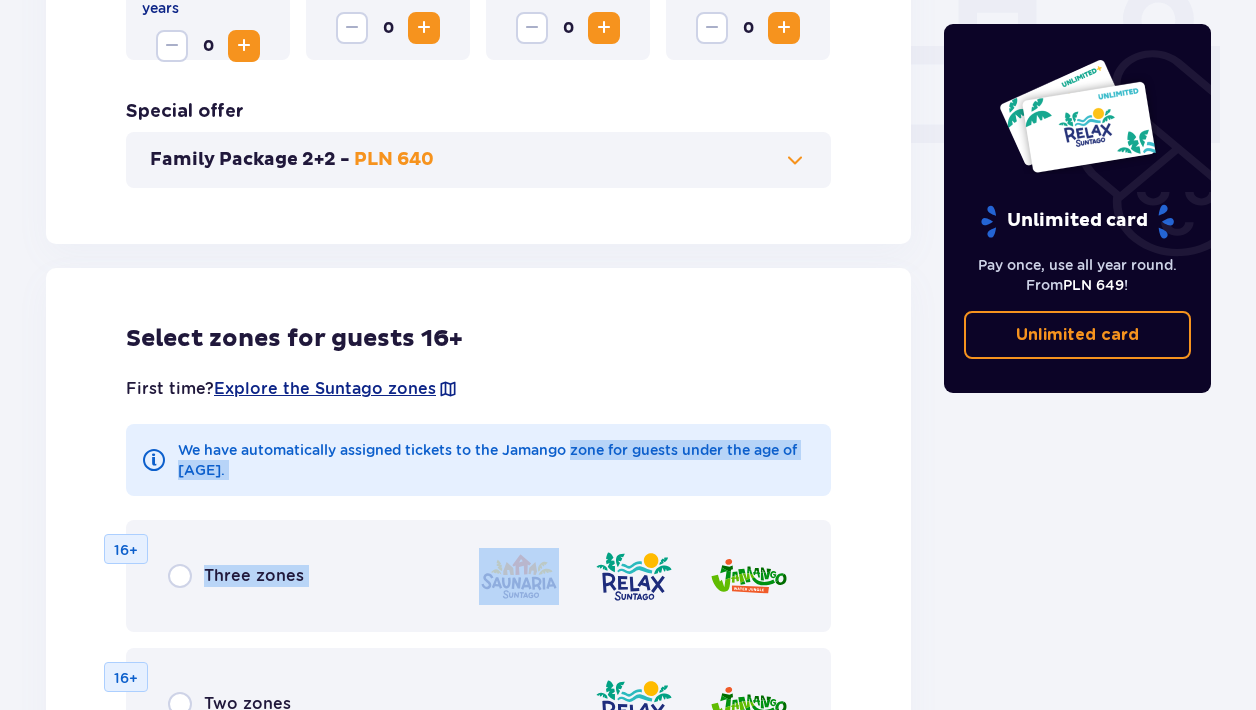 scroll, scrollTop: 914, scrollLeft: 0, axis: vertical 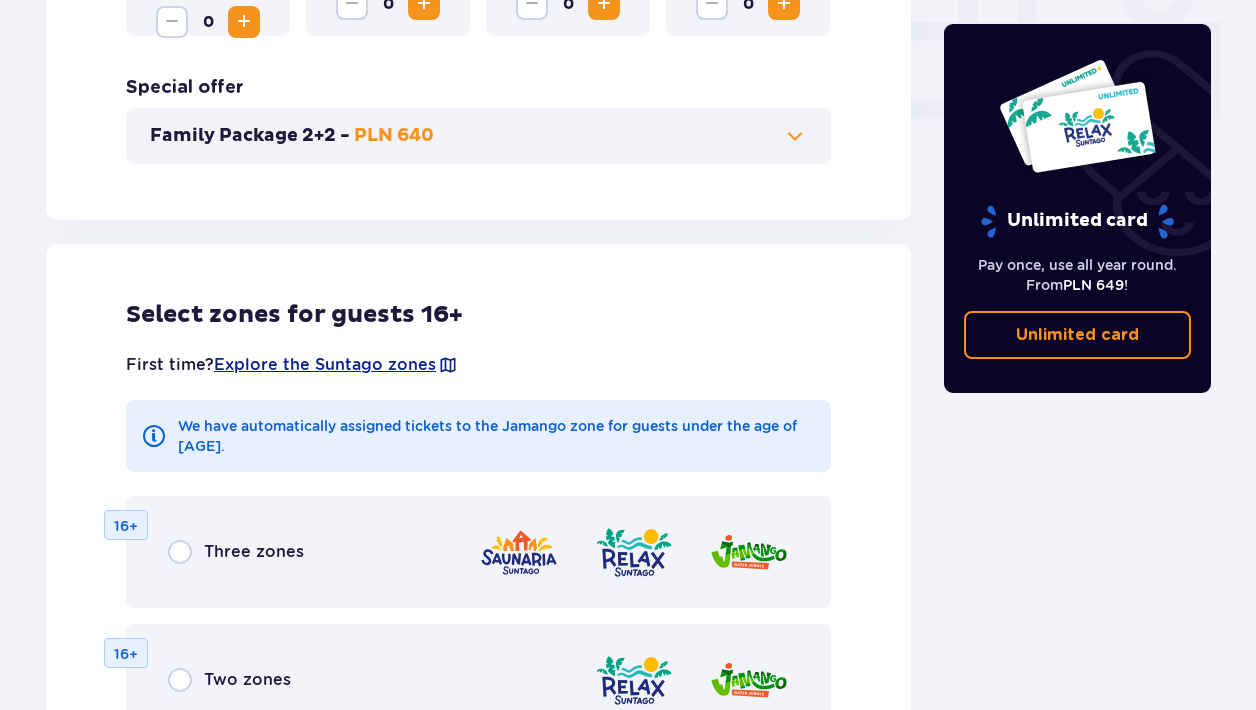 click on "First time? Explore the Suntago zones We have automatically assigned tickets to the Jamango zone for guests under the age of 16. Three zones 16+ Two zones 16+ One zone Do you want to customize each ticket separately? Edit single tickets" at bounding box center (478, 639) 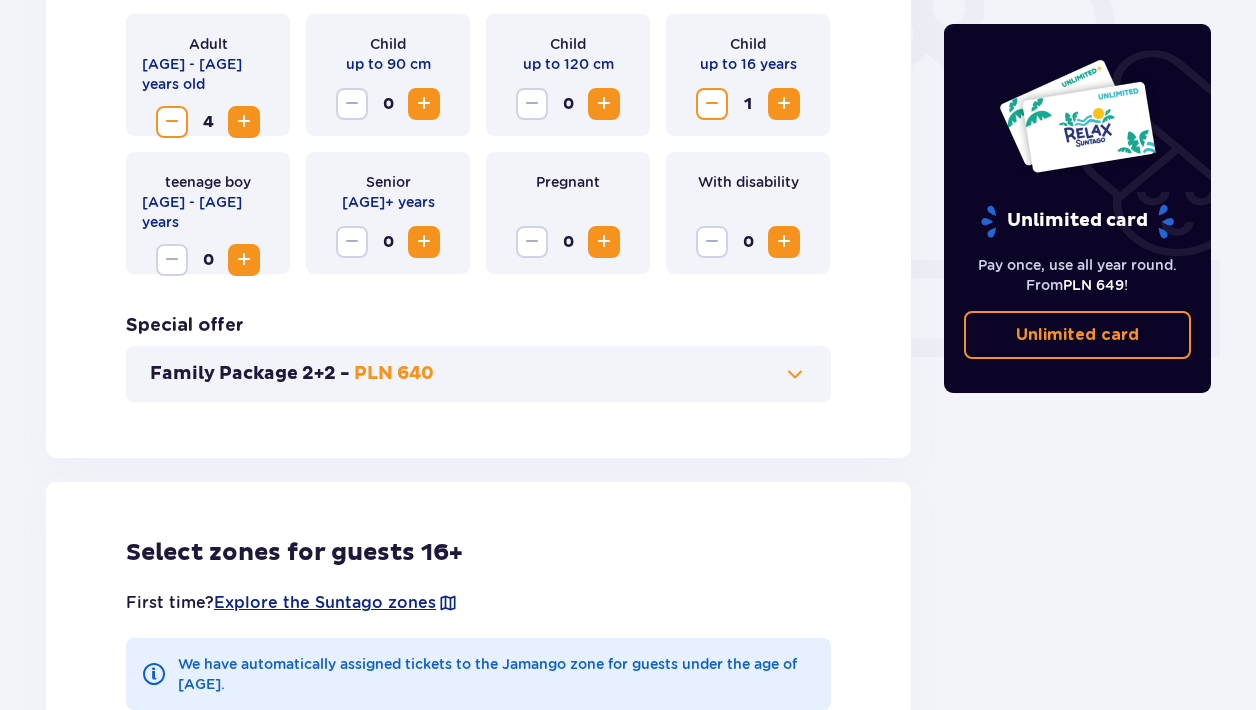 scroll, scrollTop: 651, scrollLeft: 0, axis: vertical 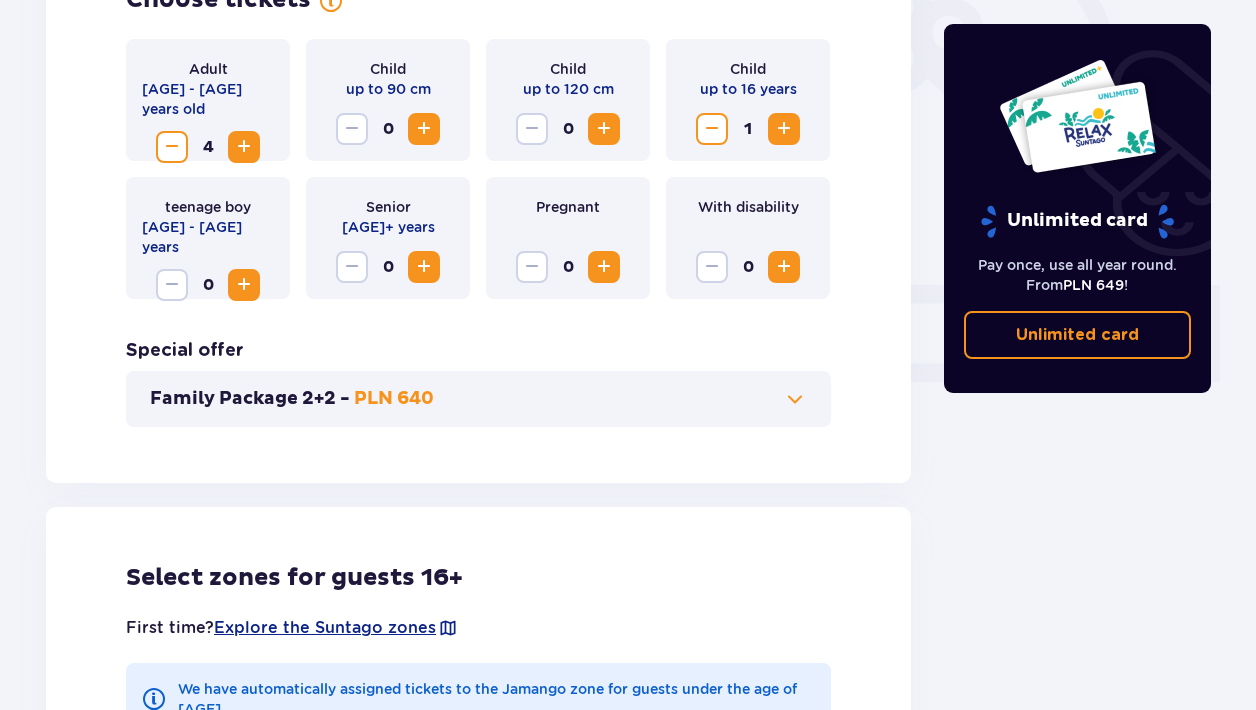 click at bounding box center [712, 129] 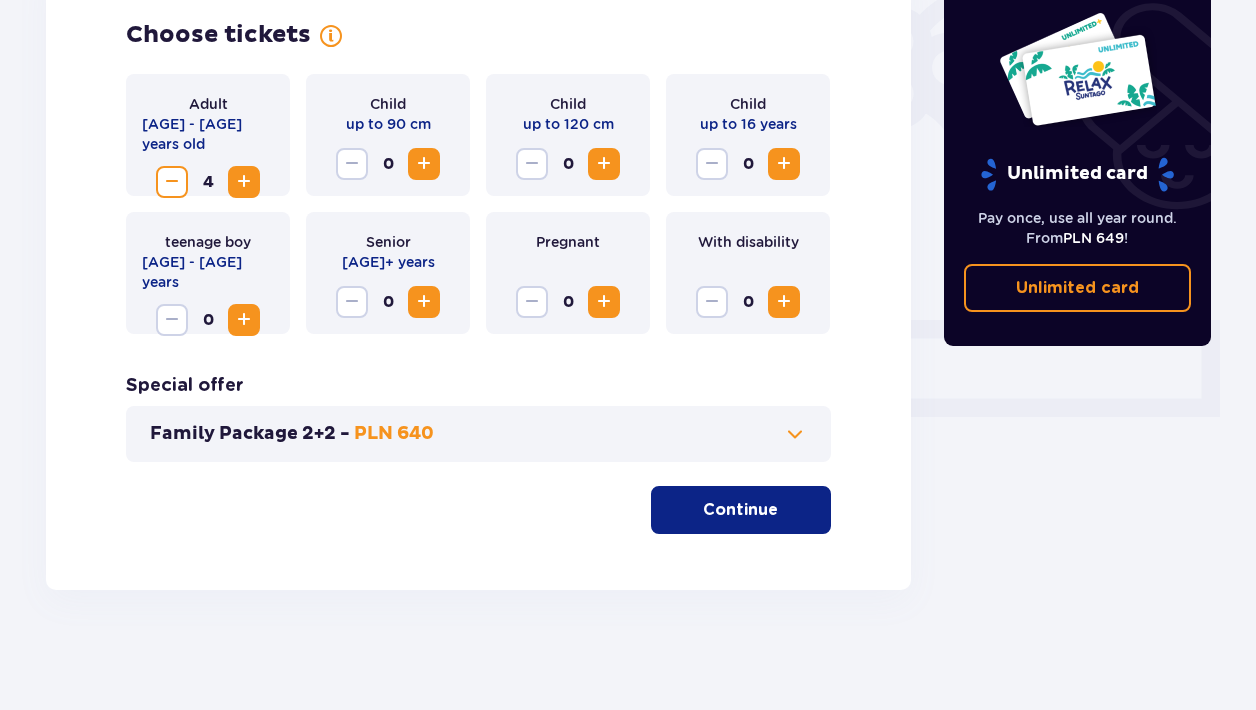 click at bounding box center (244, 320) 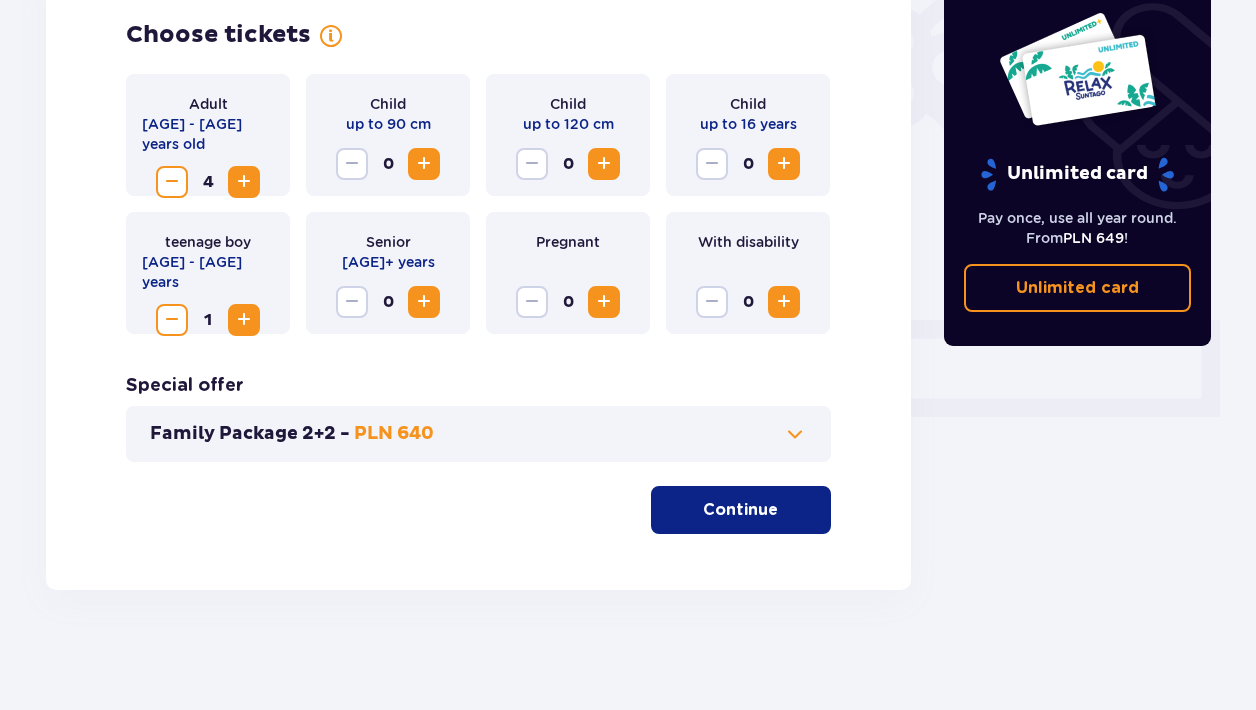 click at bounding box center (172, 320) 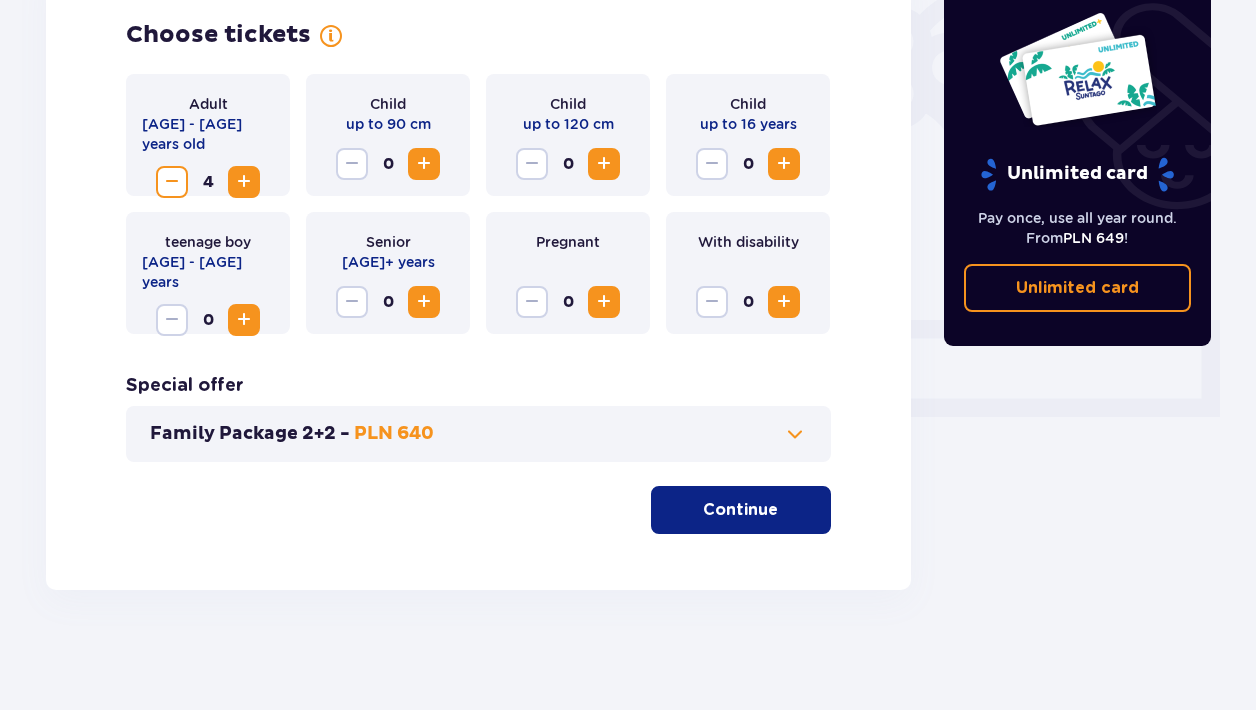 click at bounding box center [784, 164] 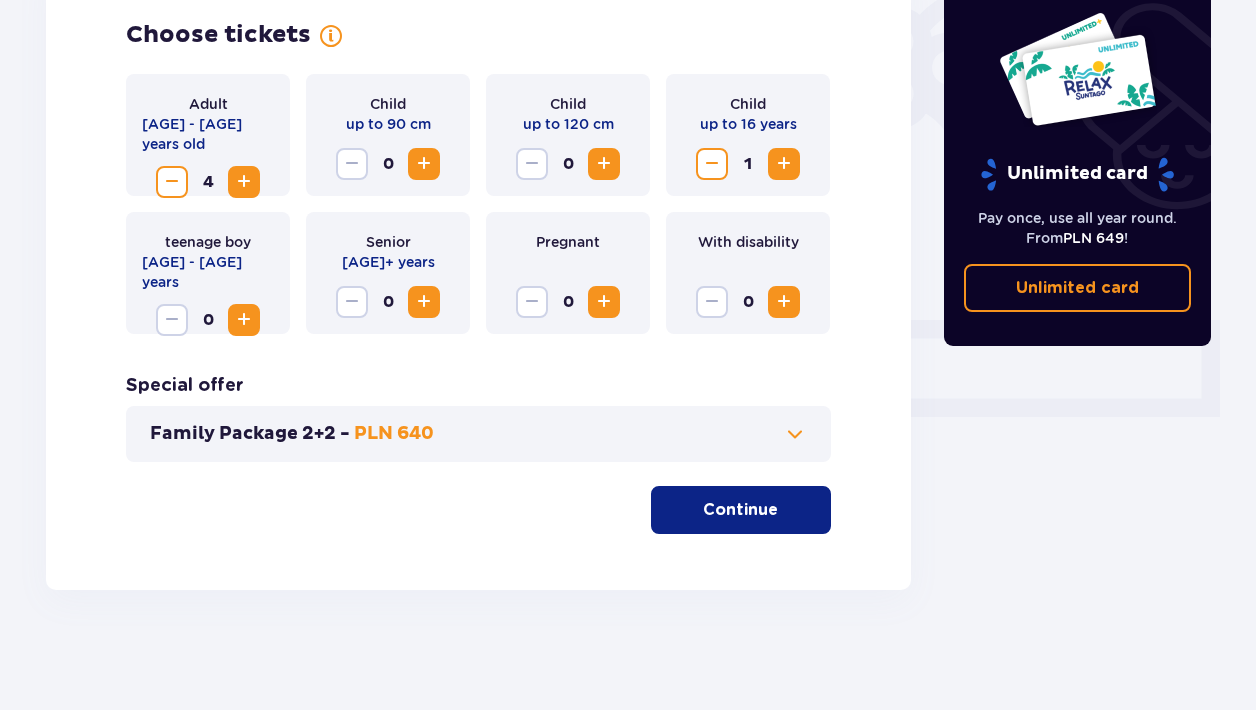 click at bounding box center [782, 510] 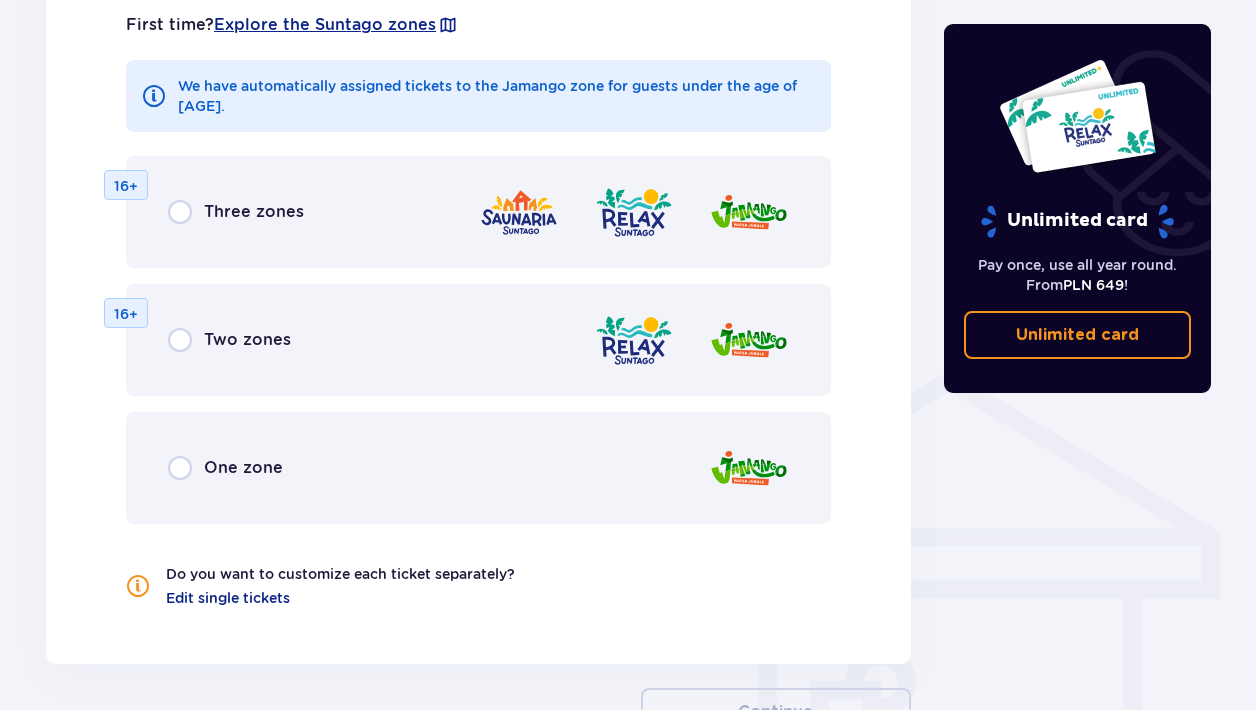 scroll, scrollTop: 1215, scrollLeft: 0, axis: vertical 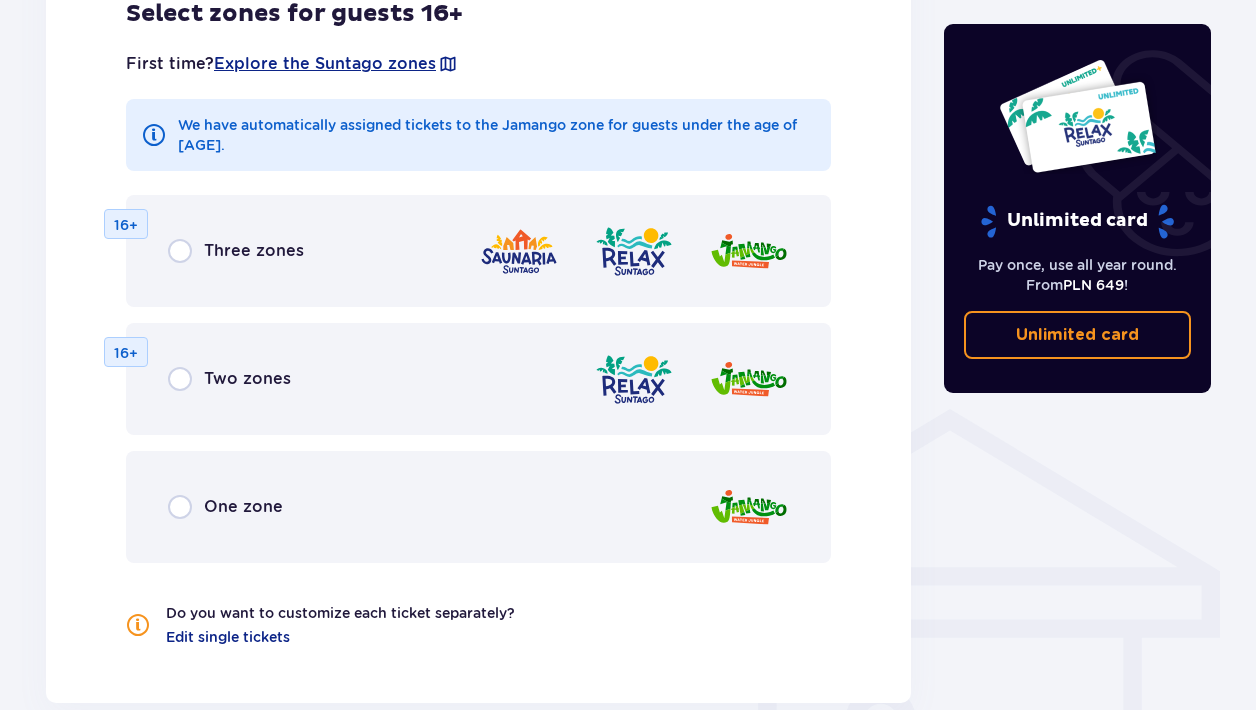 click at bounding box center [180, 251] 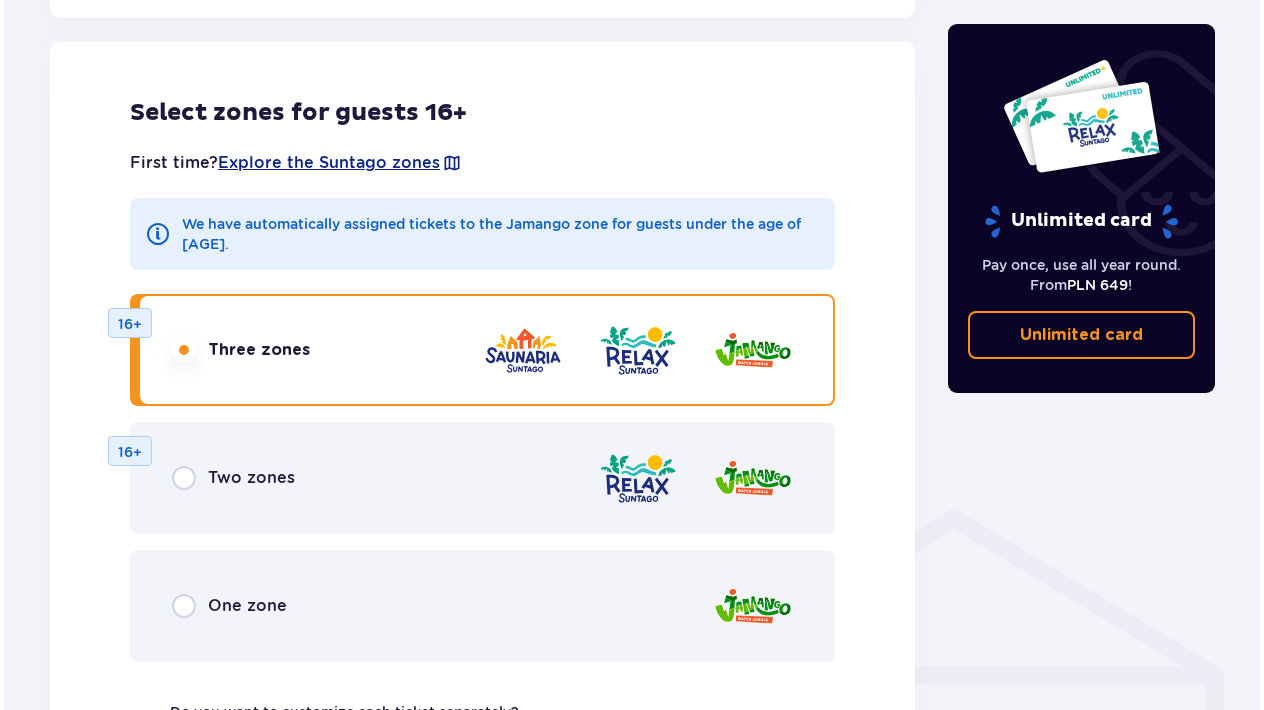 scroll, scrollTop: 1118, scrollLeft: 0, axis: vertical 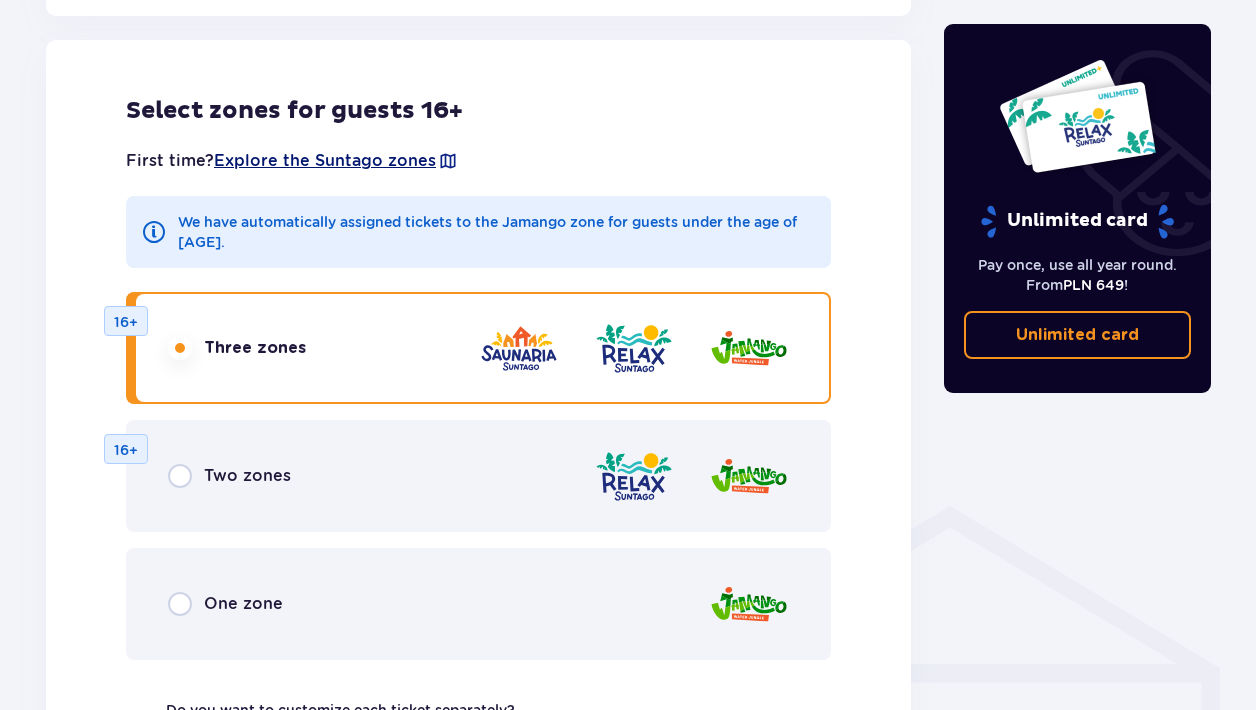 click on "Explore the Suntago zones" at bounding box center [325, 161] 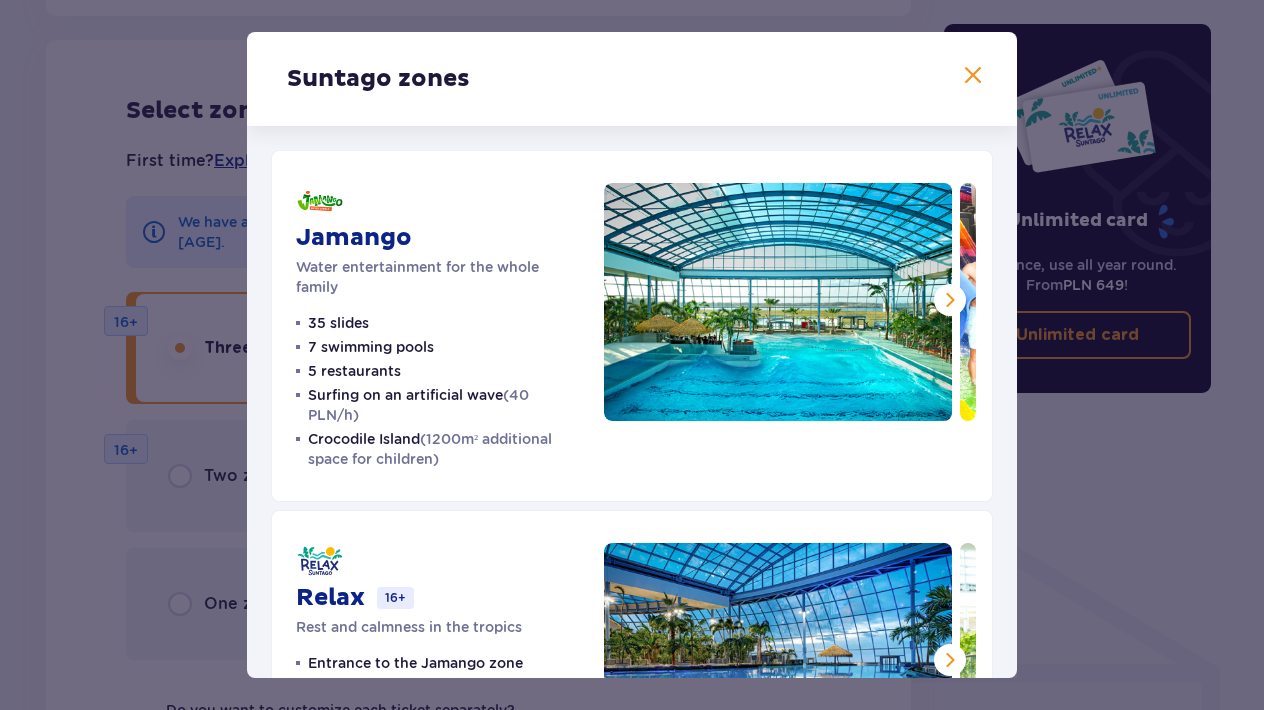 scroll, scrollTop: 0, scrollLeft: 0, axis: both 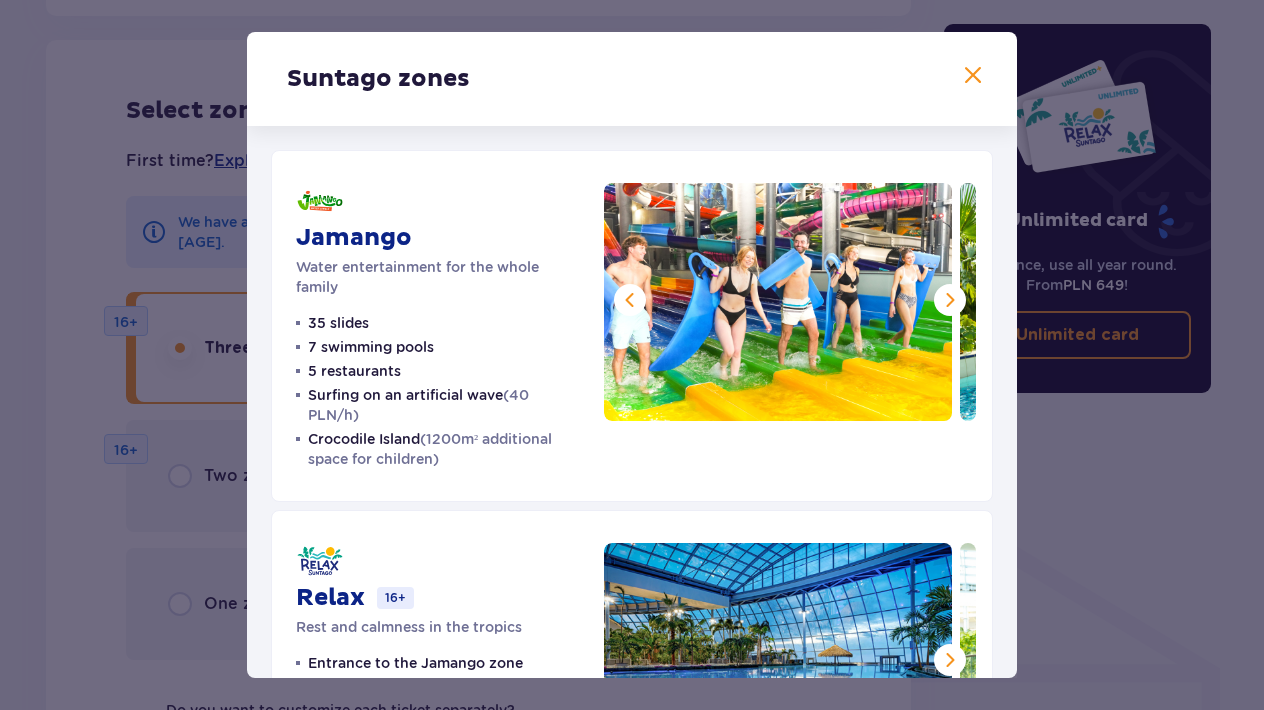 click at bounding box center [950, 300] 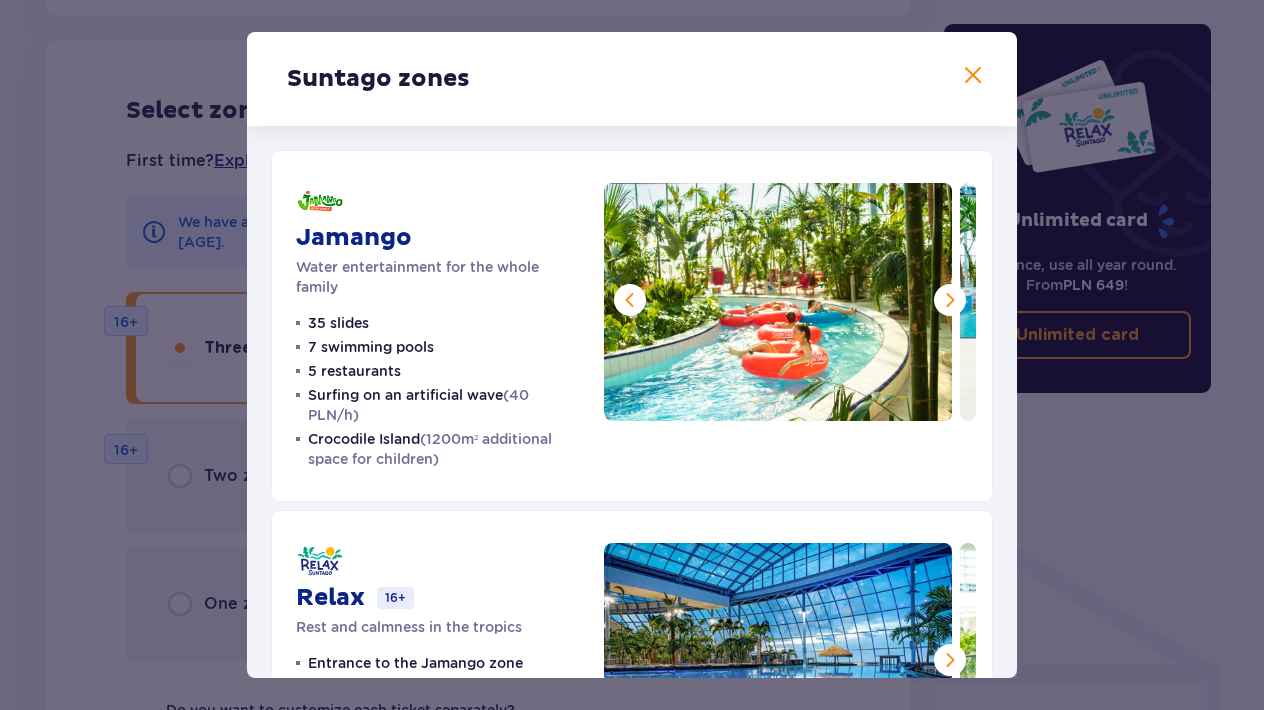click at bounding box center [950, 300] 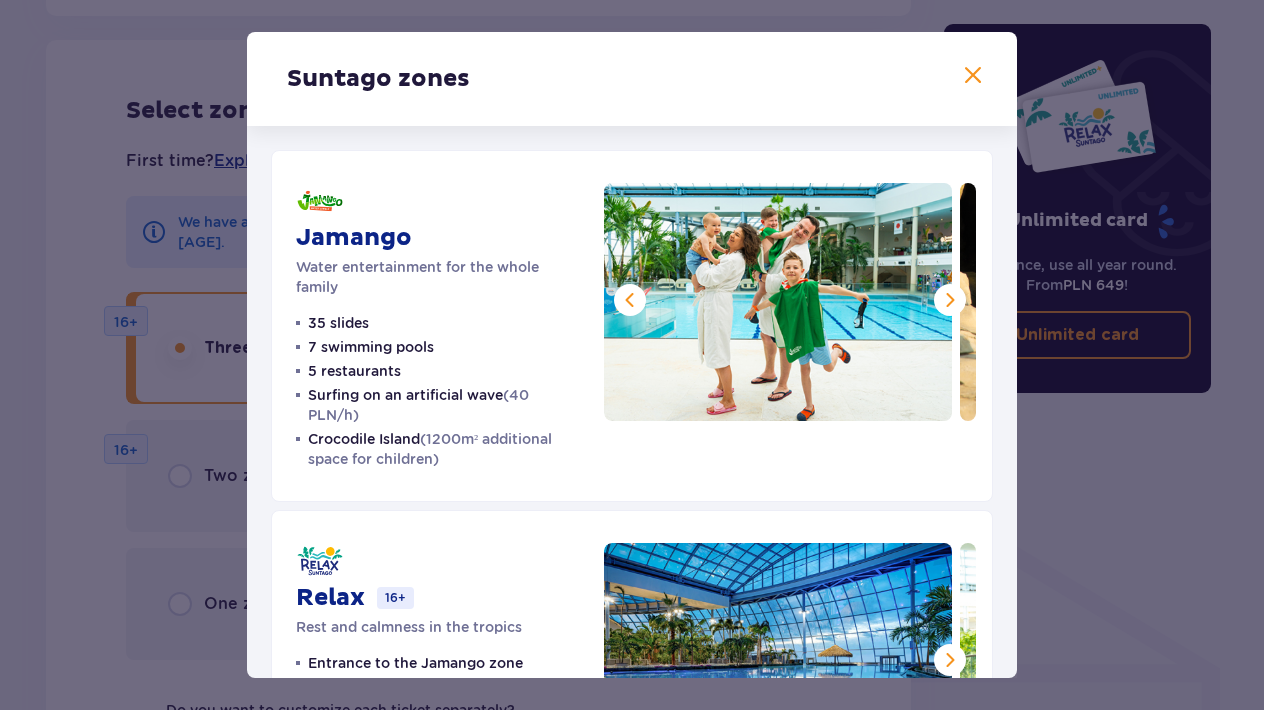 click at bounding box center (950, 300) 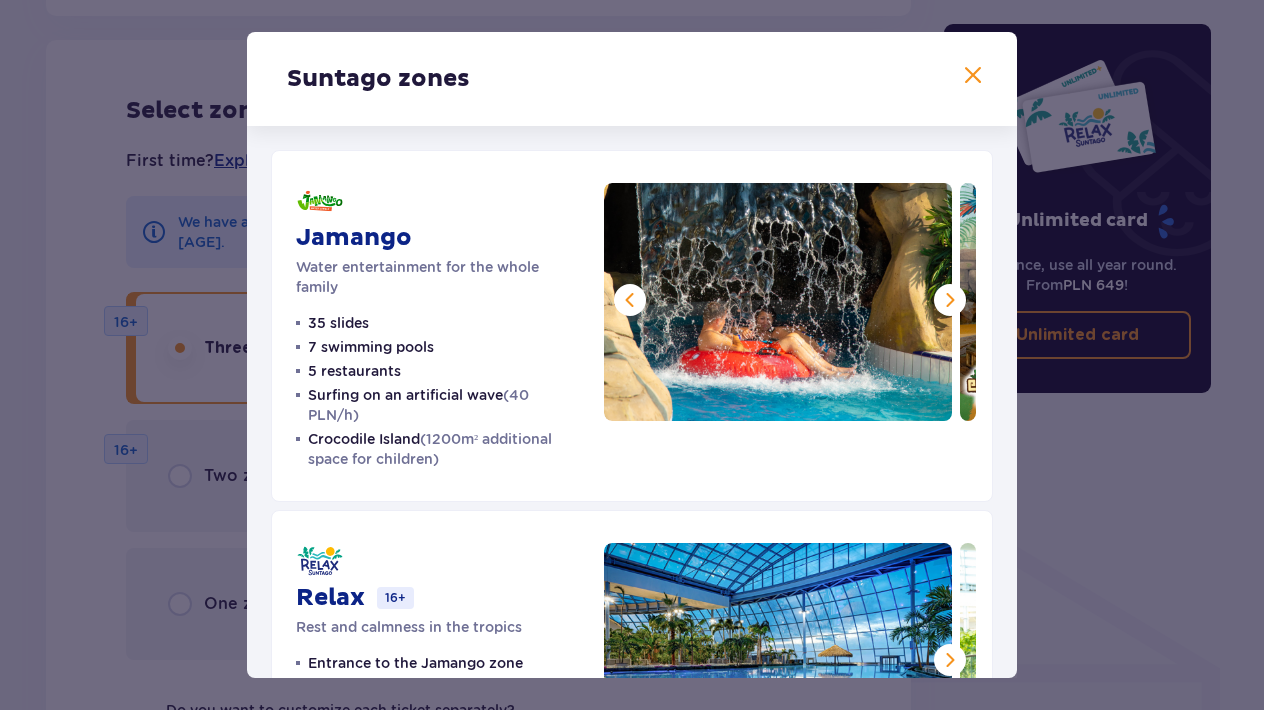 click at bounding box center [950, 300] 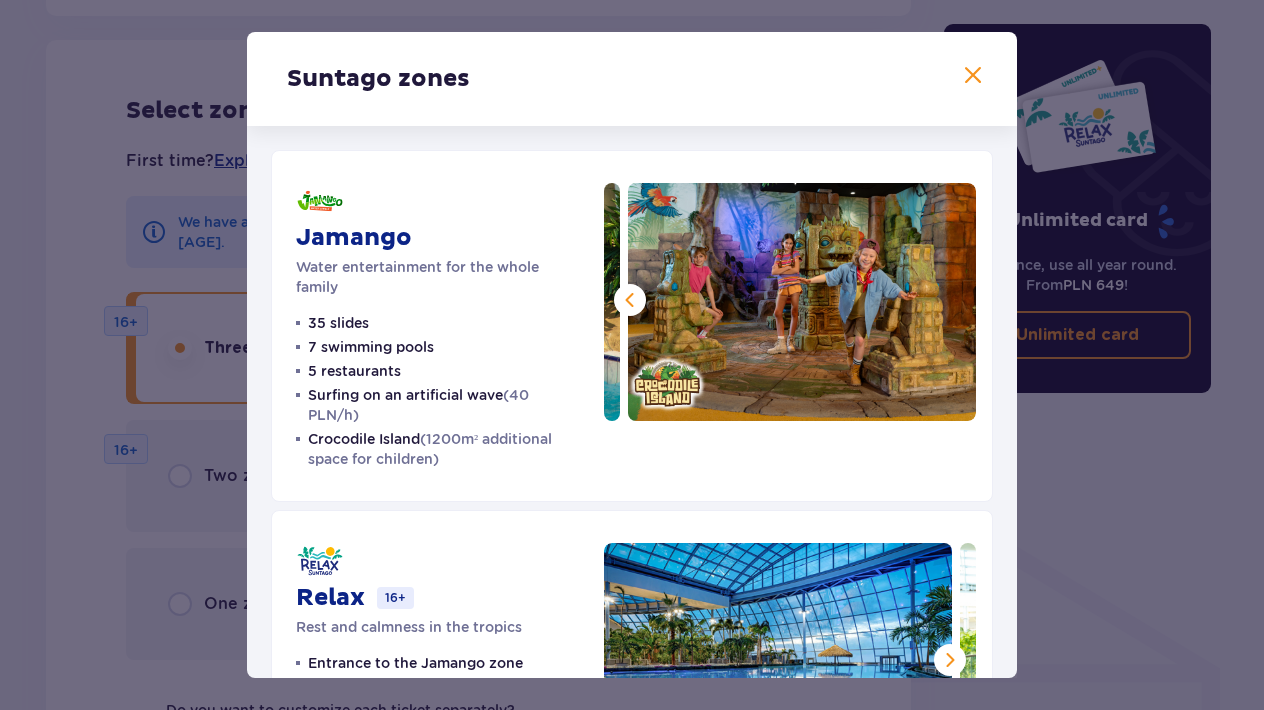 click at bounding box center (802, 302) 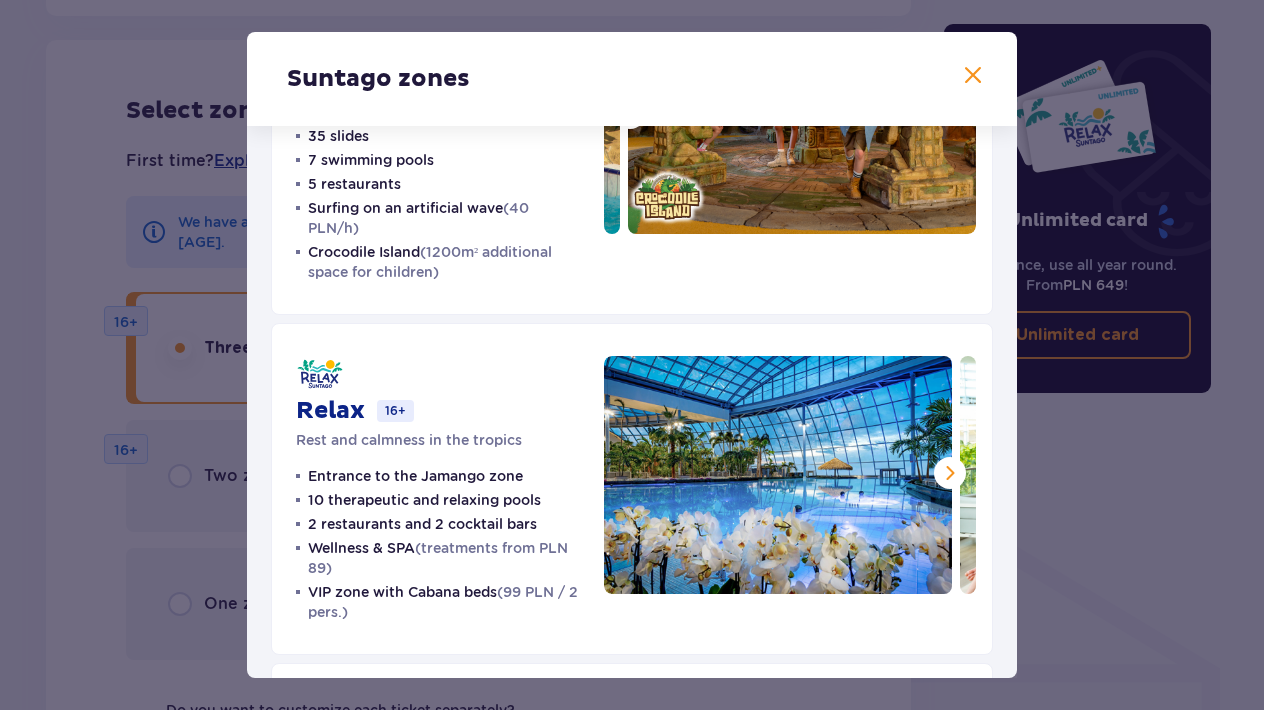 scroll, scrollTop: 204, scrollLeft: 0, axis: vertical 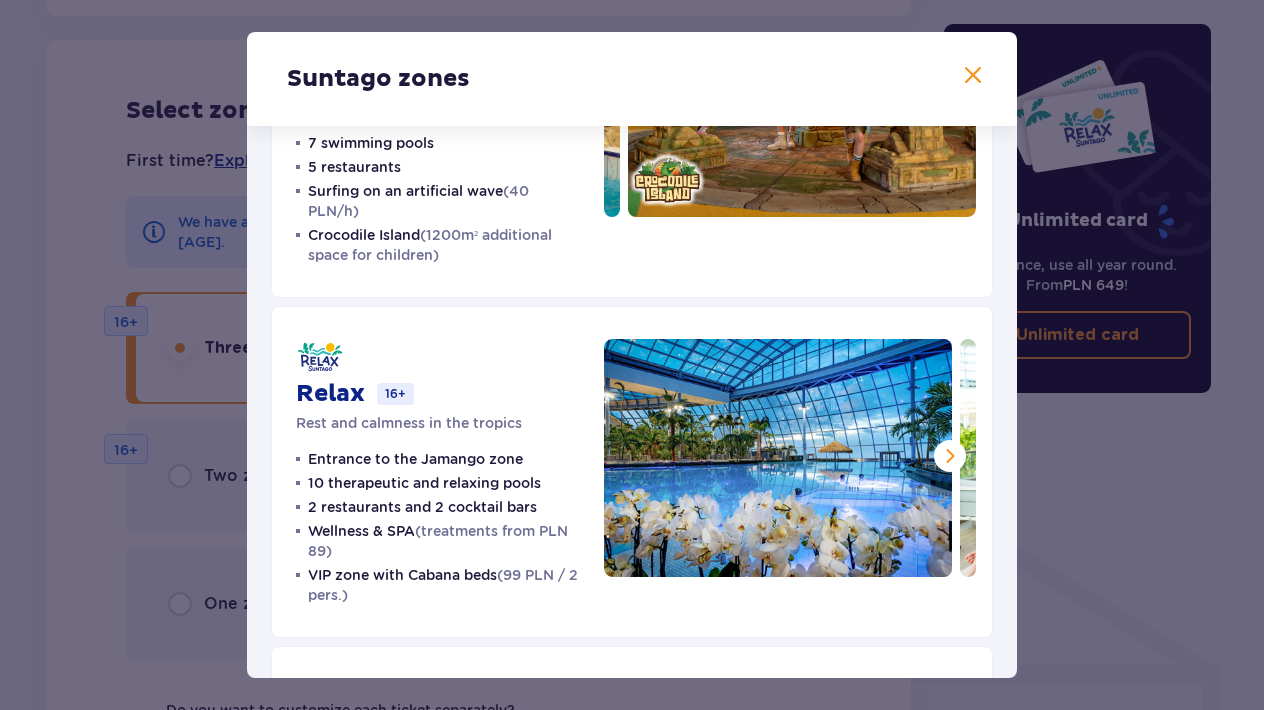 click at bounding box center (950, 456) 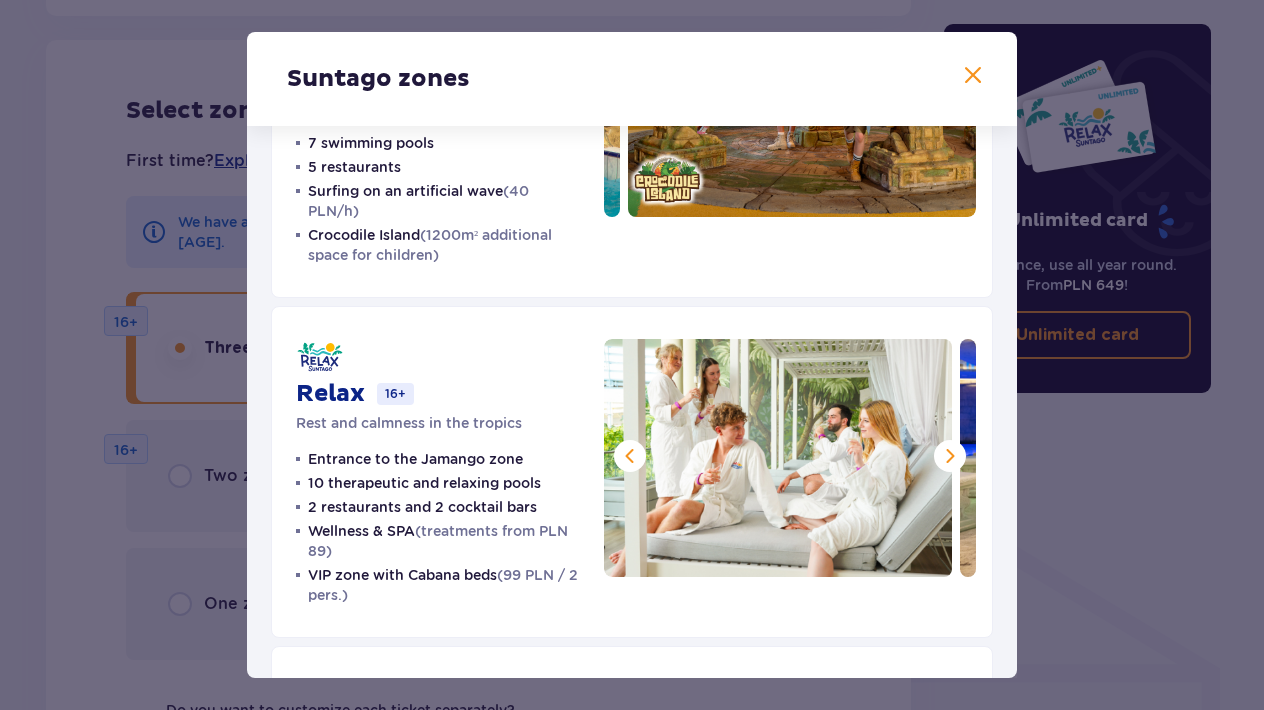 click at bounding box center [950, 456] 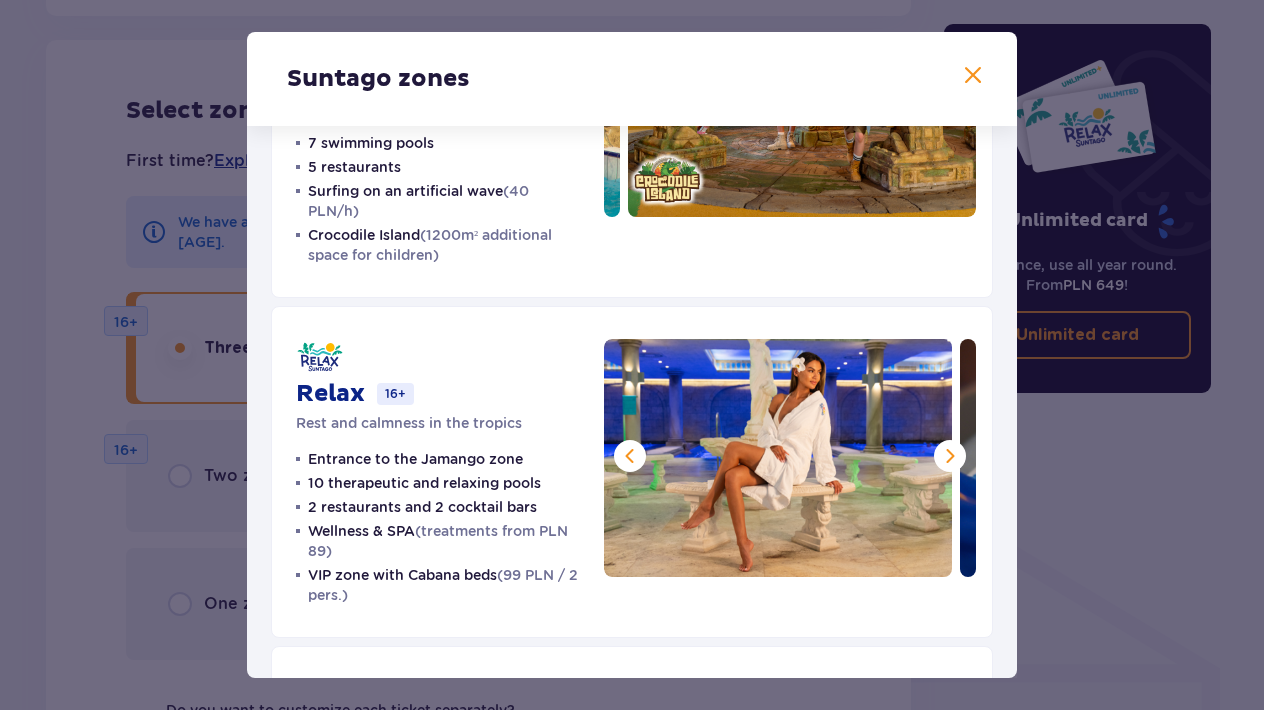 click at bounding box center (950, 456) 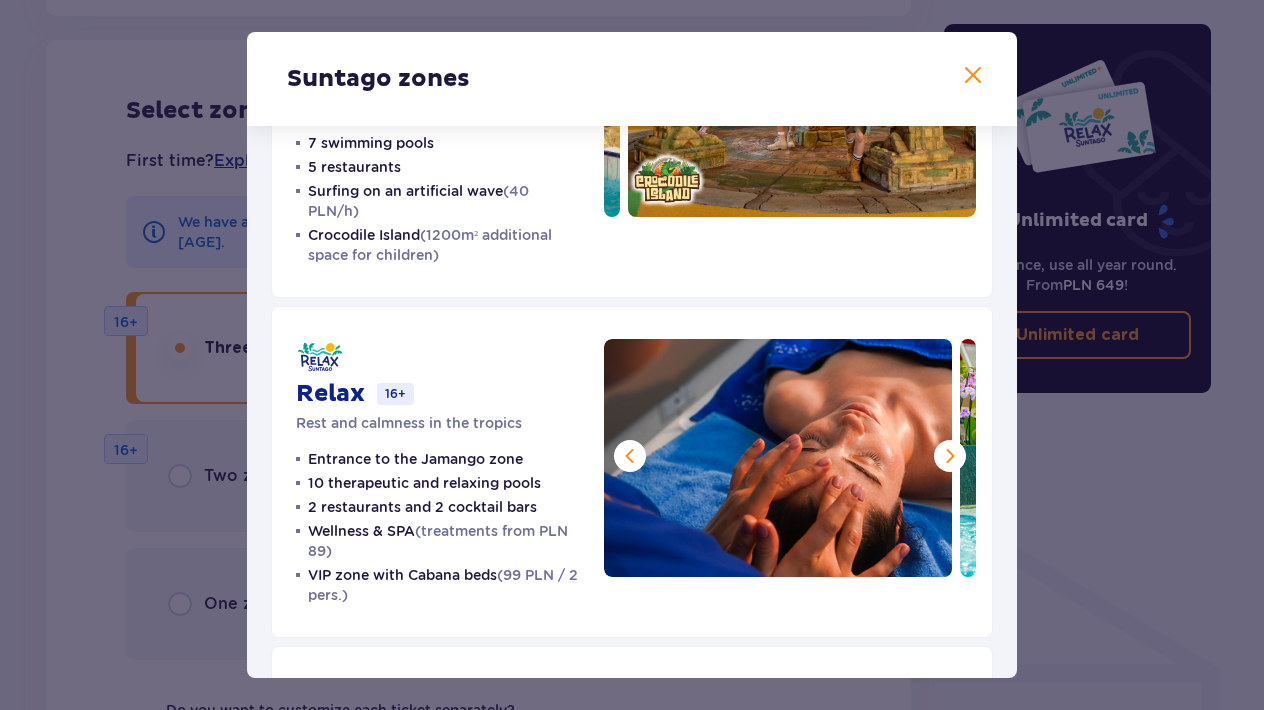 click at bounding box center [950, 456] 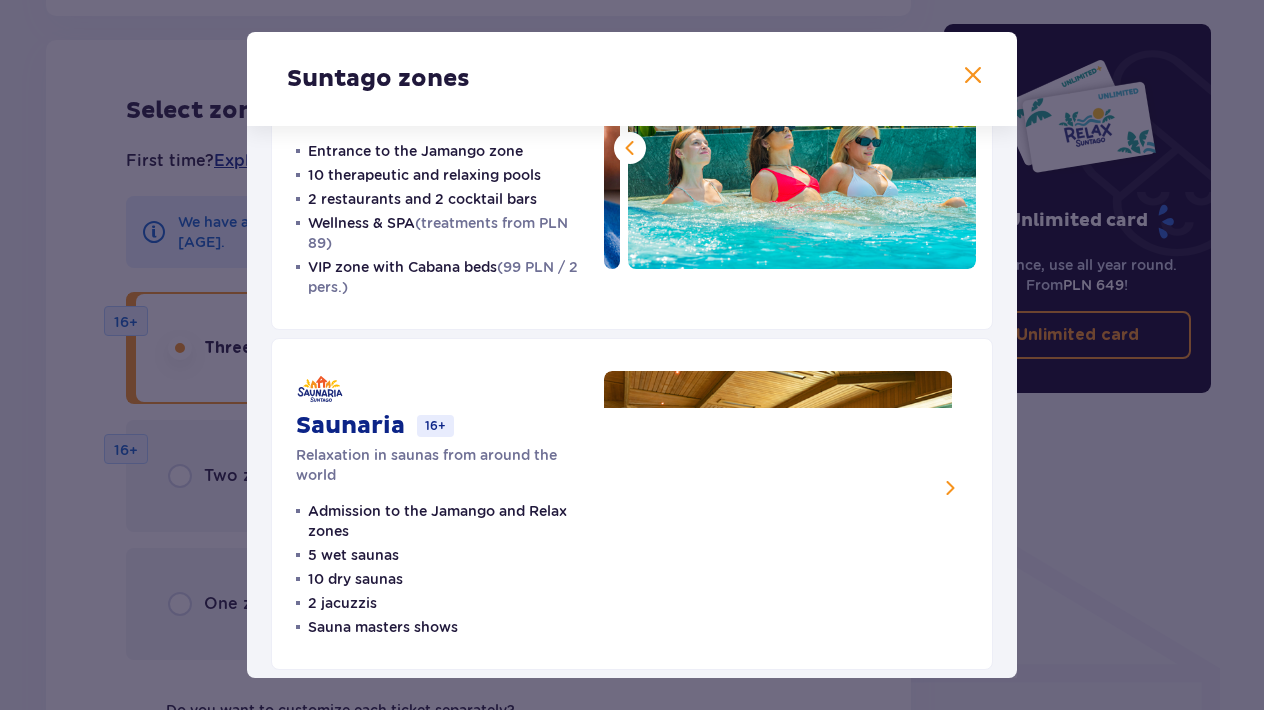 scroll, scrollTop: 528, scrollLeft: 0, axis: vertical 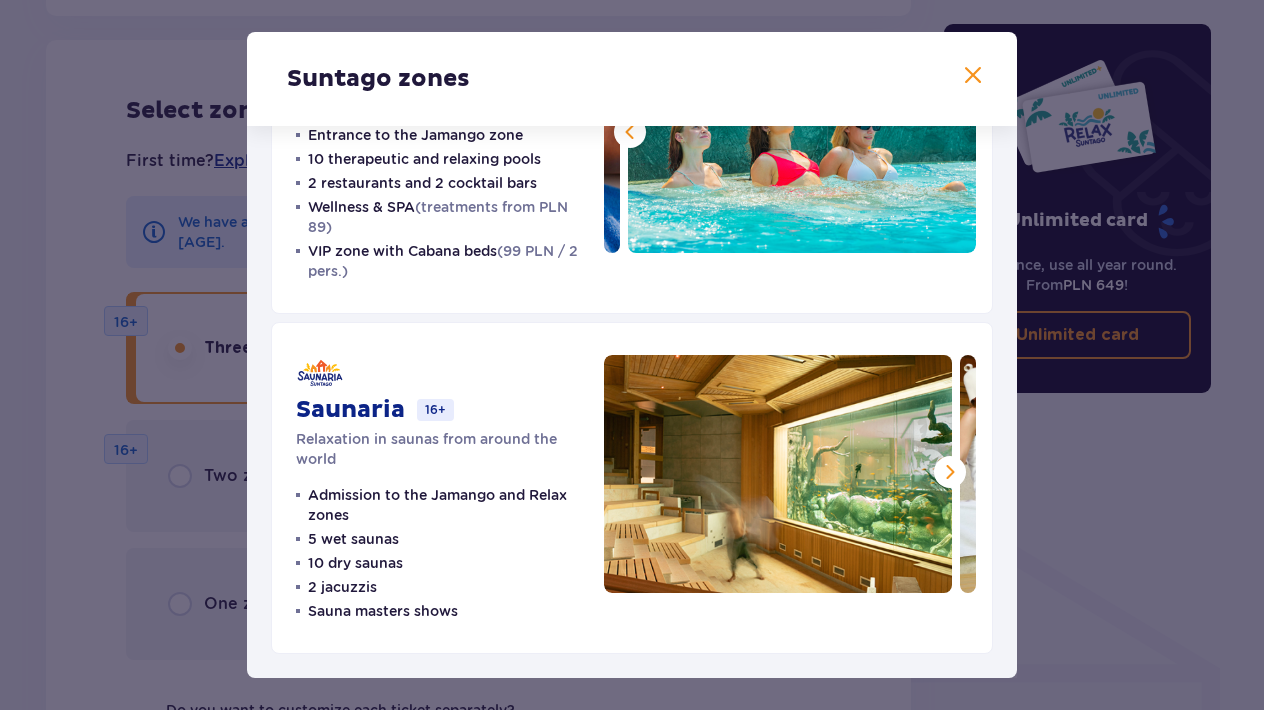click at bounding box center [950, 472] 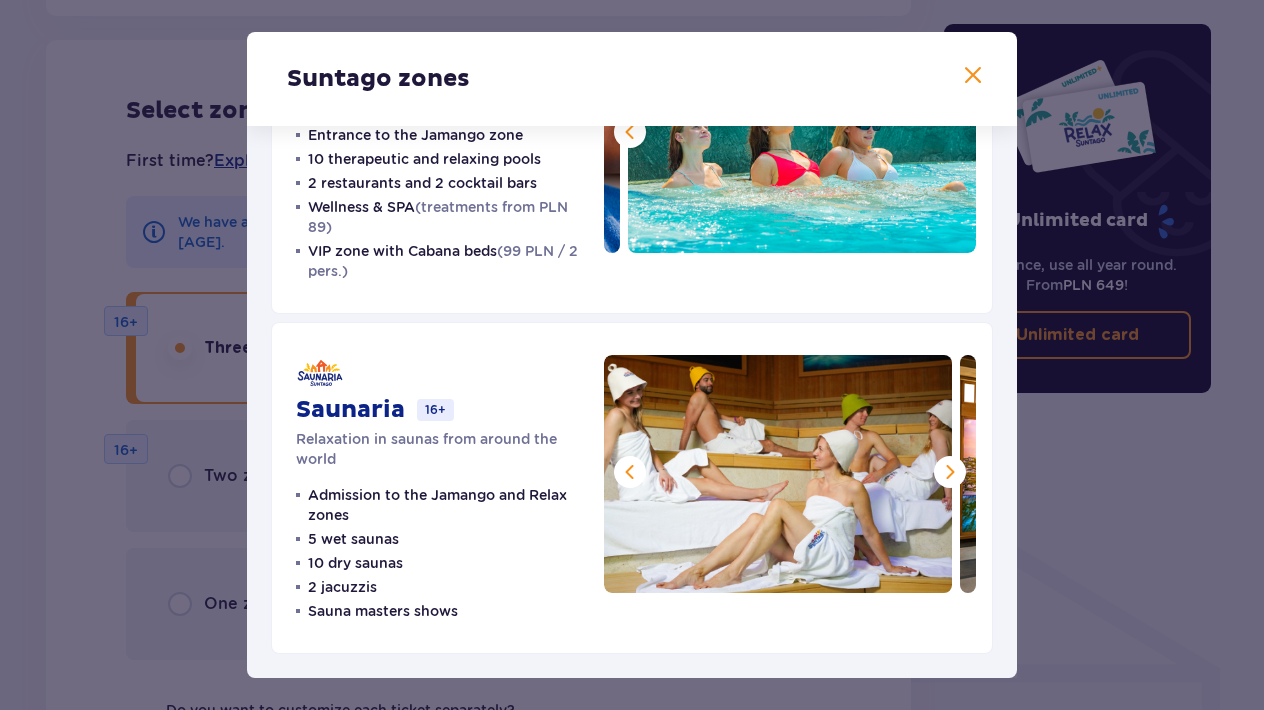 click at bounding box center [950, 472] 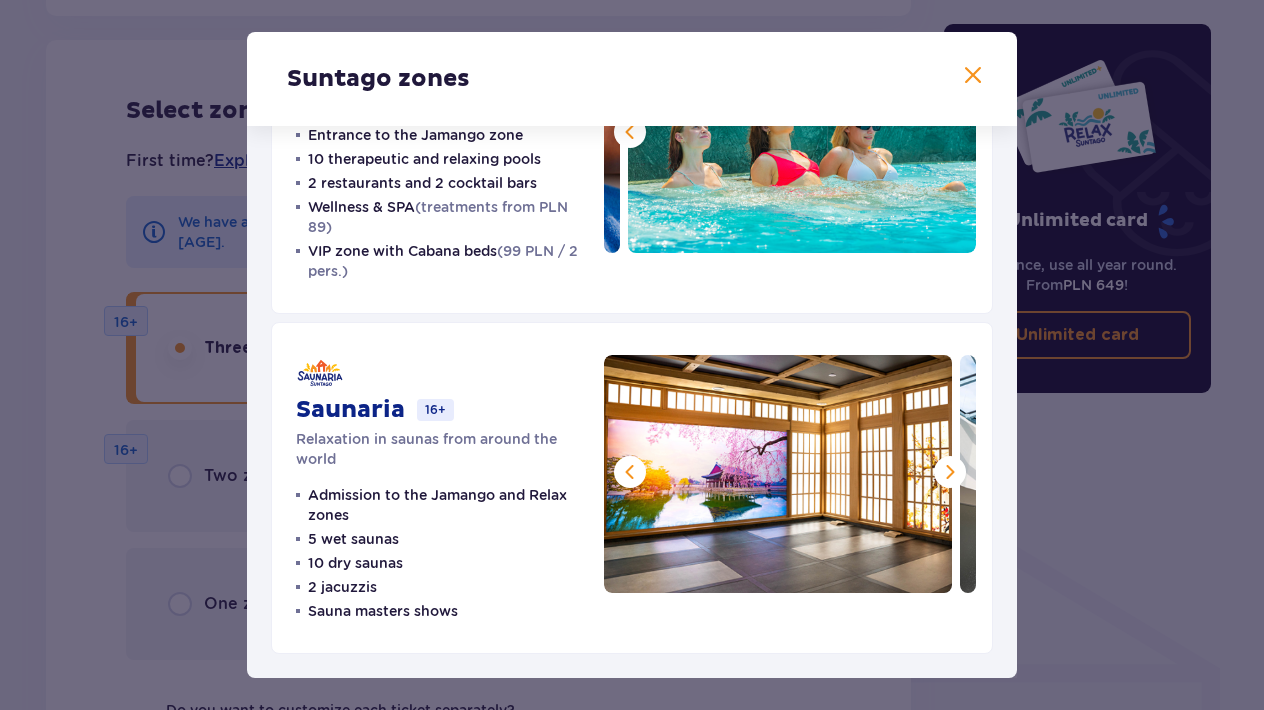 click at bounding box center [950, 472] 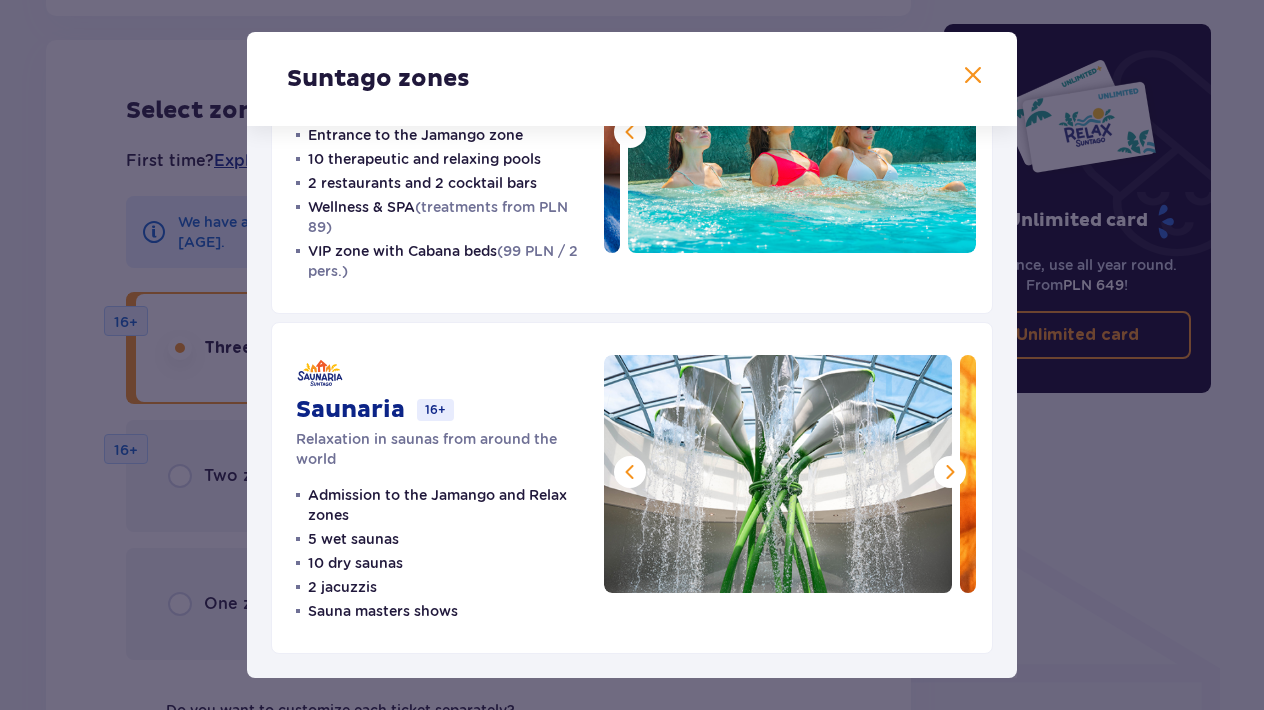 click at bounding box center [950, 472] 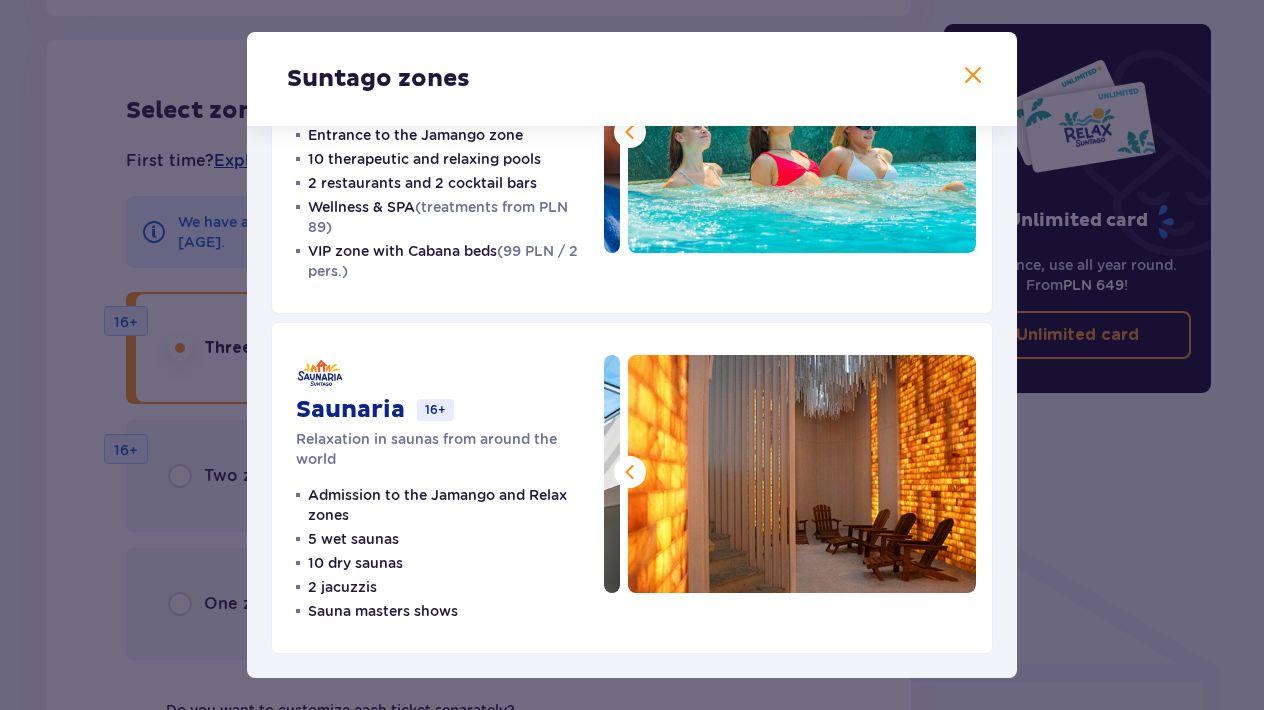 click at bounding box center (802, 474) 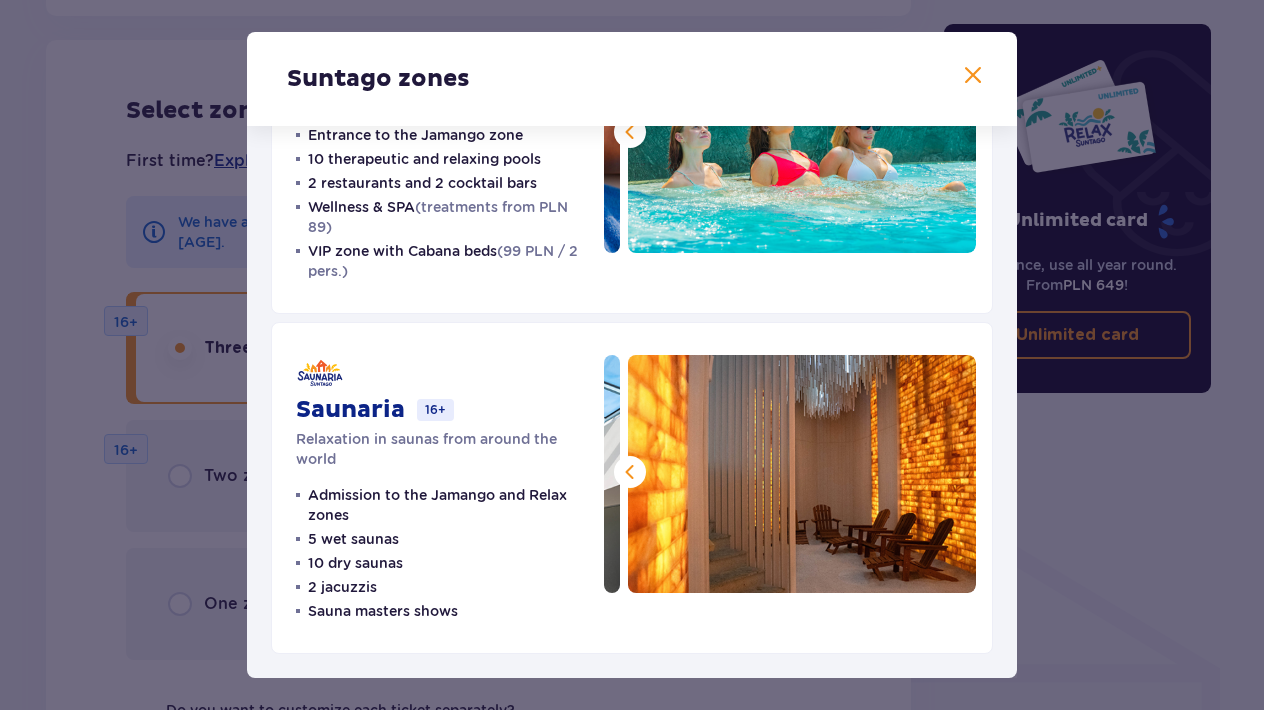 click at bounding box center [973, 76] 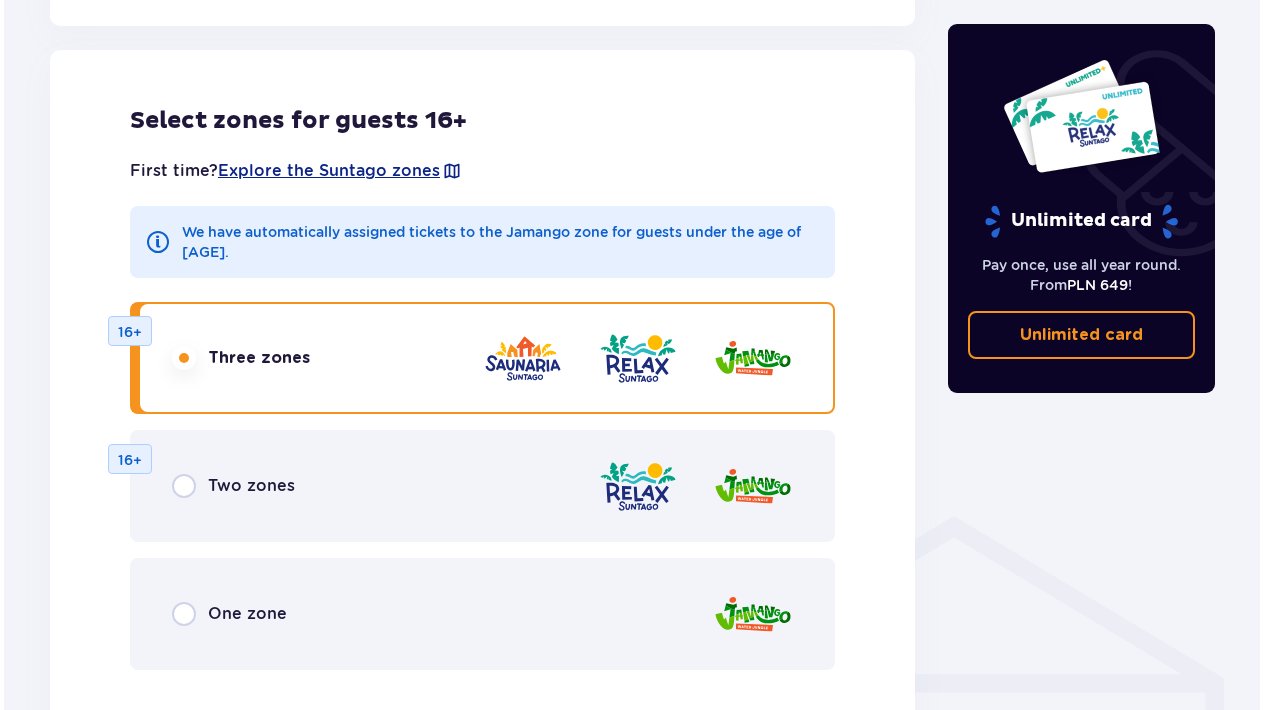 scroll, scrollTop: 1090, scrollLeft: 0, axis: vertical 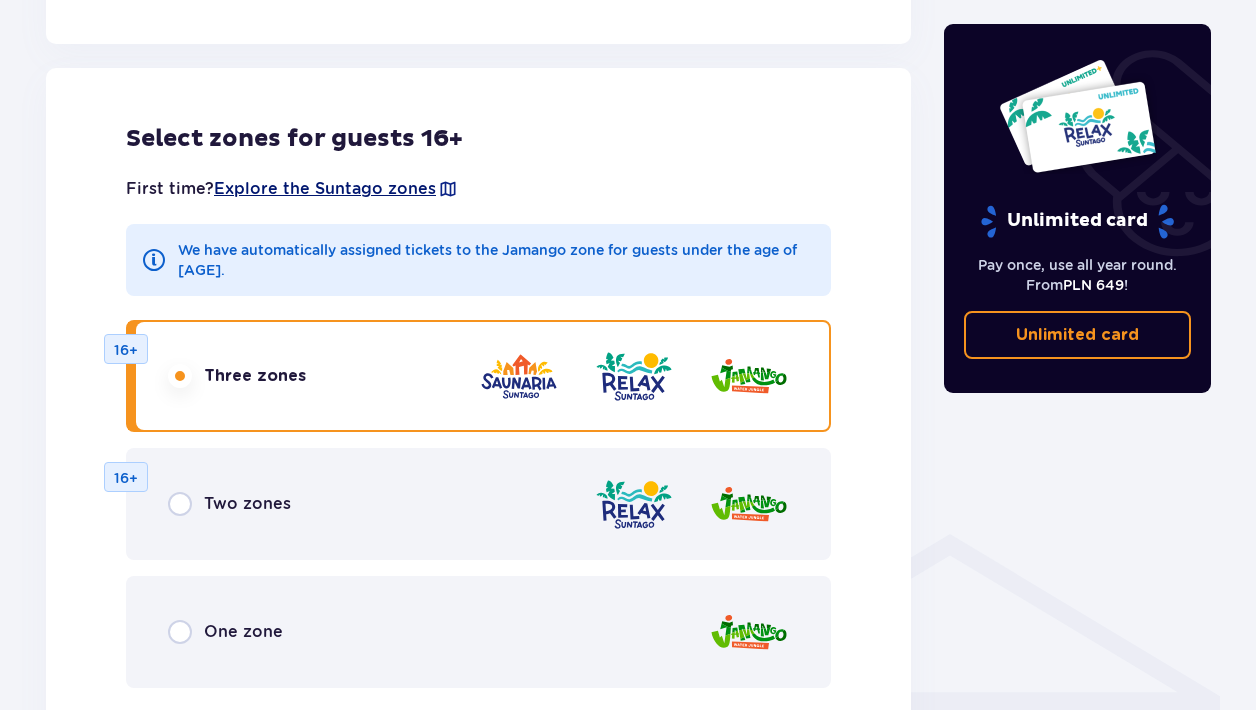 click on "Explore the Suntago zones" at bounding box center [325, 189] 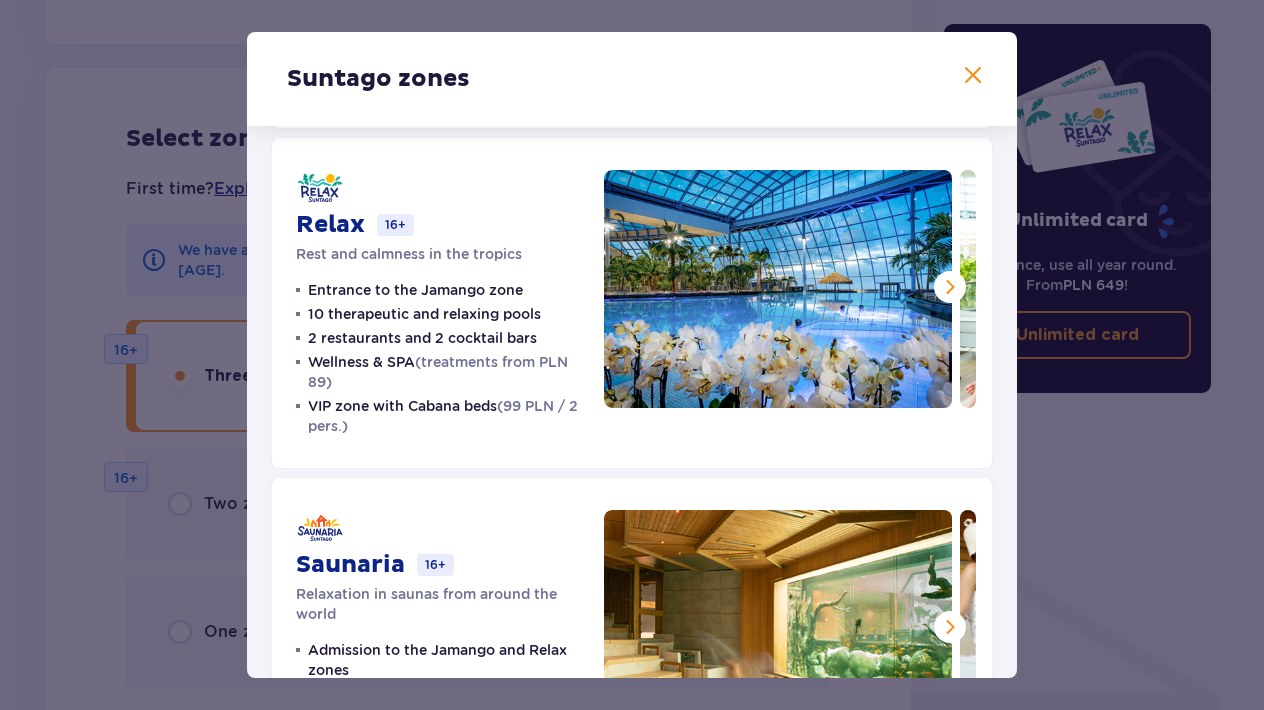 scroll, scrollTop: 380, scrollLeft: 0, axis: vertical 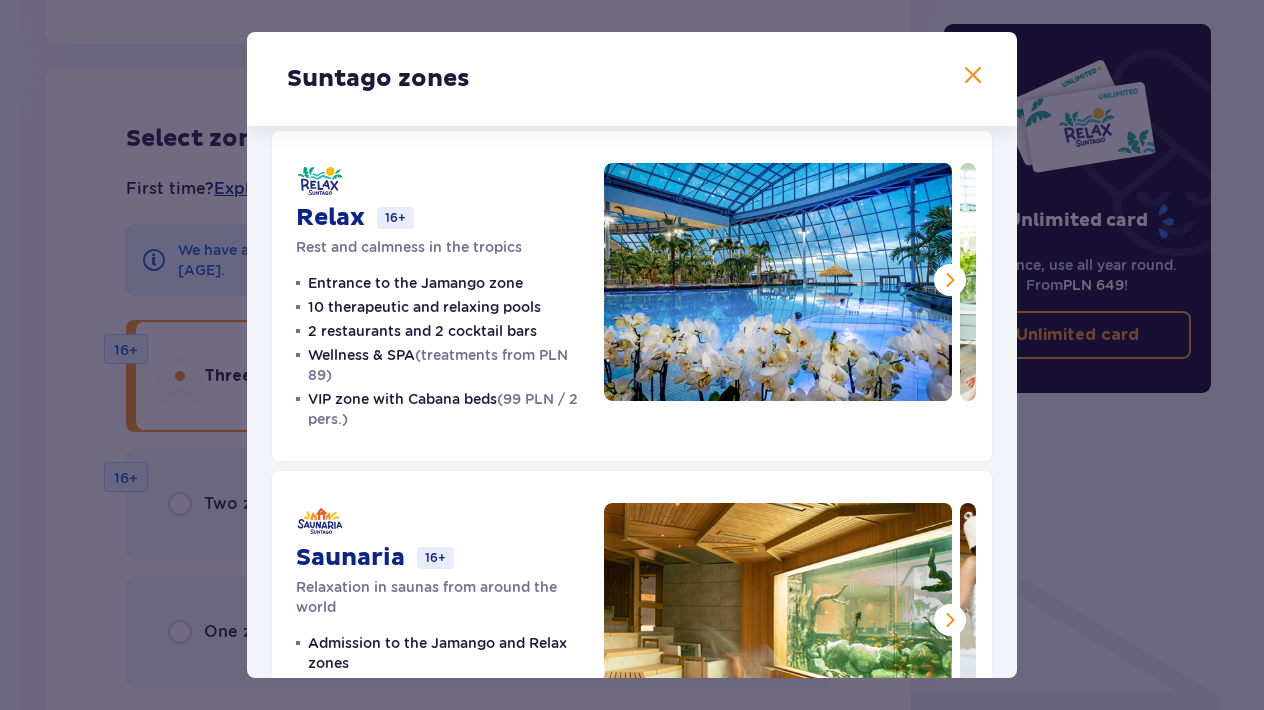 click at bounding box center [973, 76] 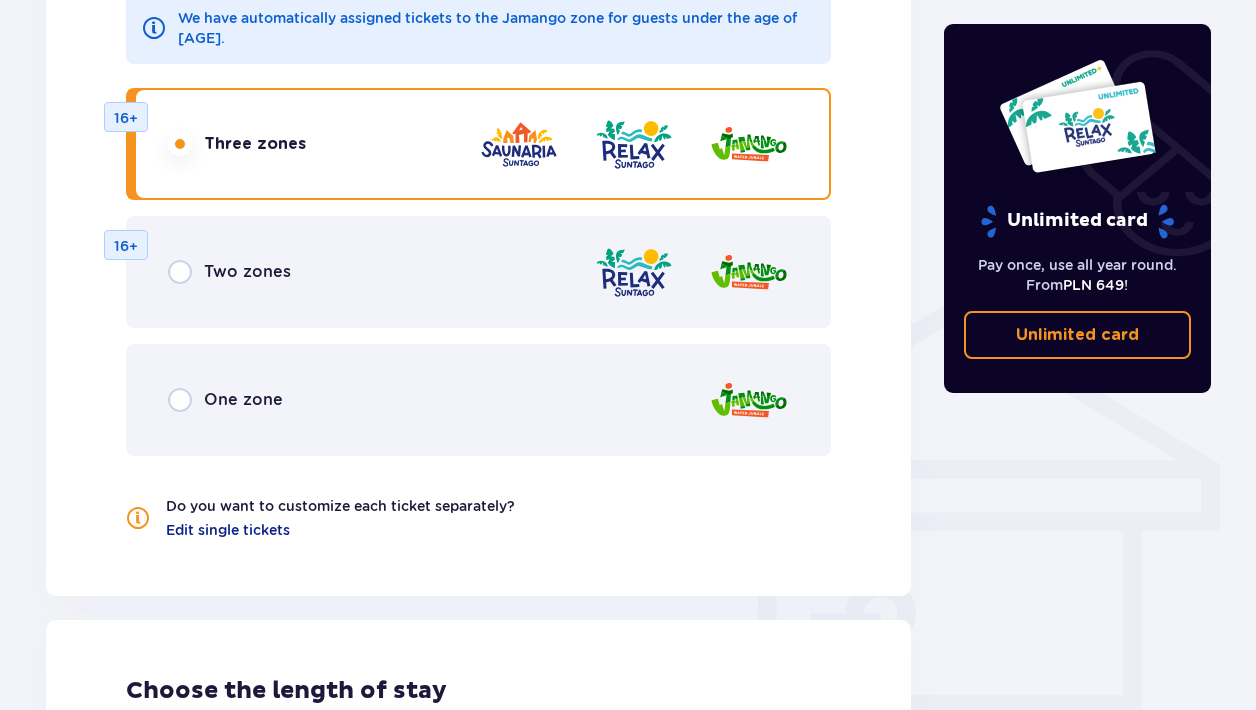 scroll, scrollTop: 1304, scrollLeft: 0, axis: vertical 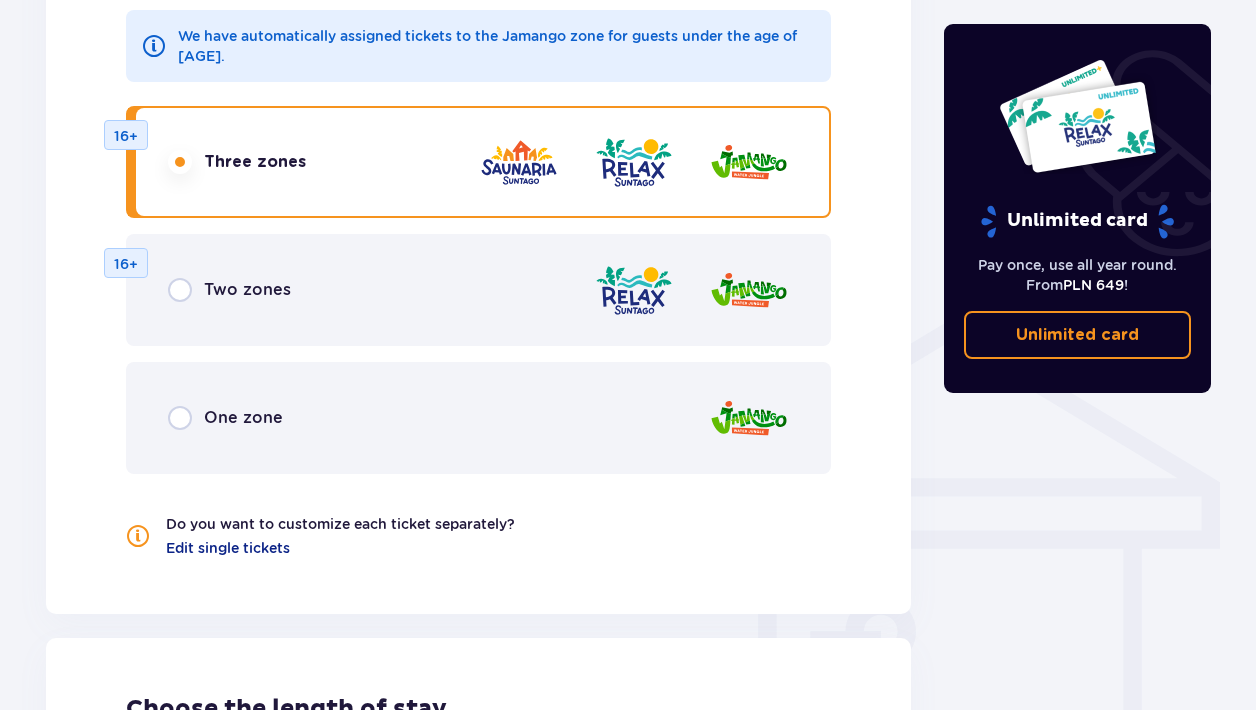 click on "Two zones 16+" at bounding box center [478, 290] 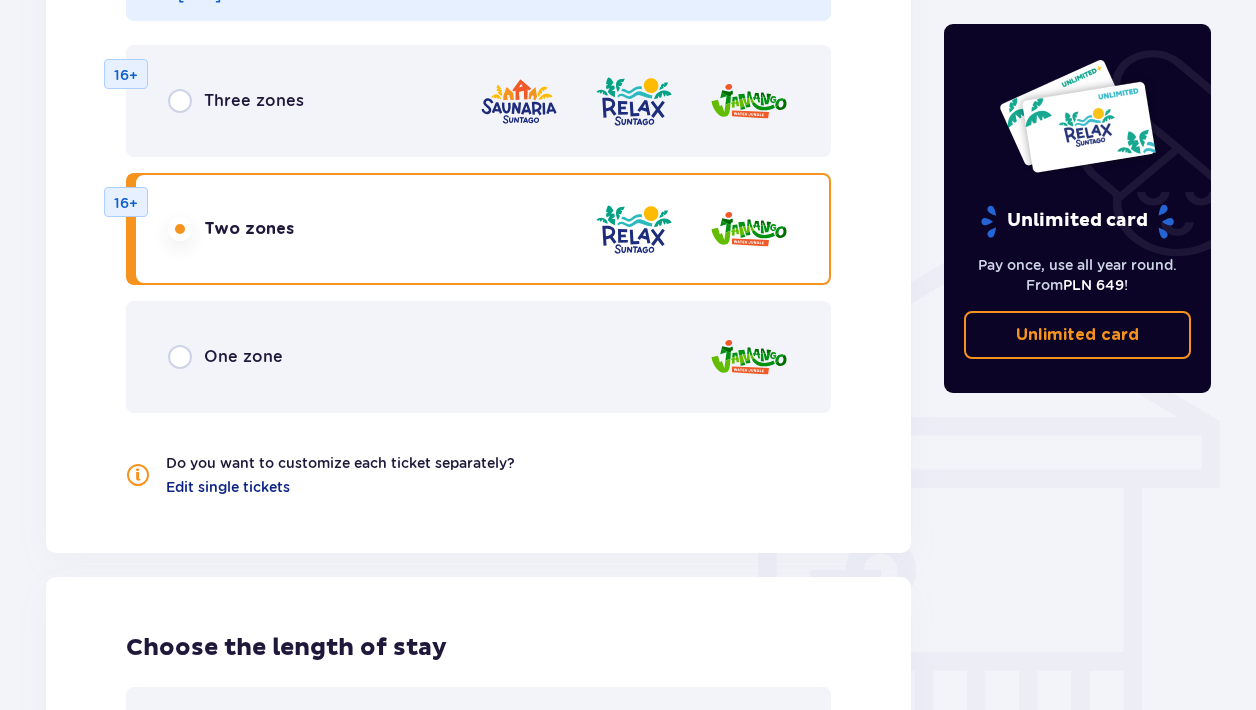 scroll, scrollTop: 1345, scrollLeft: 0, axis: vertical 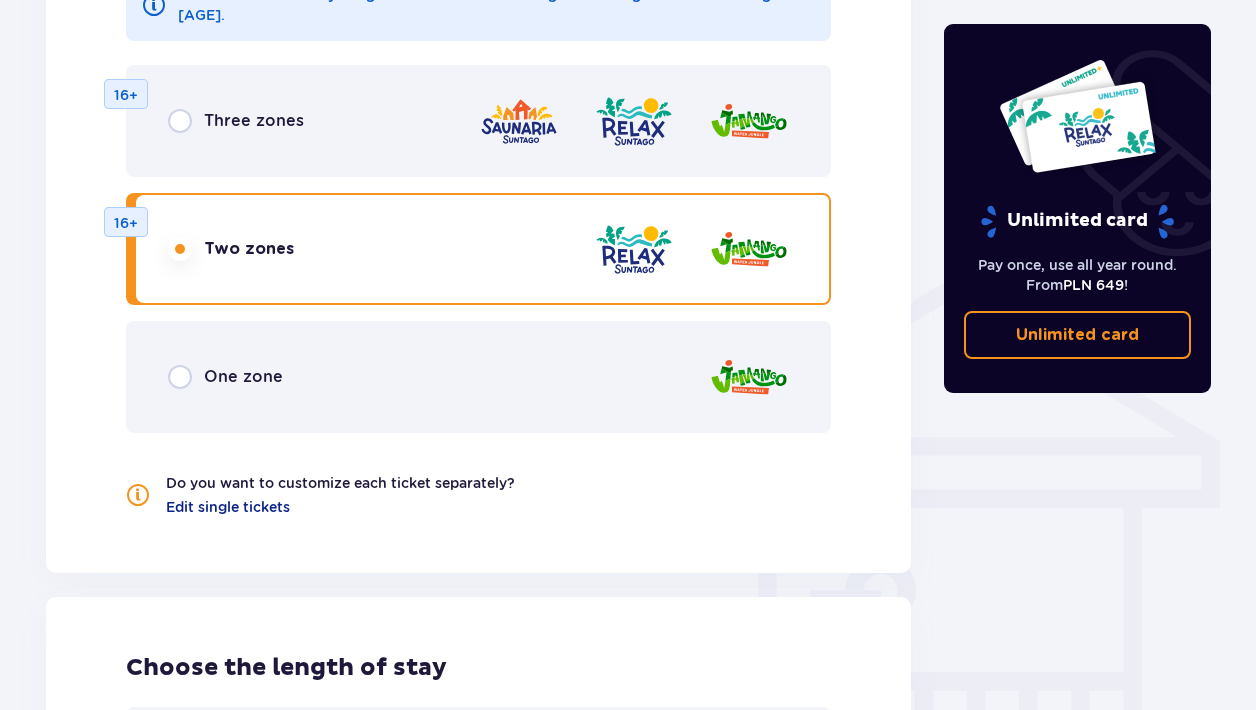 click at bounding box center [180, 121] 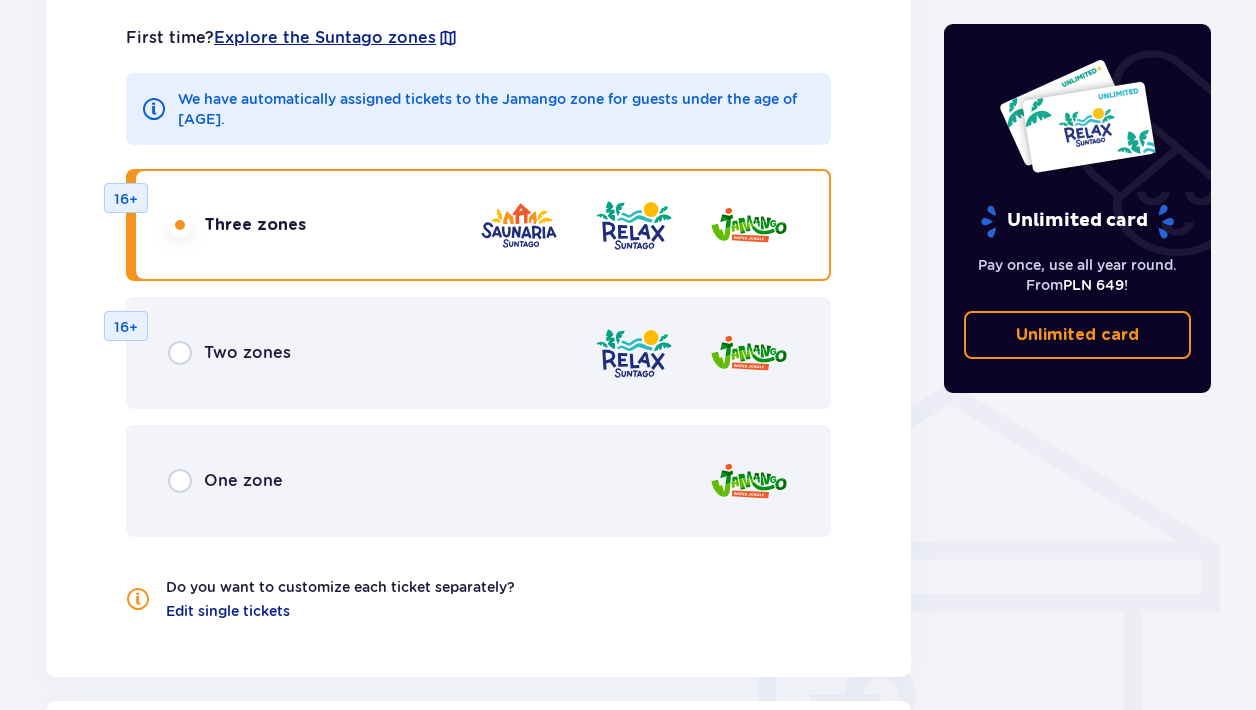 scroll, scrollTop: 1279, scrollLeft: 0, axis: vertical 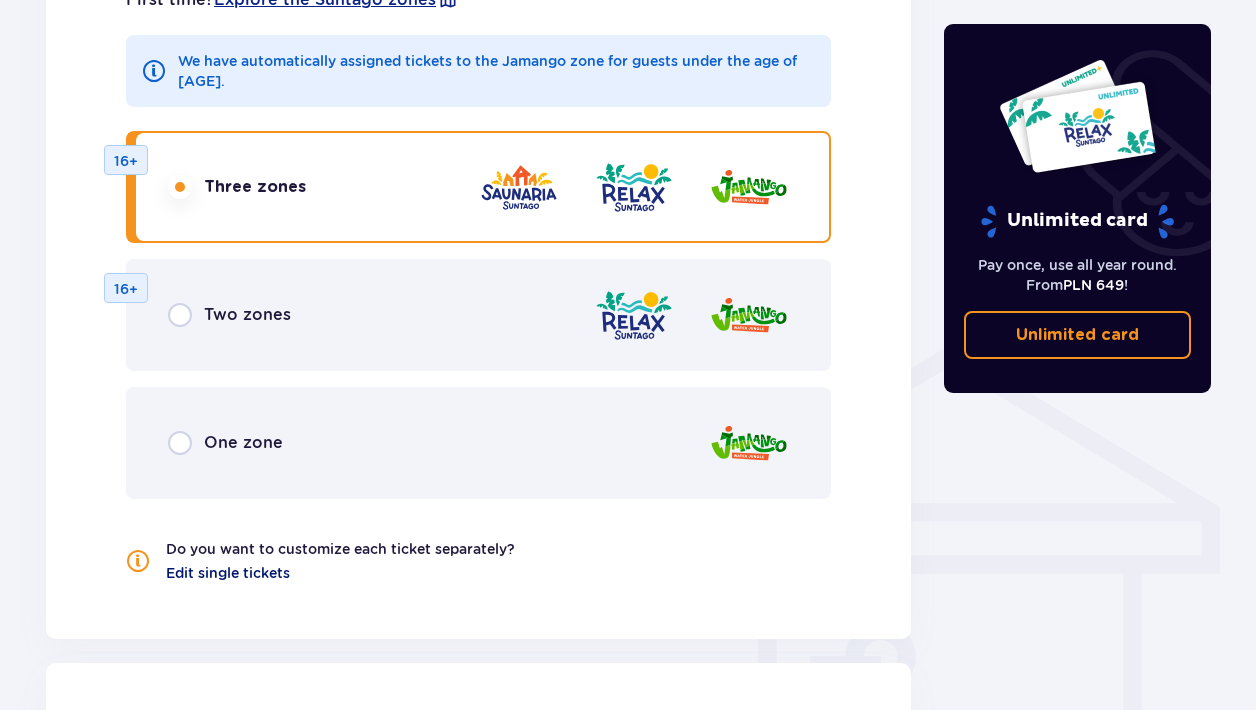 click on "Edit single tickets" at bounding box center [228, 573] 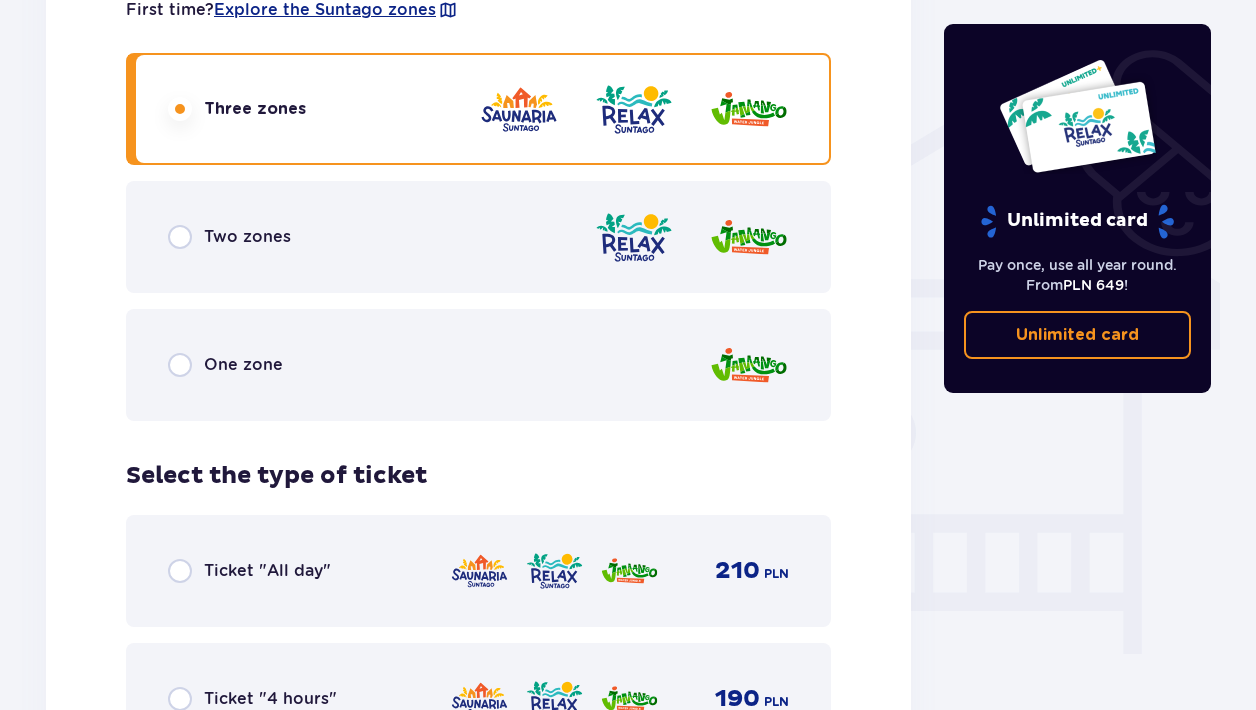 scroll, scrollTop: 1504, scrollLeft: 0, axis: vertical 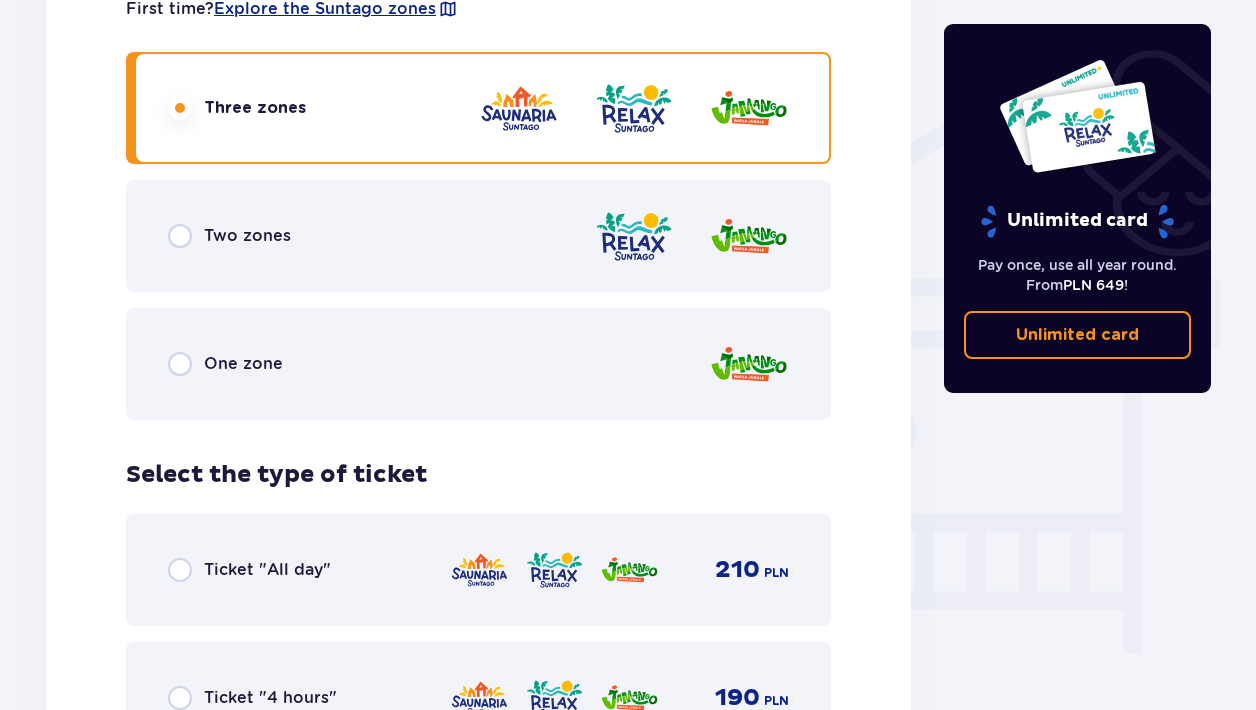 click at bounding box center [180, 364] 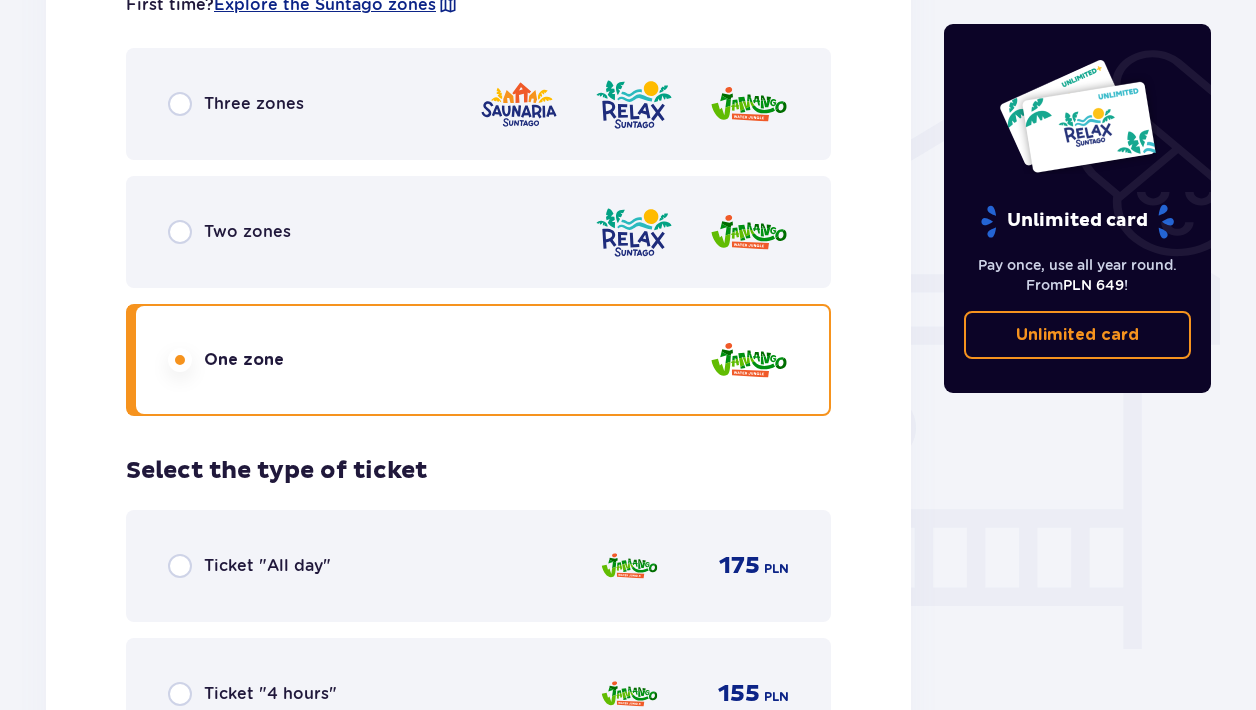 scroll, scrollTop: 1469, scrollLeft: 0, axis: vertical 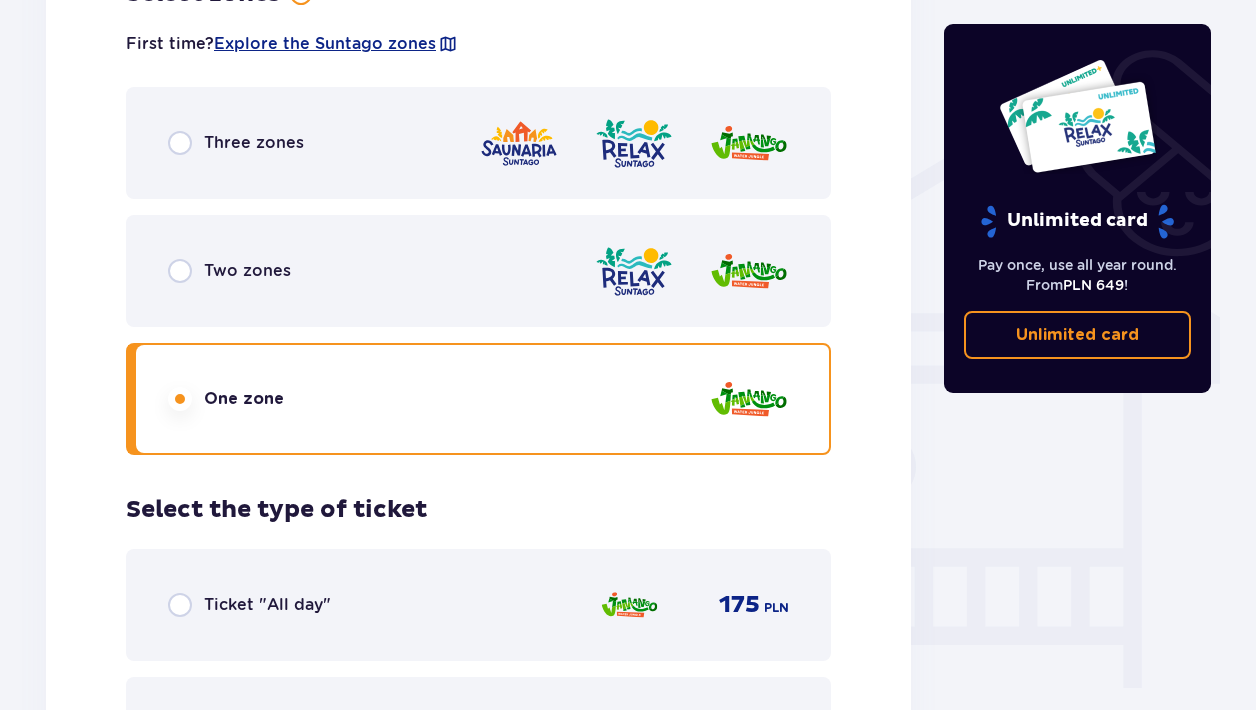 click on "Three zones" at bounding box center [236, 143] 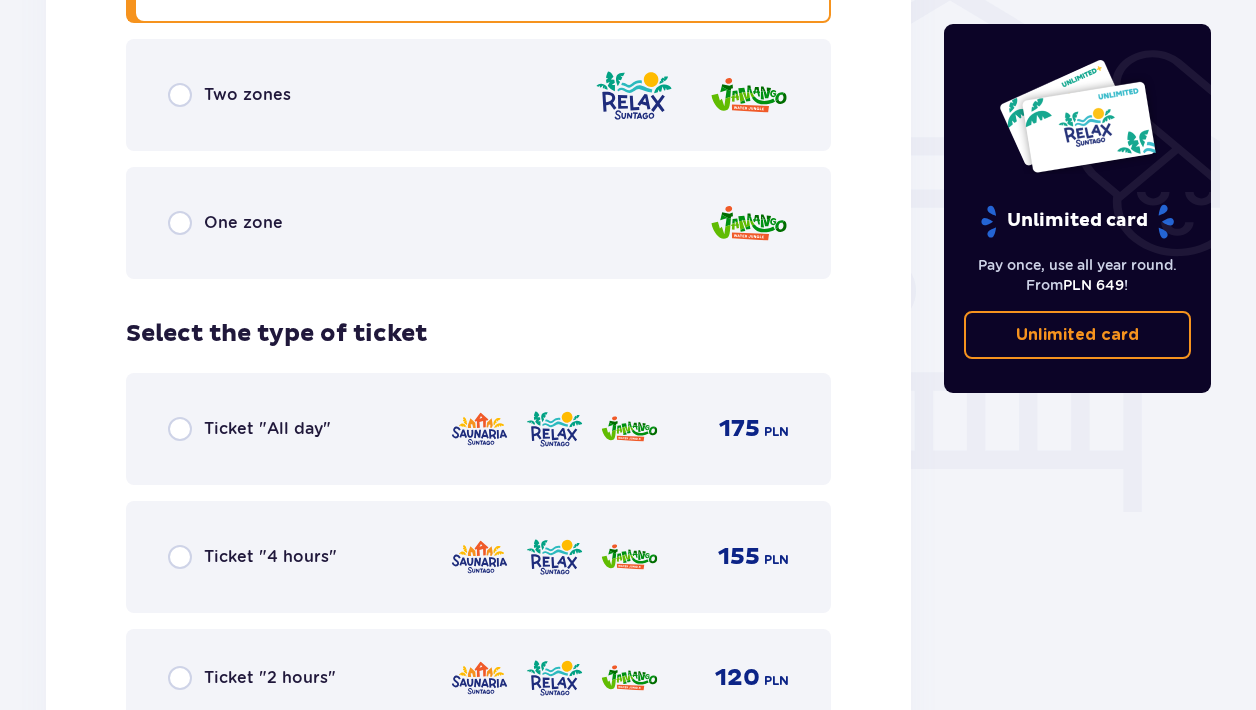 scroll, scrollTop: 1629, scrollLeft: 0, axis: vertical 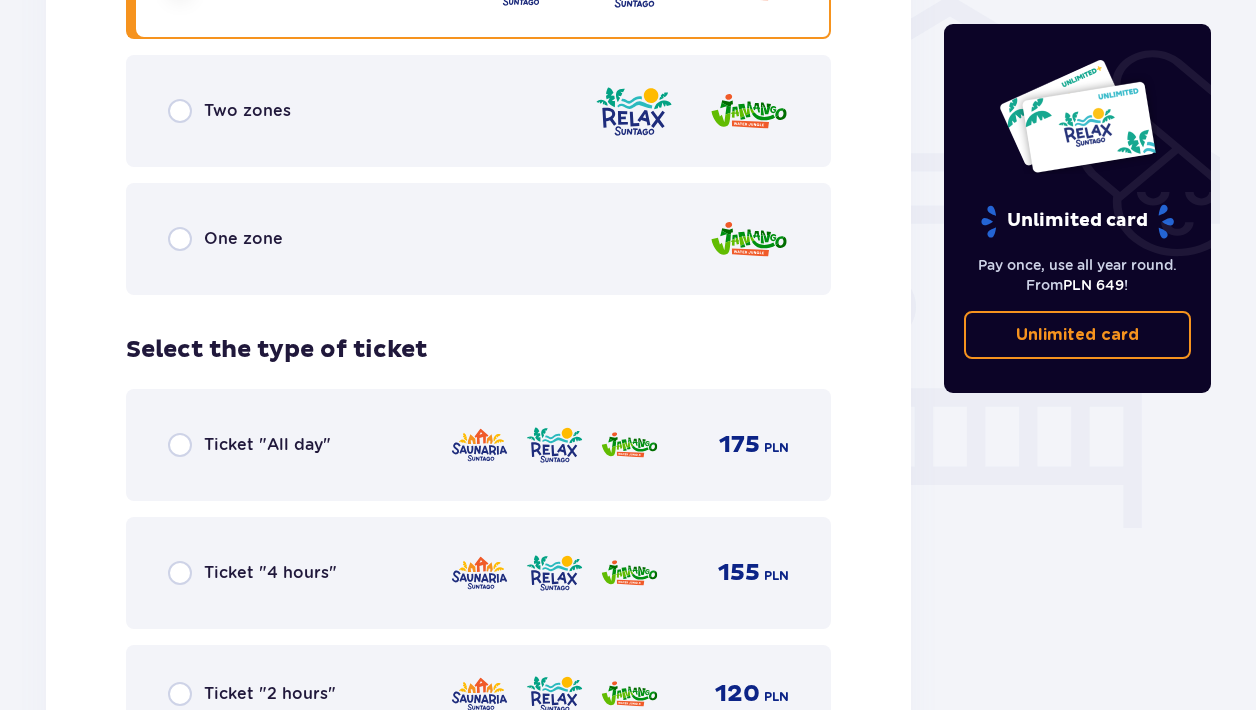 click at bounding box center (180, 239) 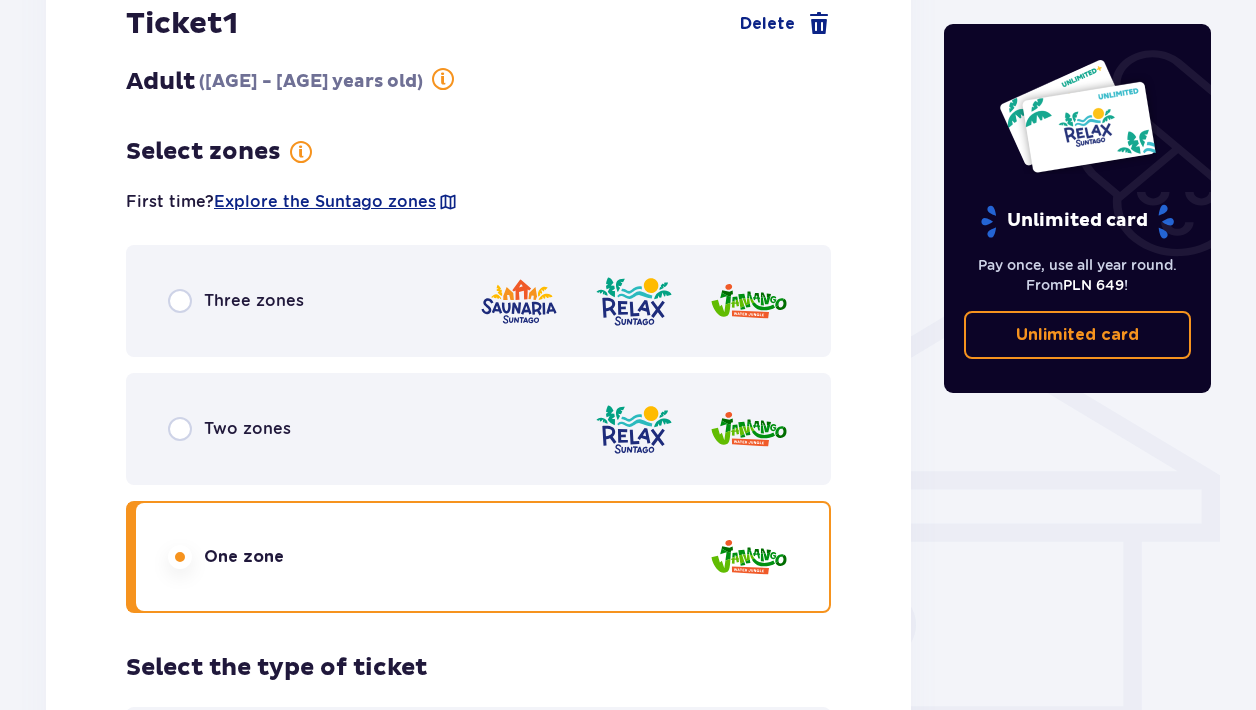 scroll, scrollTop: 1329, scrollLeft: 0, axis: vertical 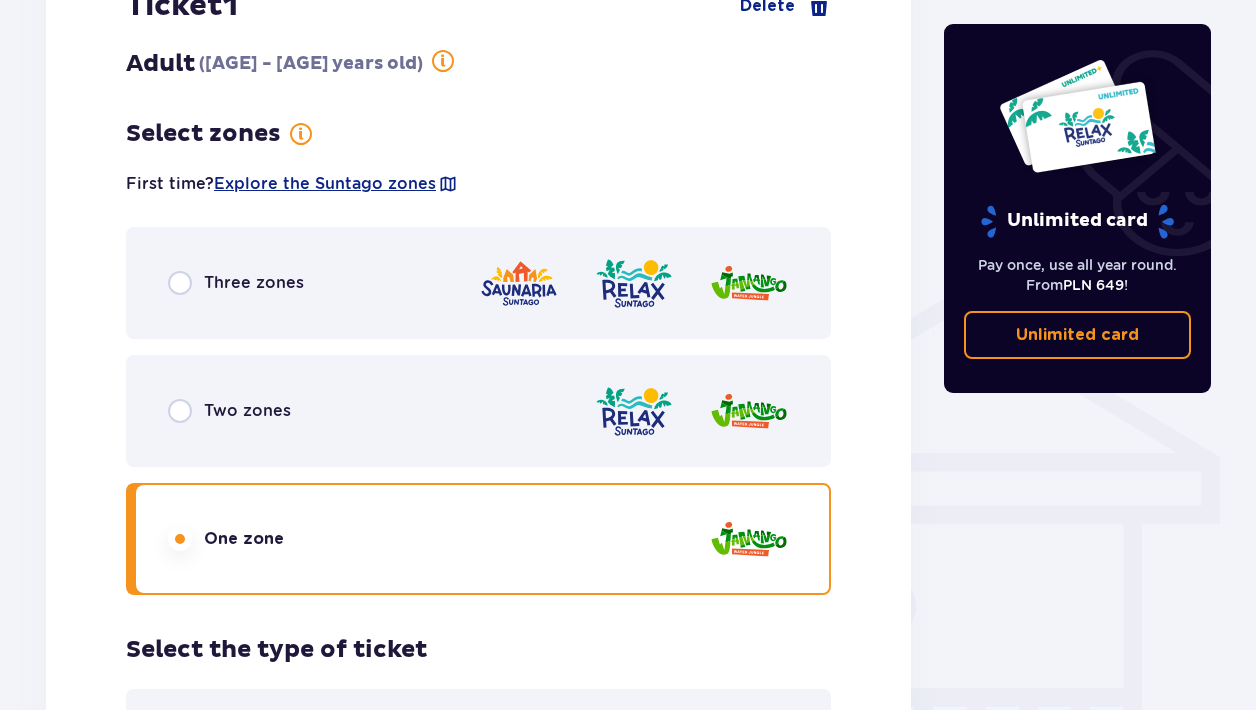 click on "Three zones" at bounding box center (478, 283) 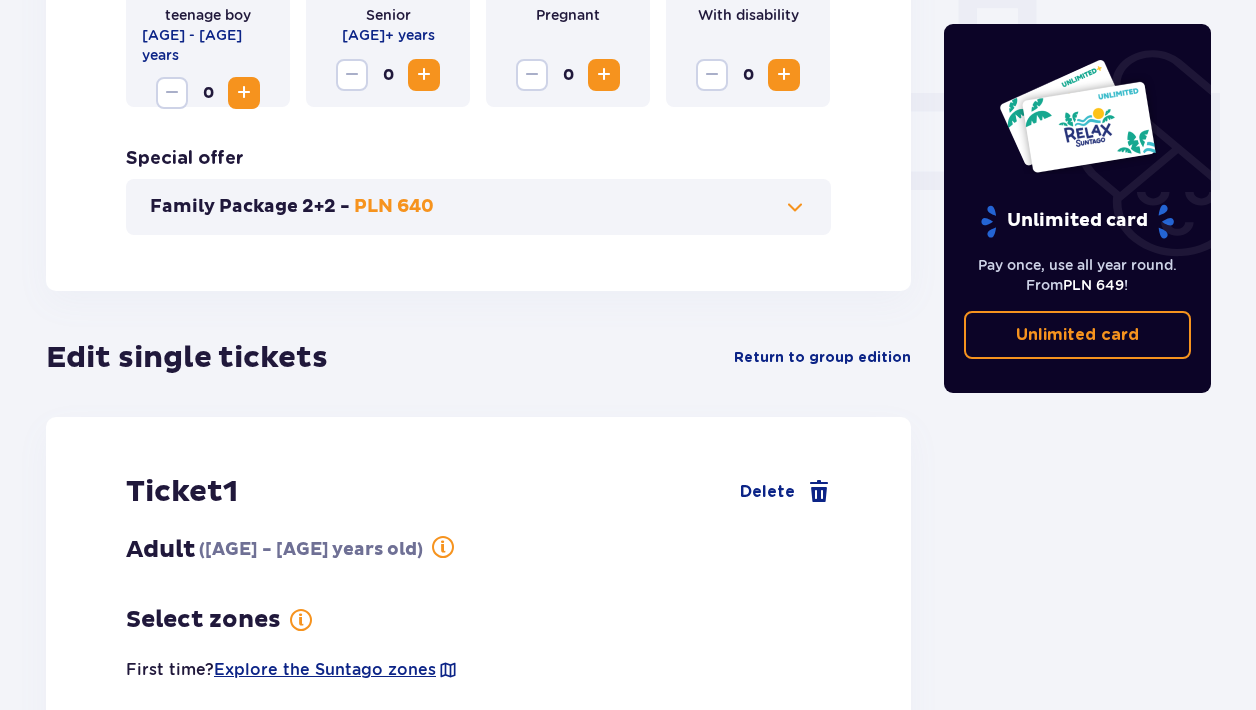 scroll, scrollTop: 834, scrollLeft: 0, axis: vertical 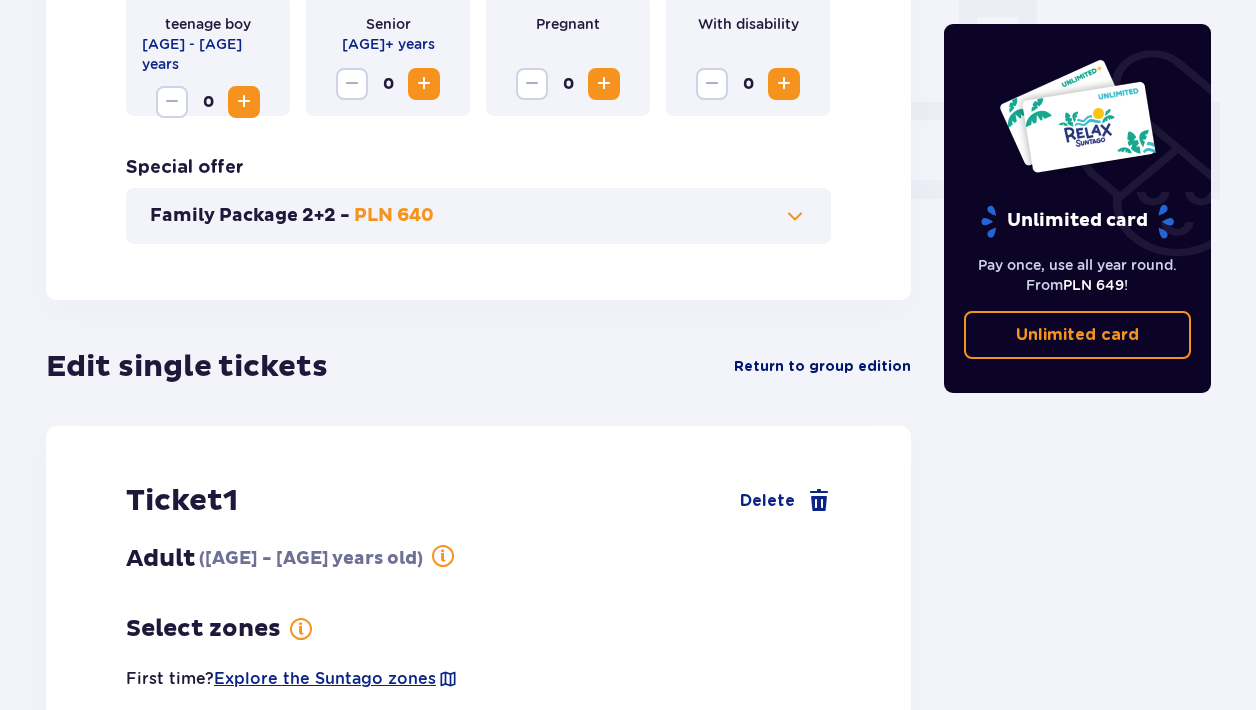 click on "Return to group edition" at bounding box center (822, 367) 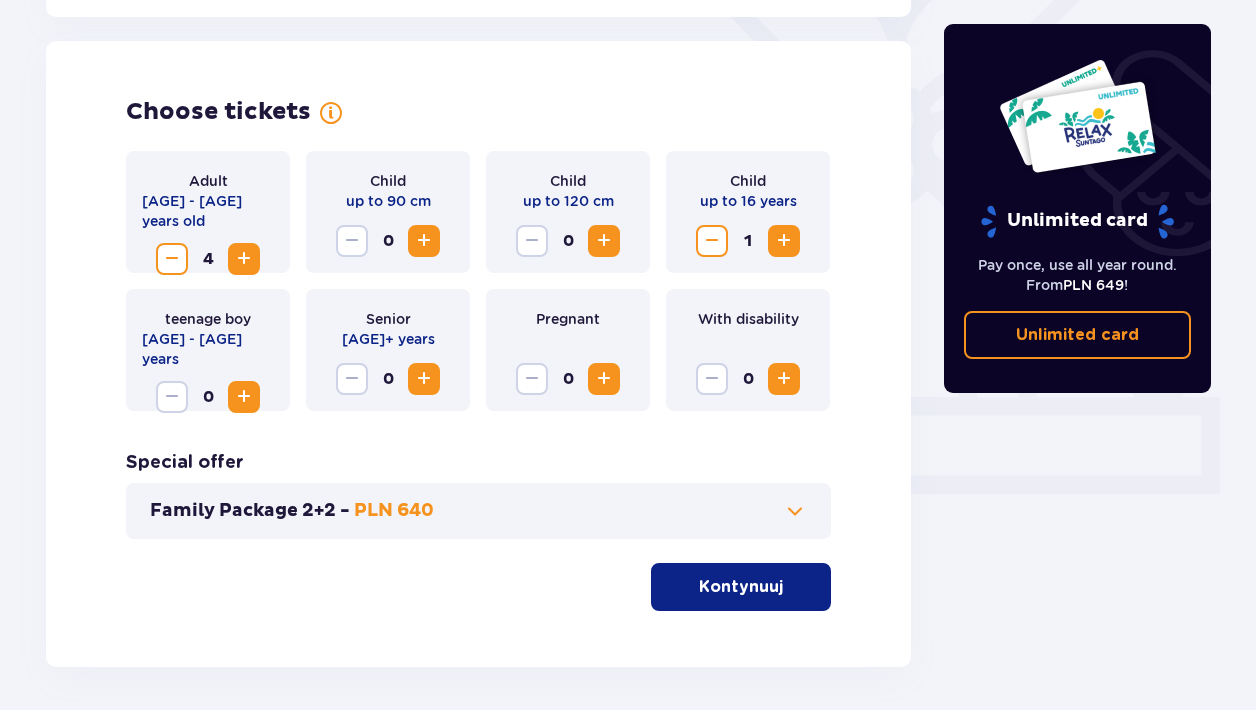 scroll, scrollTop: 590, scrollLeft: 0, axis: vertical 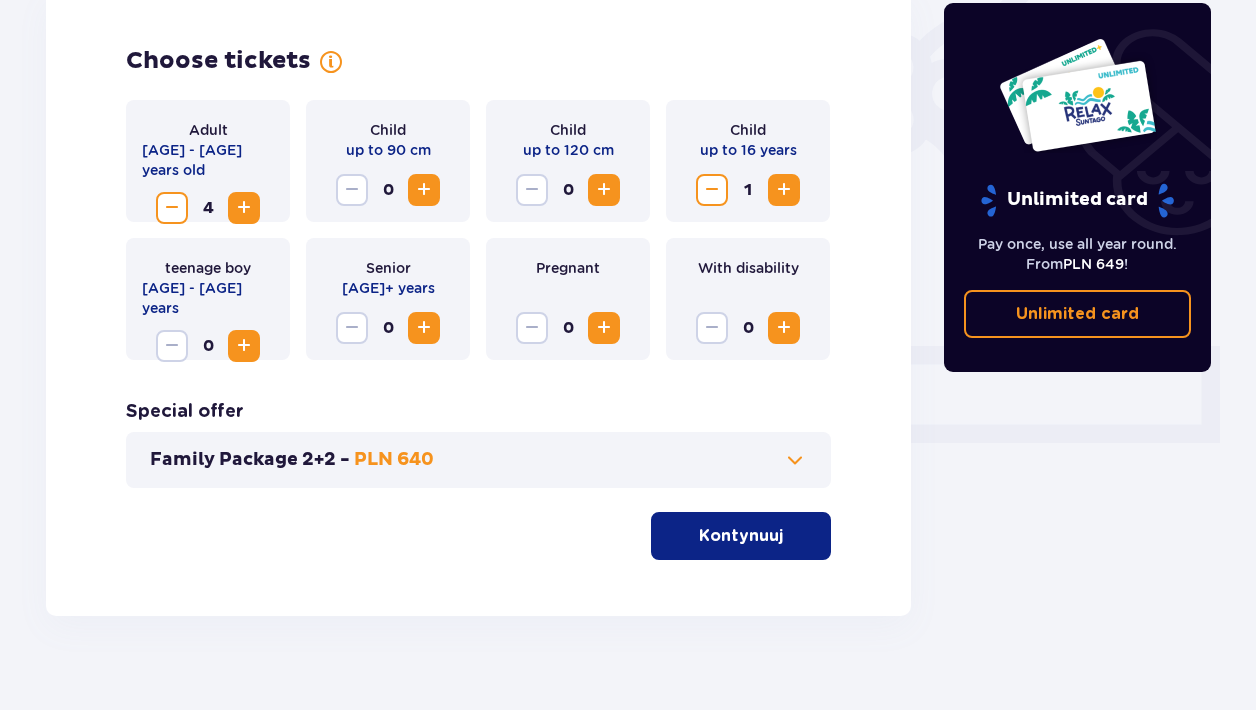 click on "Kontynuuj" at bounding box center [741, 536] 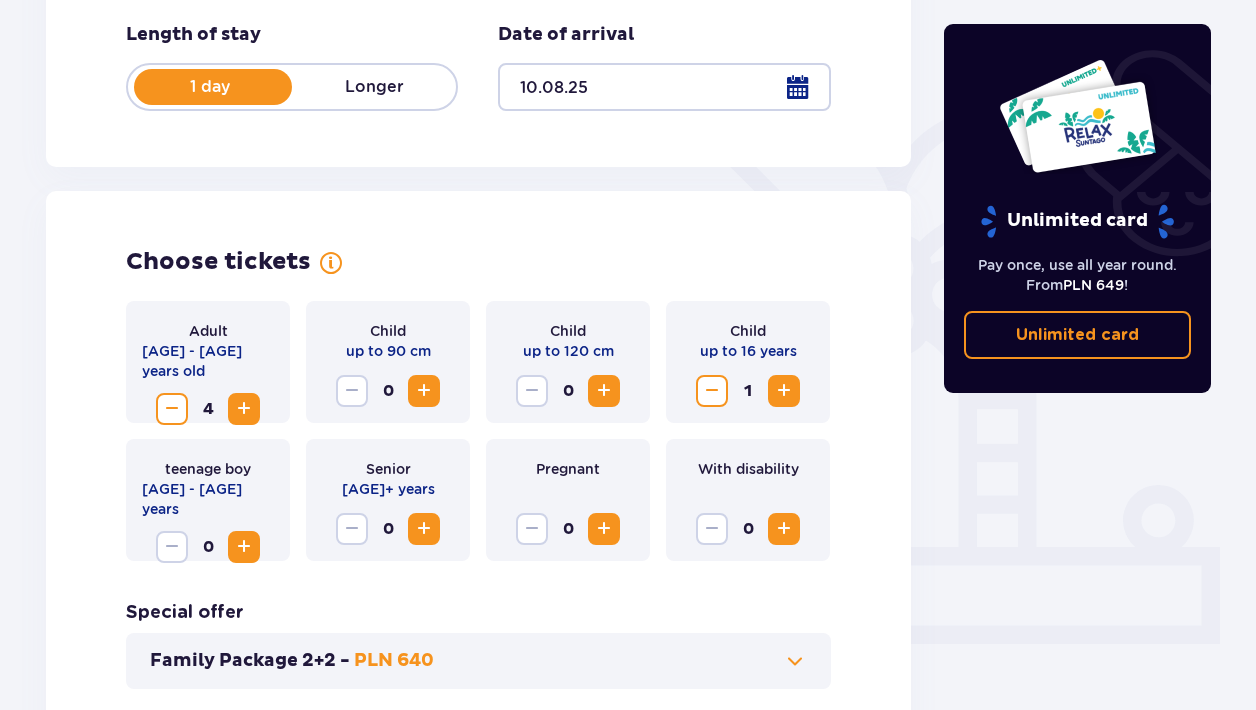 scroll, scrollTop: 362, scrollLeft: 0, axis: vertical 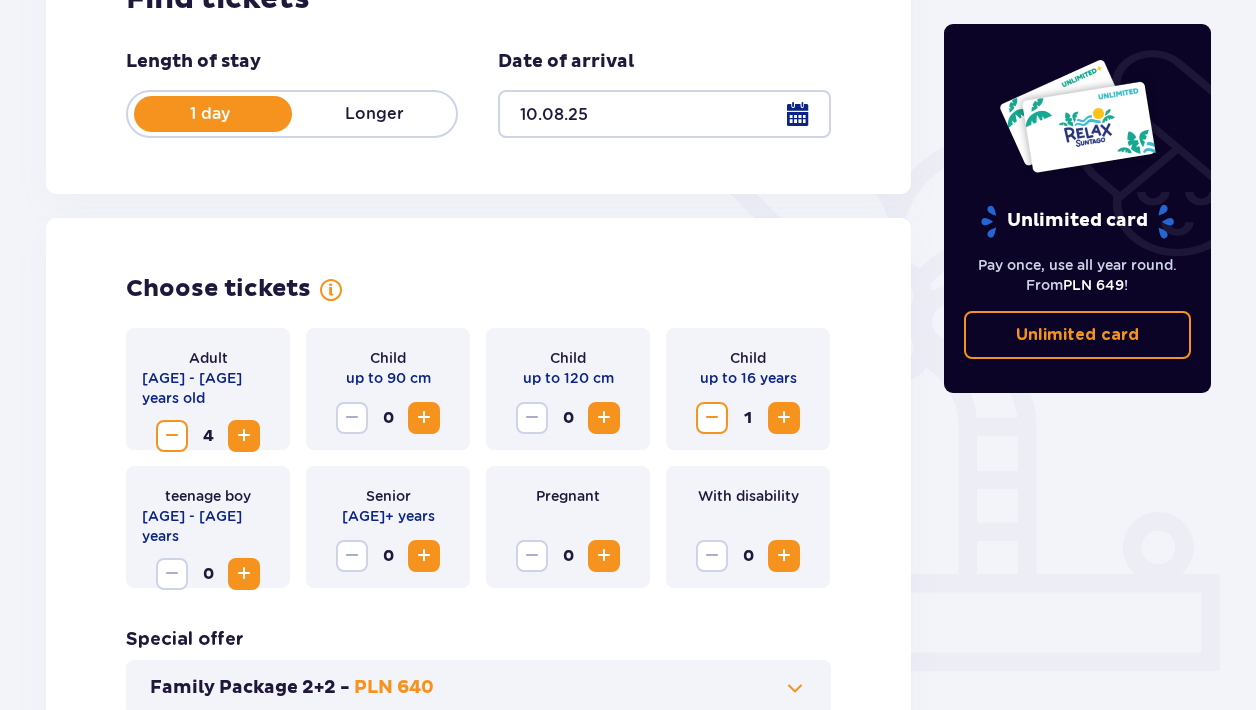 click at bounding box center [712, 418] 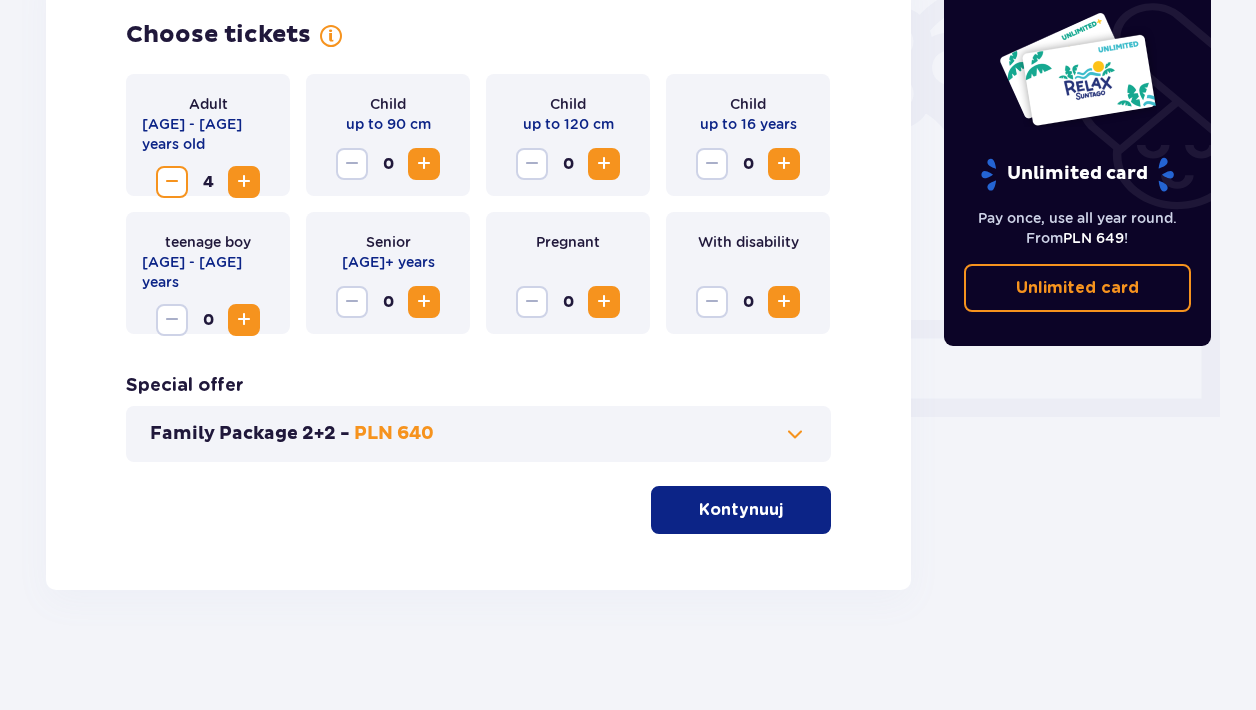 click on "Kontynuuj" at bounding box center (741, 510) 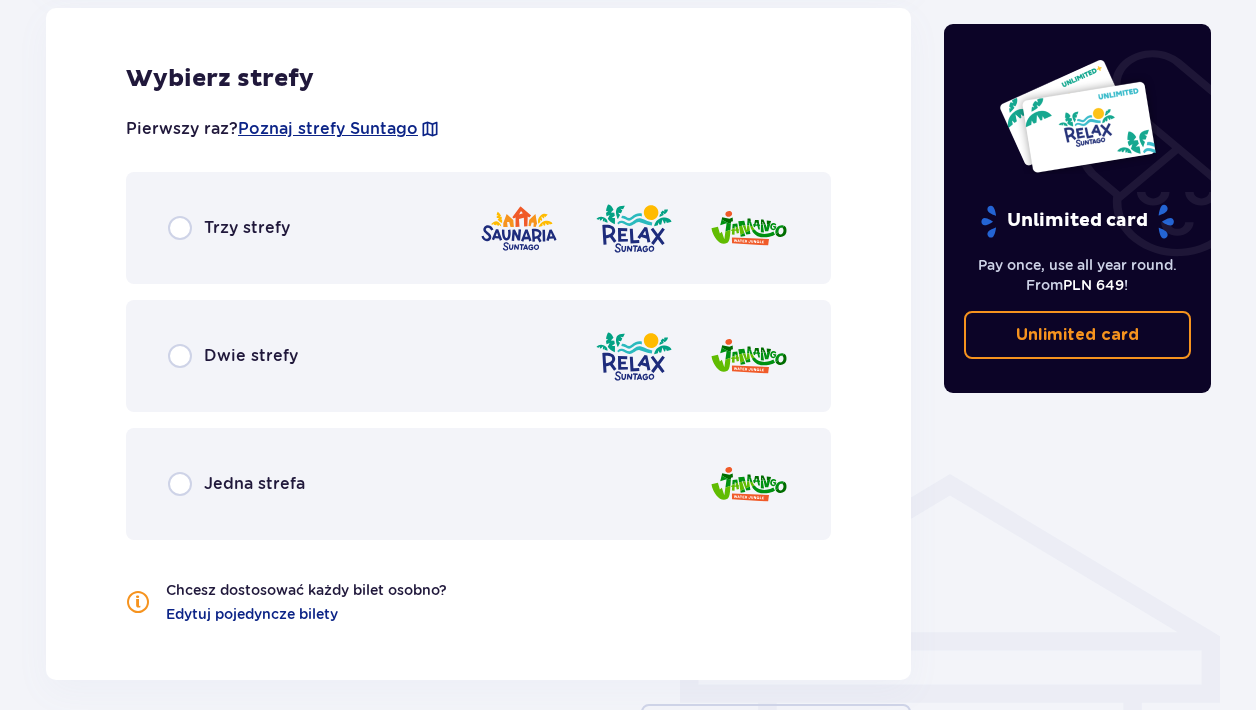 scroll, scrollTop: 1146, scrollLeft: 0, axis: vertical 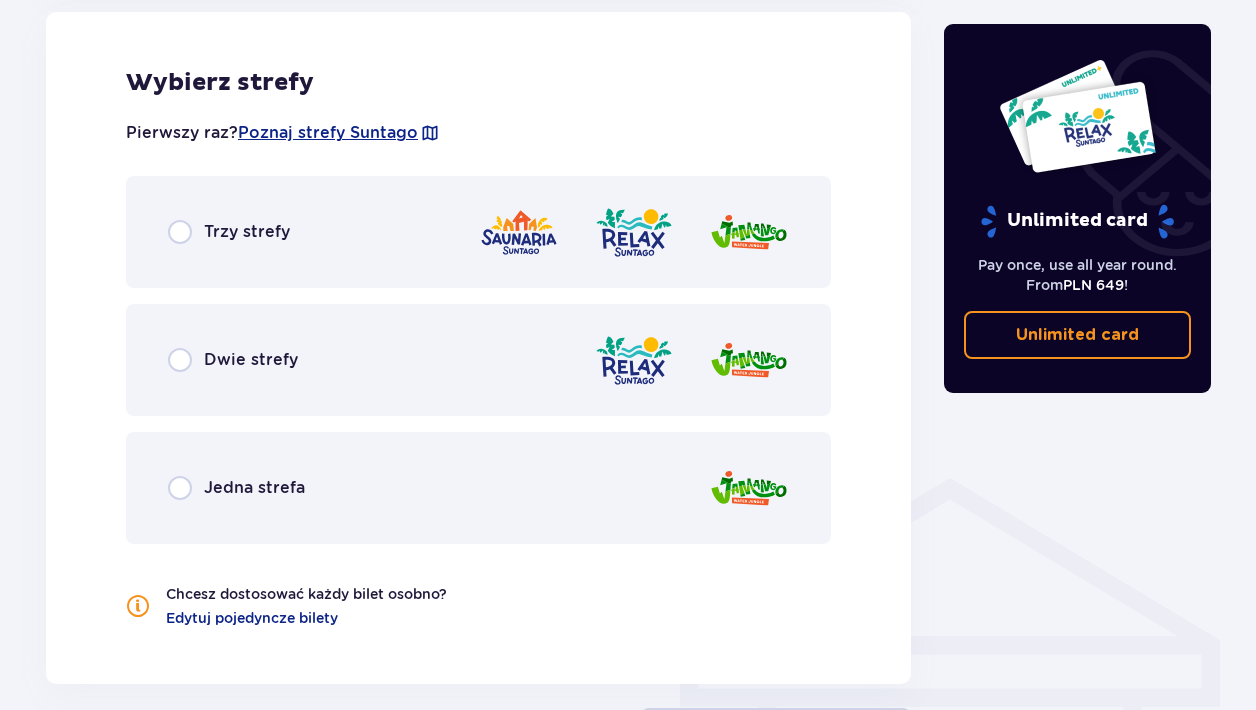 click at bounding box center [180, 232] 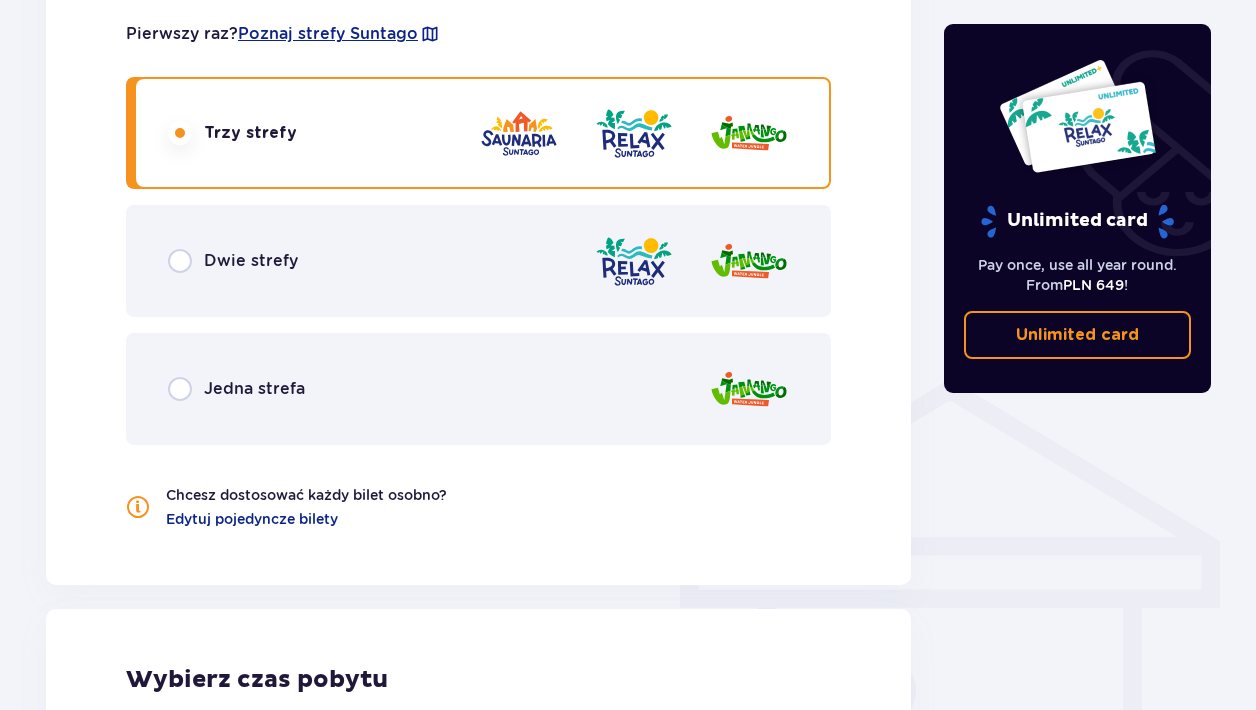 scroll, scrollTop: 1246, scrollLeft: 0, axis: vertical 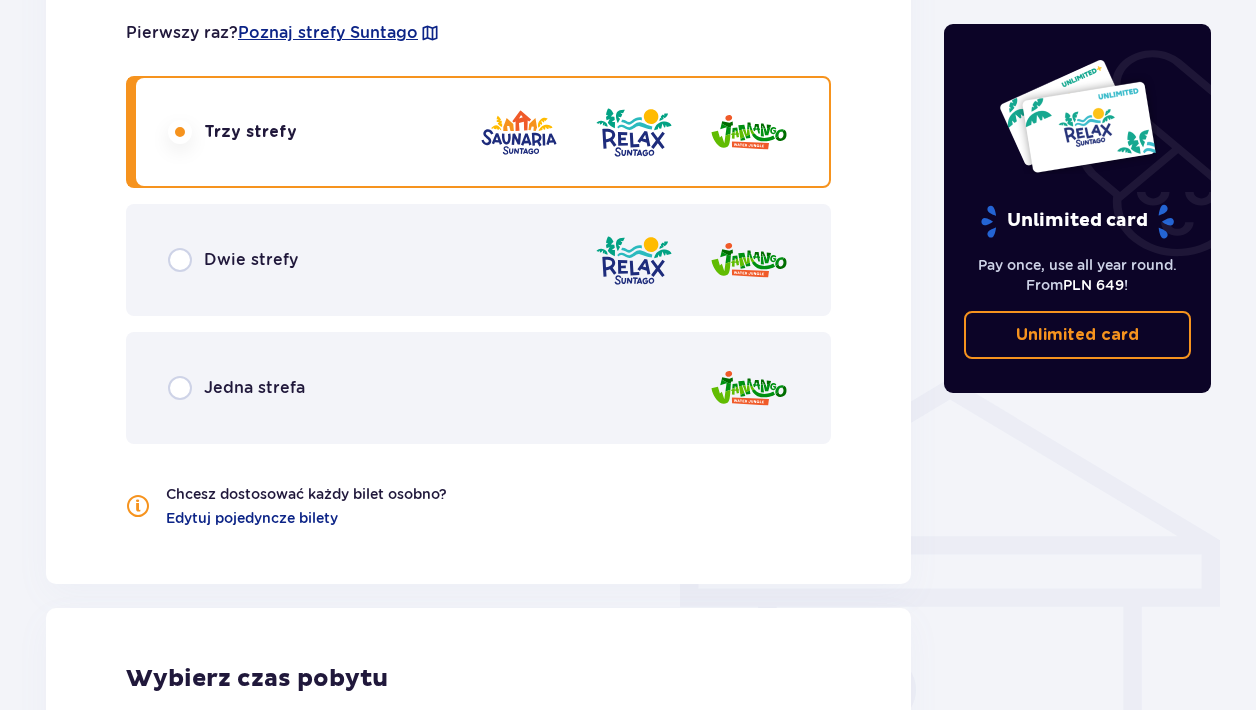 click at bounding box center (180, 388) 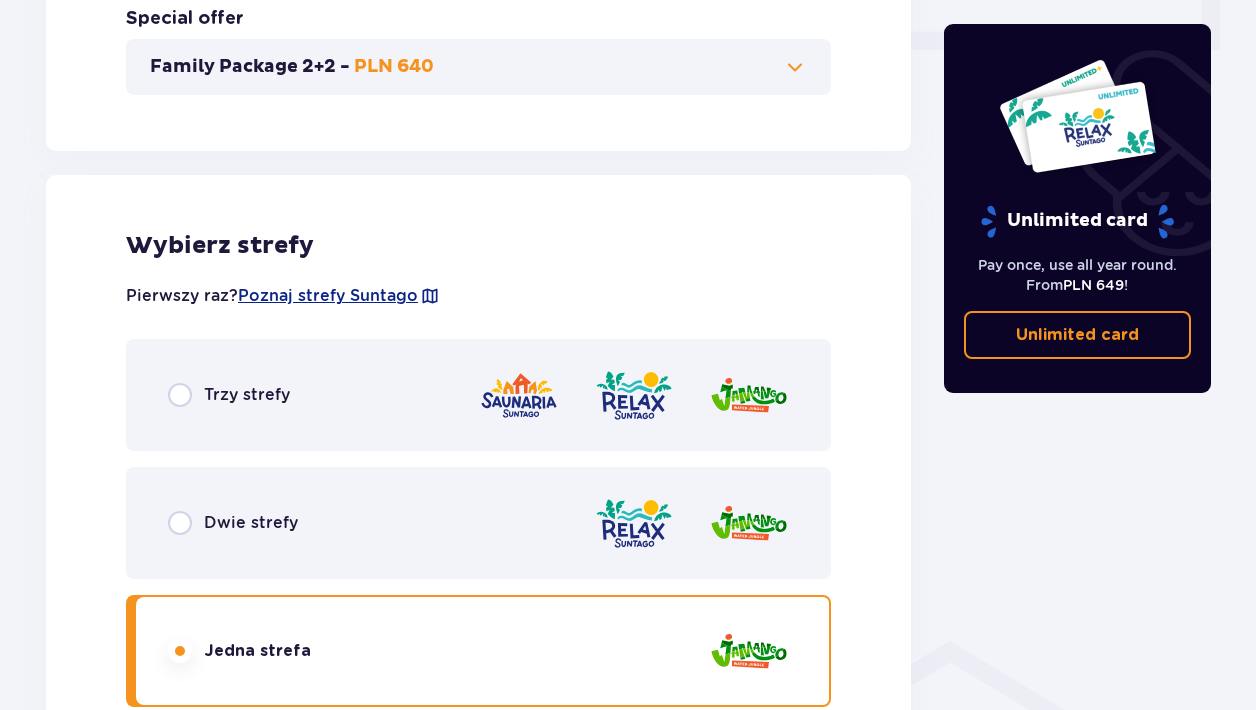 scroll, scrollTop: 884, scrollLeft: 0, axis: vertical 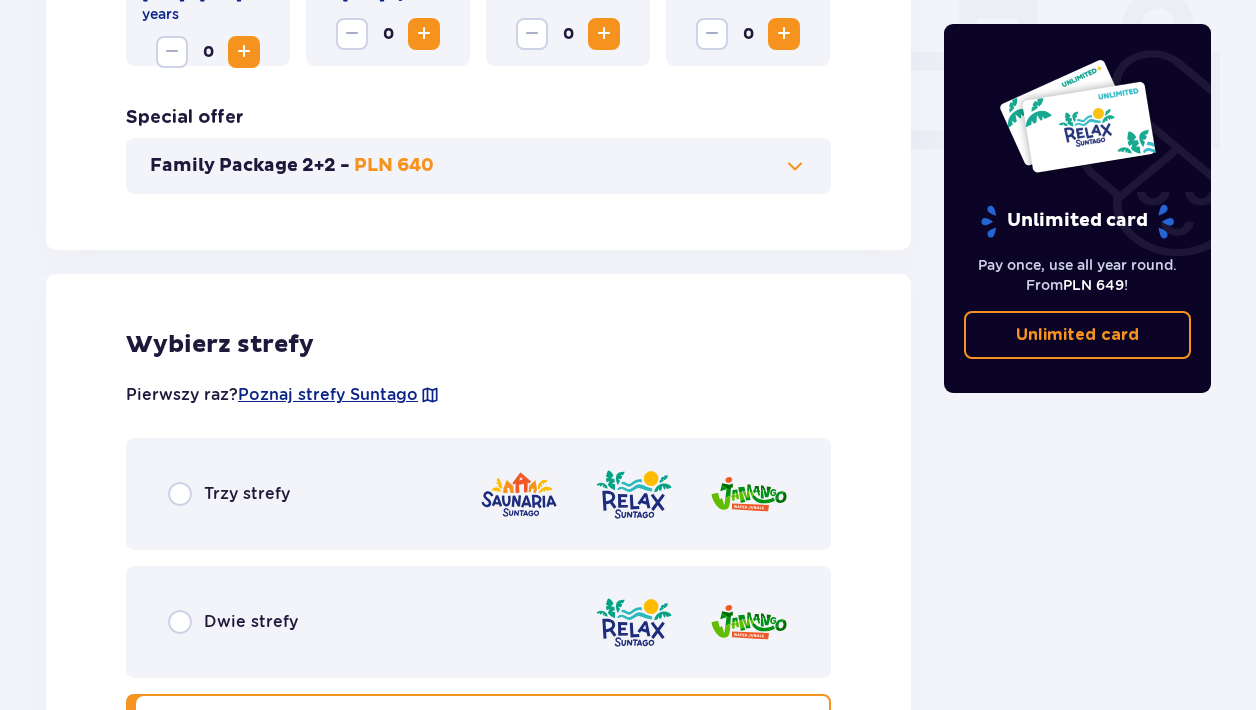click at bounding box center (180, 494) 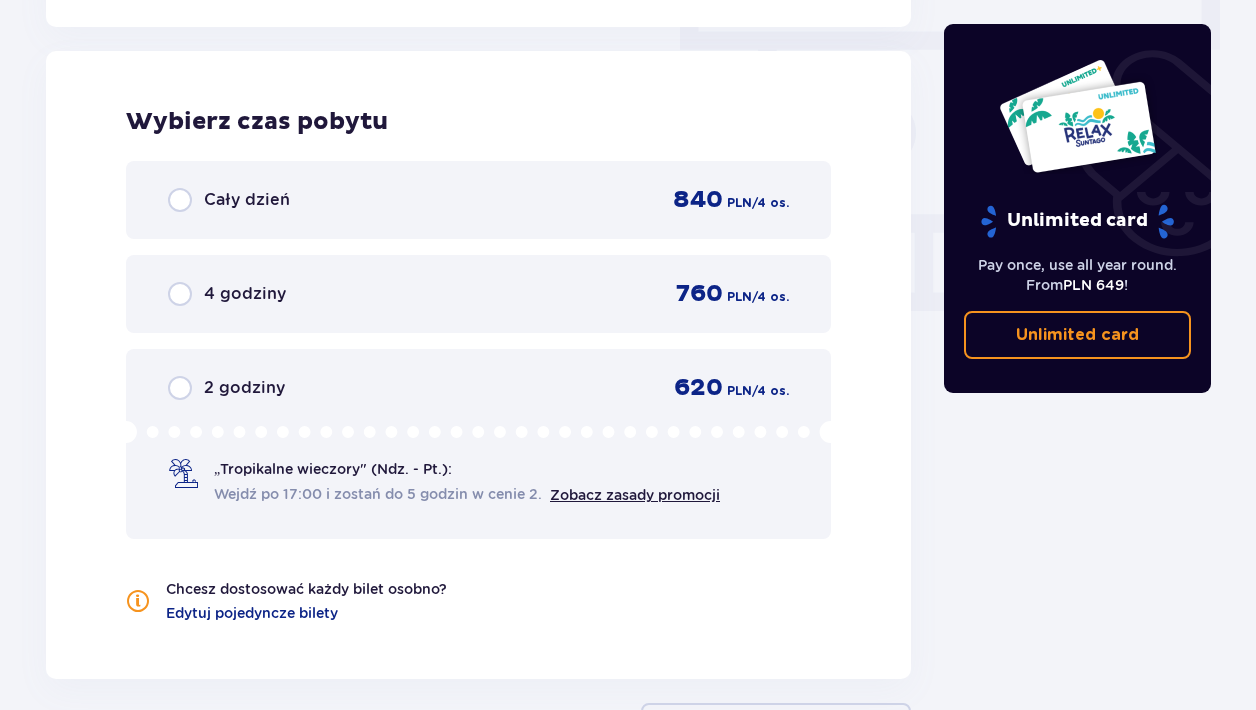 scroll, scrollTop: 1806, scrollLeft: 0, axis: vertical 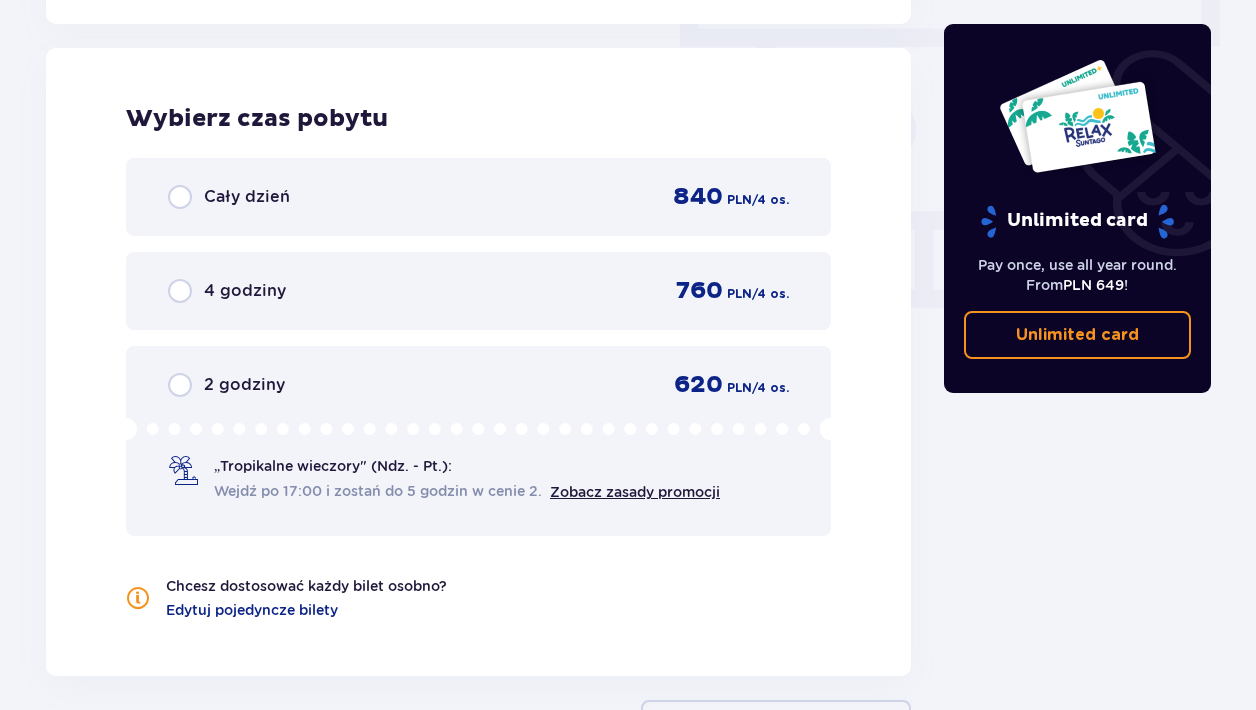 click at bounding box center [183, 471] 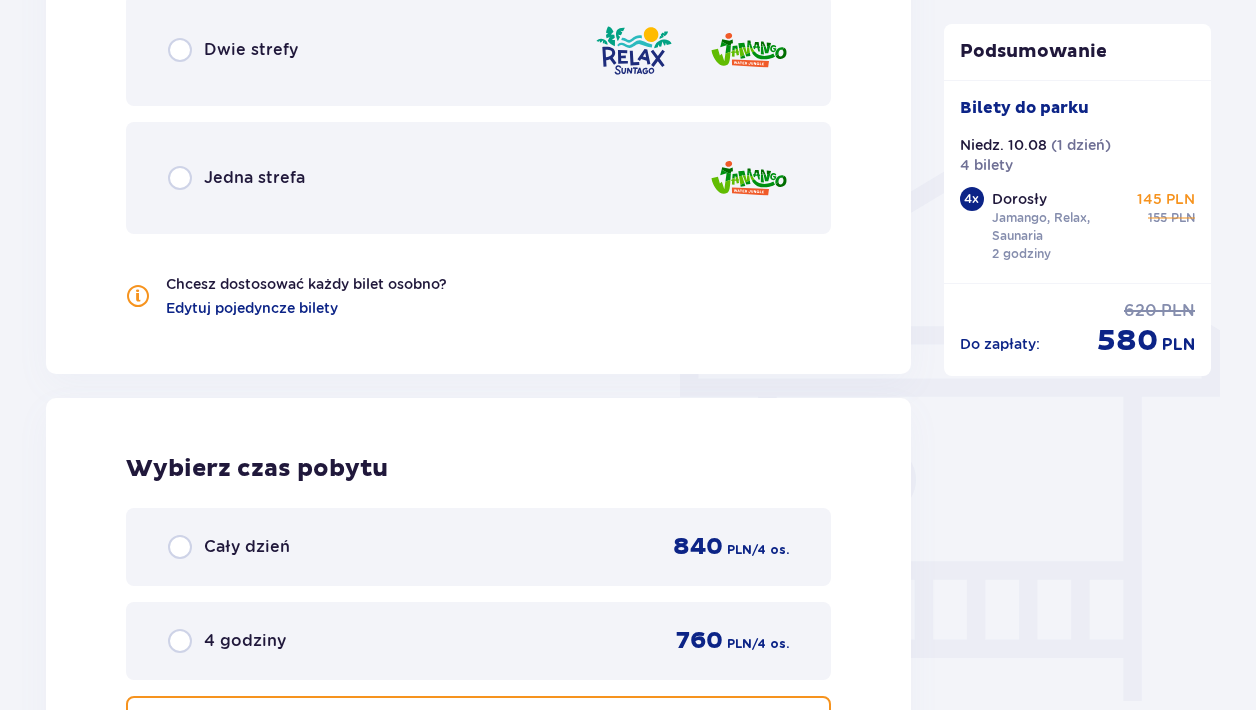 scroll, scrollTop: 1443, scrollLeft: 0, axis: vertical 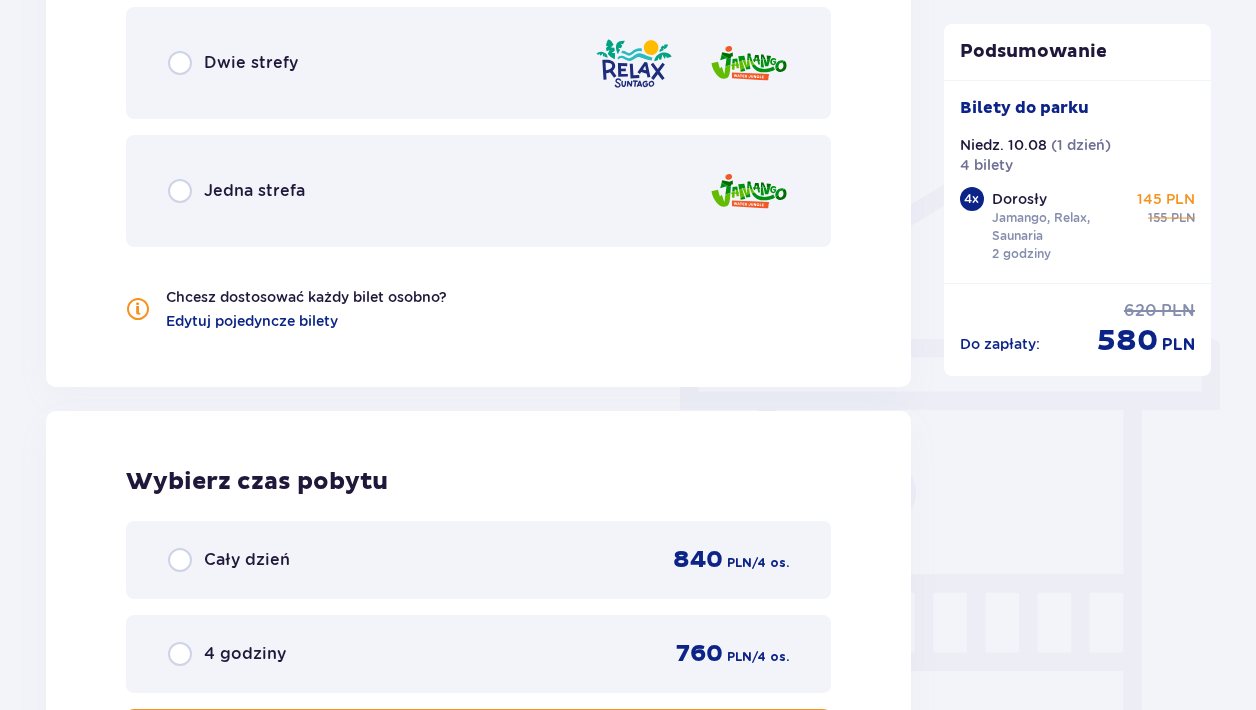 click at bounding box center [180, 191] 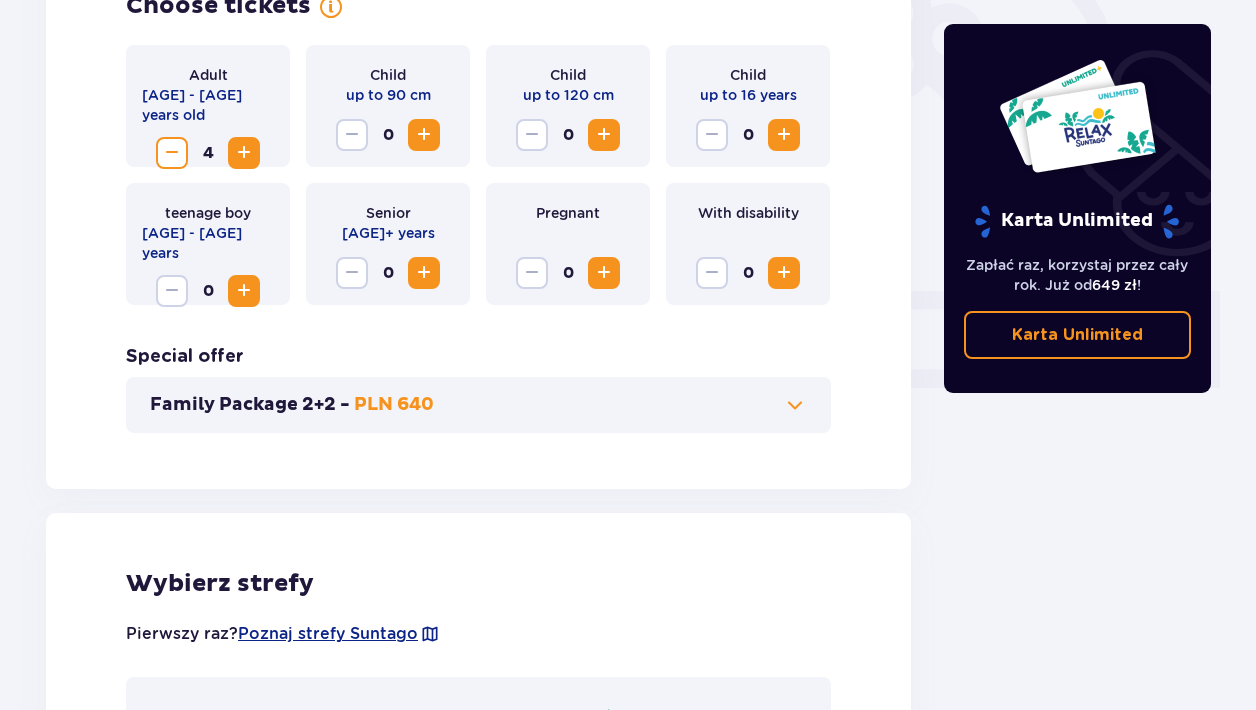 scroll, scrollTop: 643, scrollLeft: 0, axis: vertical 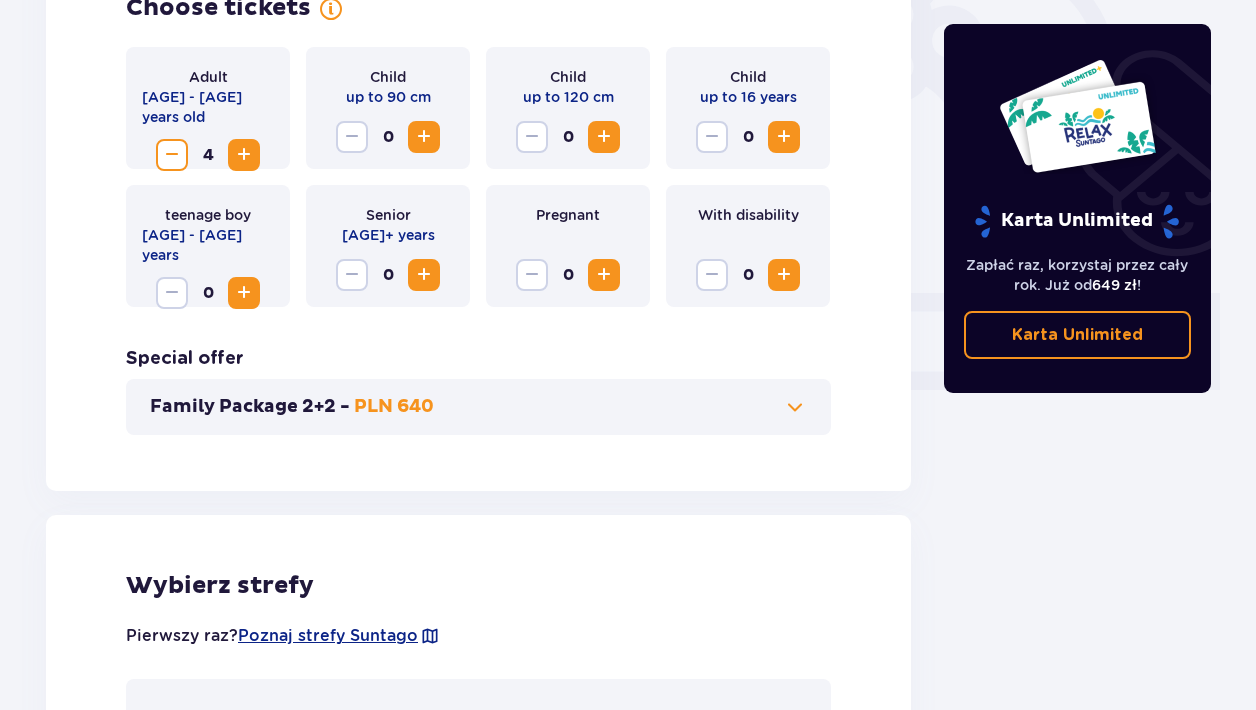 click at bounding box center [172, 155] 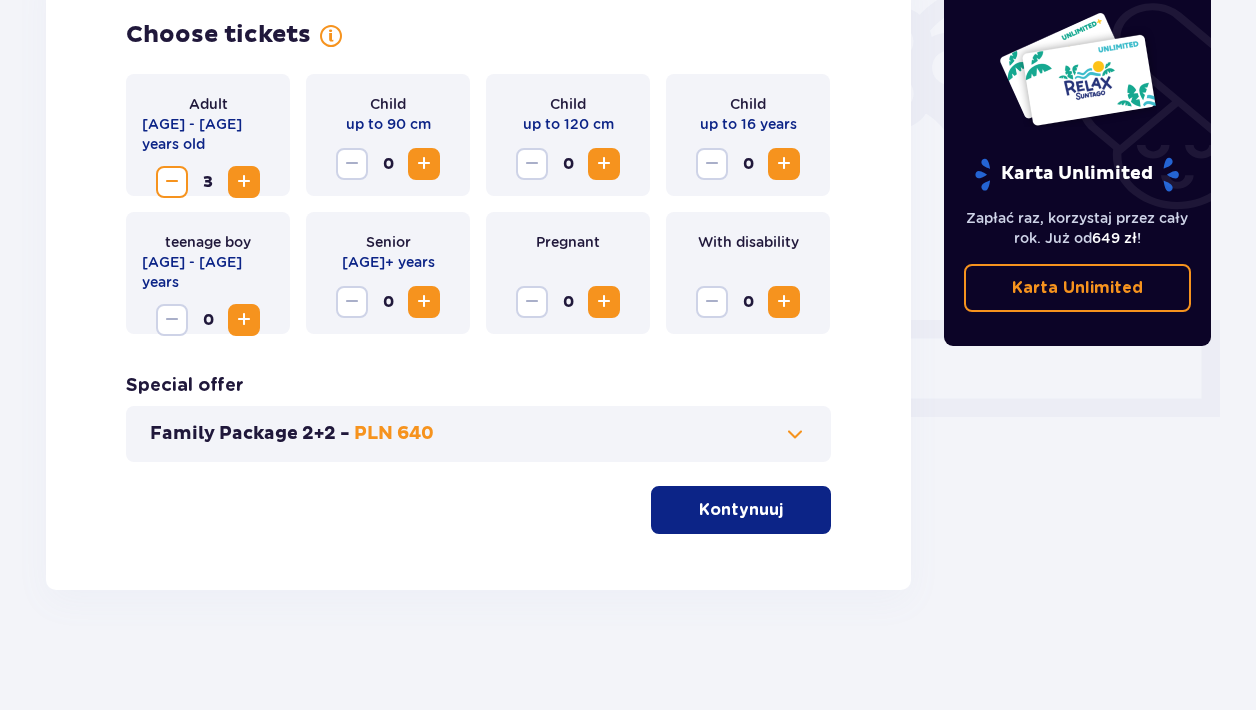 scroll, scrollTop: 616, scrollLeft: 0, axis: vertical 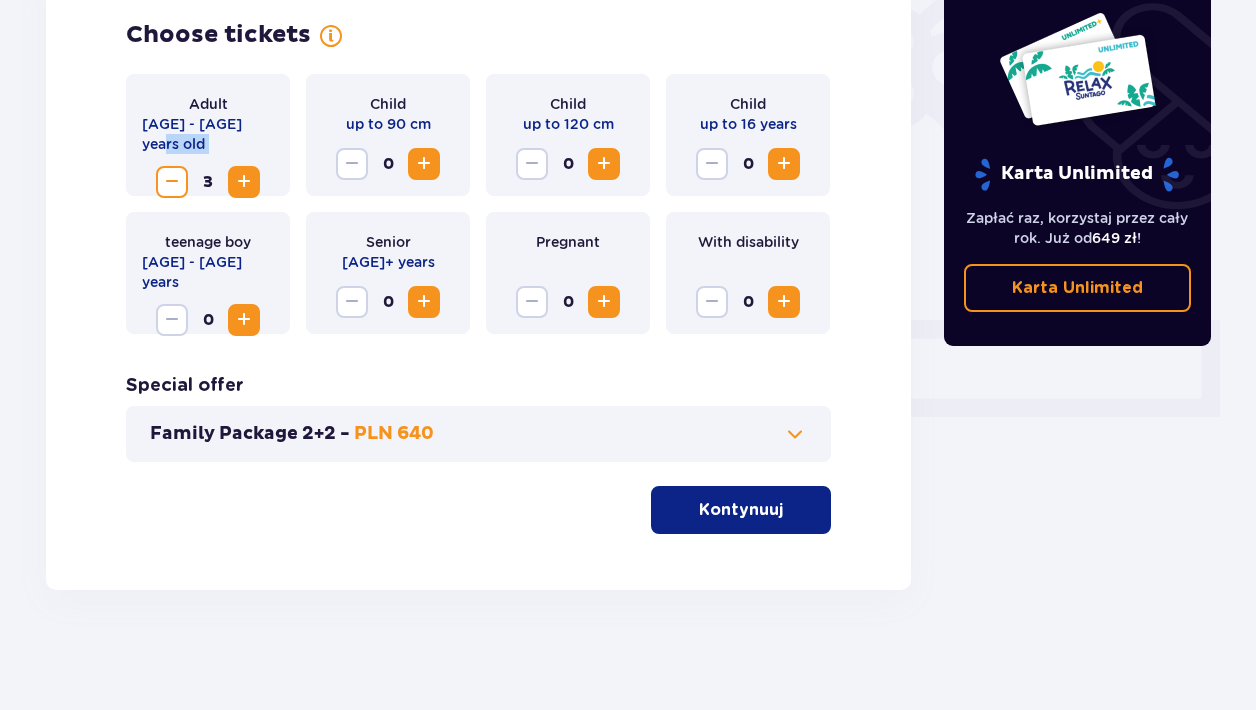 click on "[AGE] - [AGE] years old" at bounding box center [208, 134] 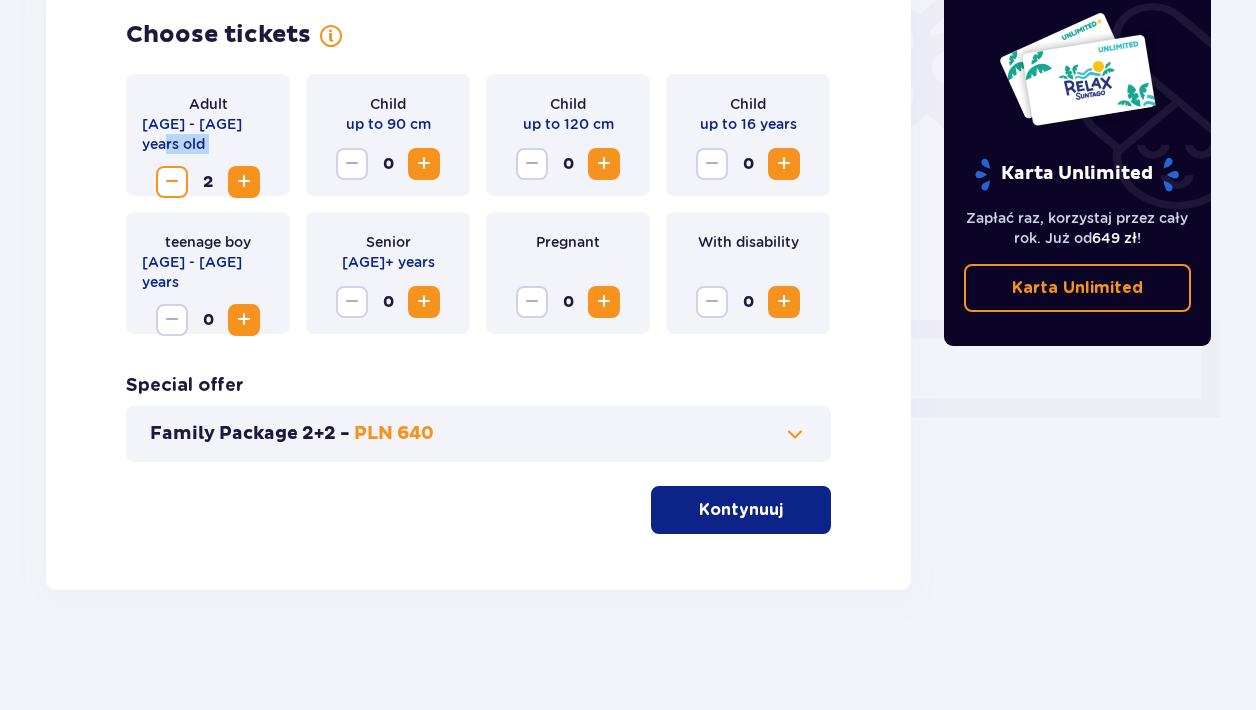 click at bounding box center [172, 182] 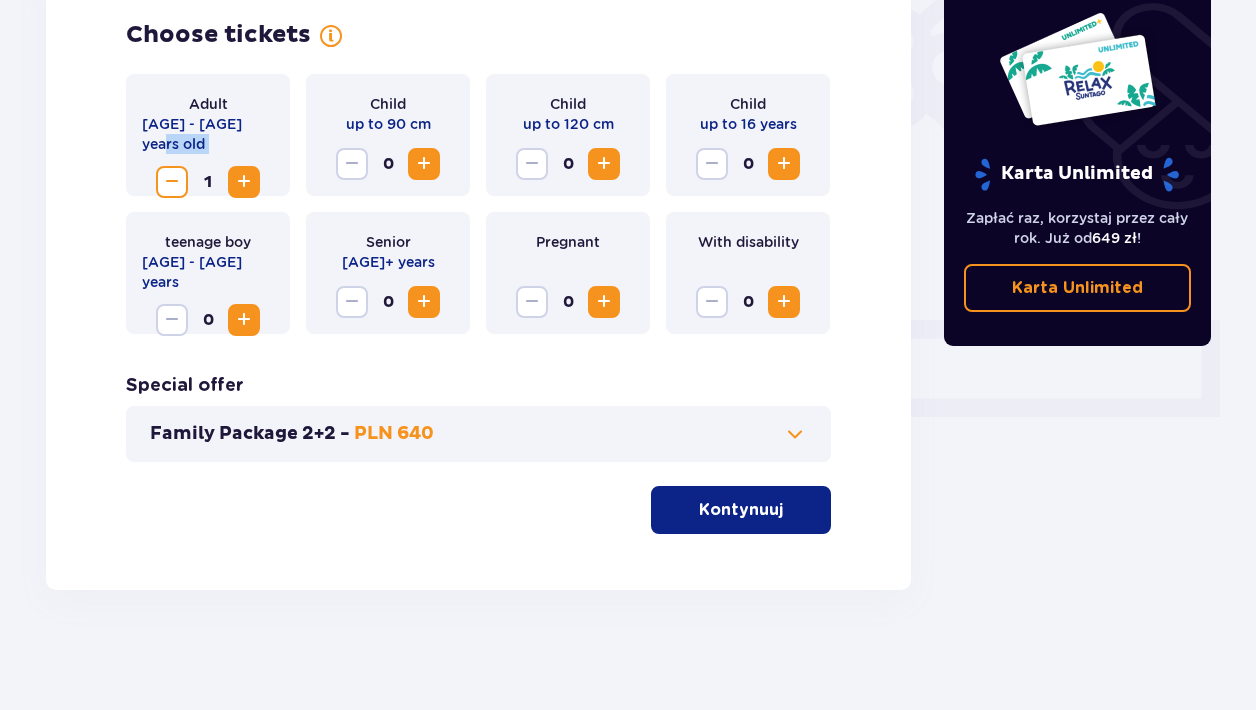 click on "Kontynuuj" at bounding box center [741, 510] 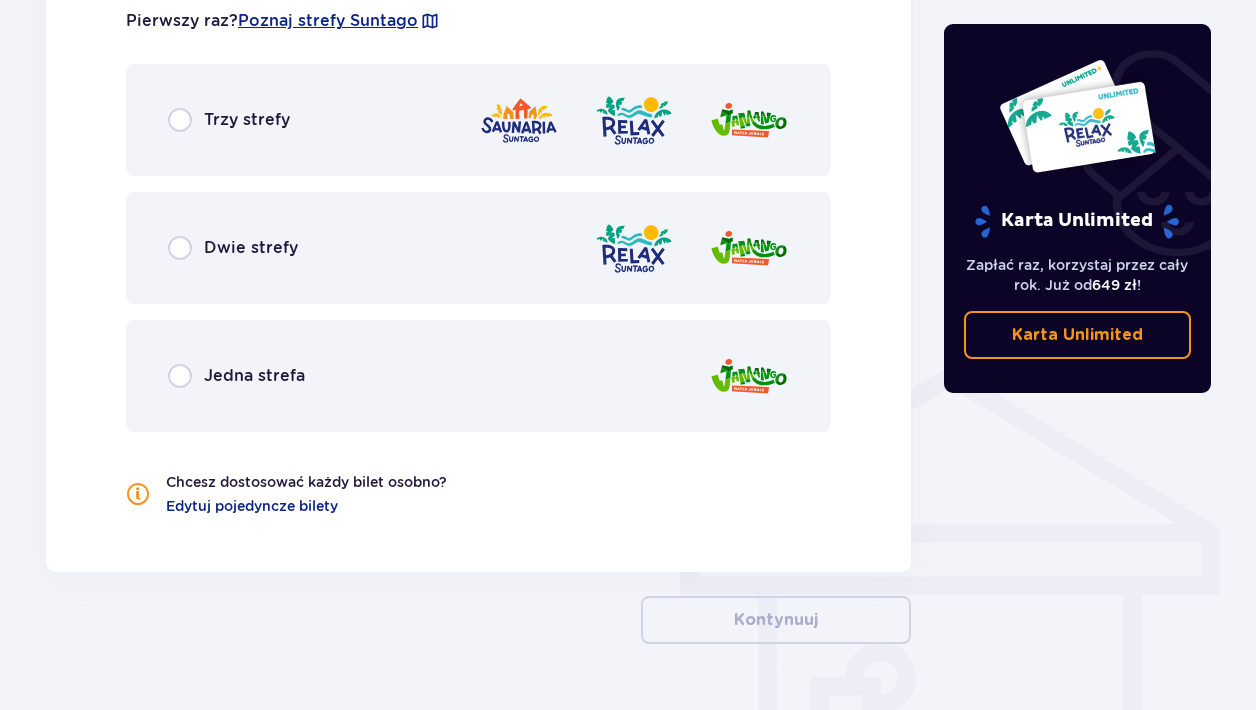 scroll, scrollTop: 1249, scrollLeft: 0, axis: vertical 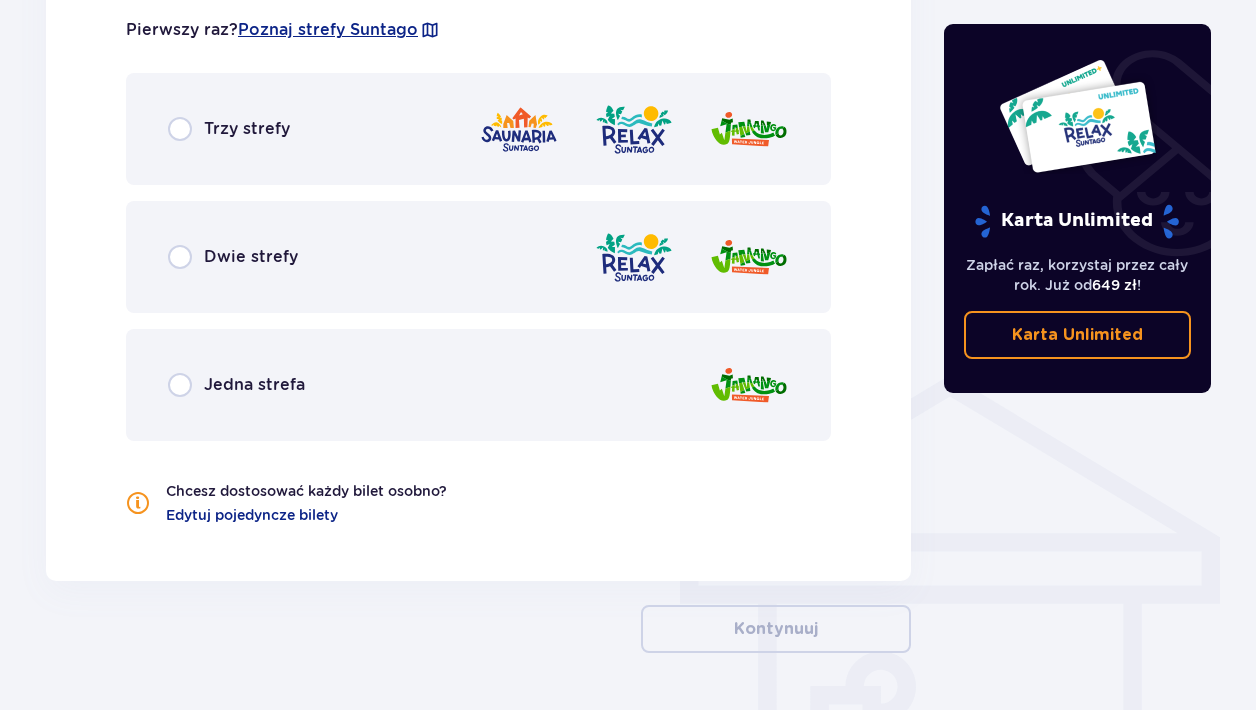 click on "Trzy strefy" at bounding box center (229, 129) 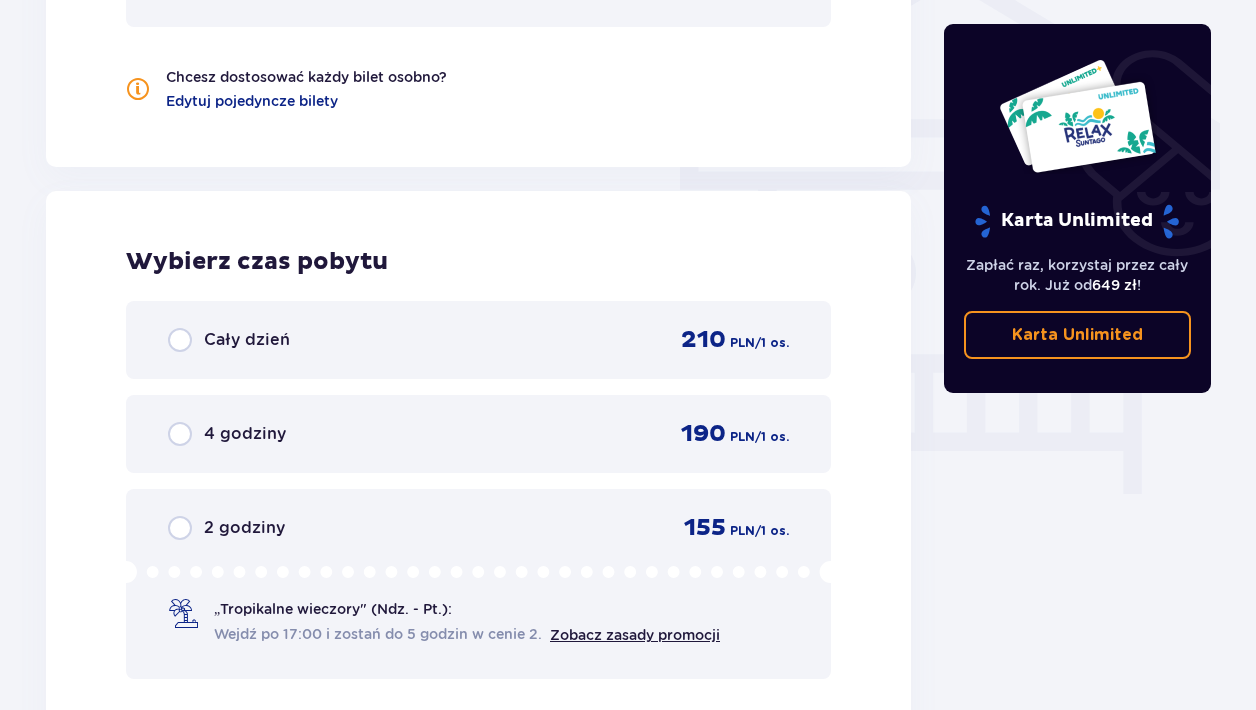scroll, scrollTop: 1656, scrollLeft: 0, axis: vertical 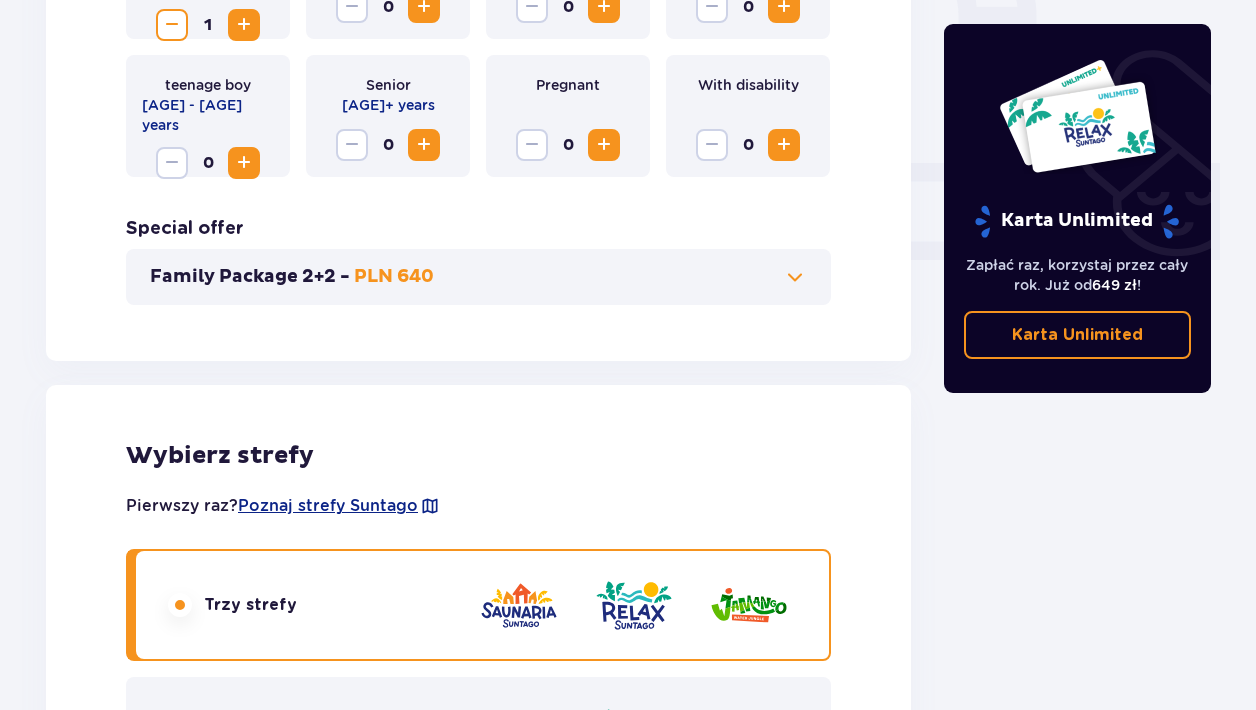 click on "Family Package 2+2 - PLN 640" at bounding box center (478, 277) 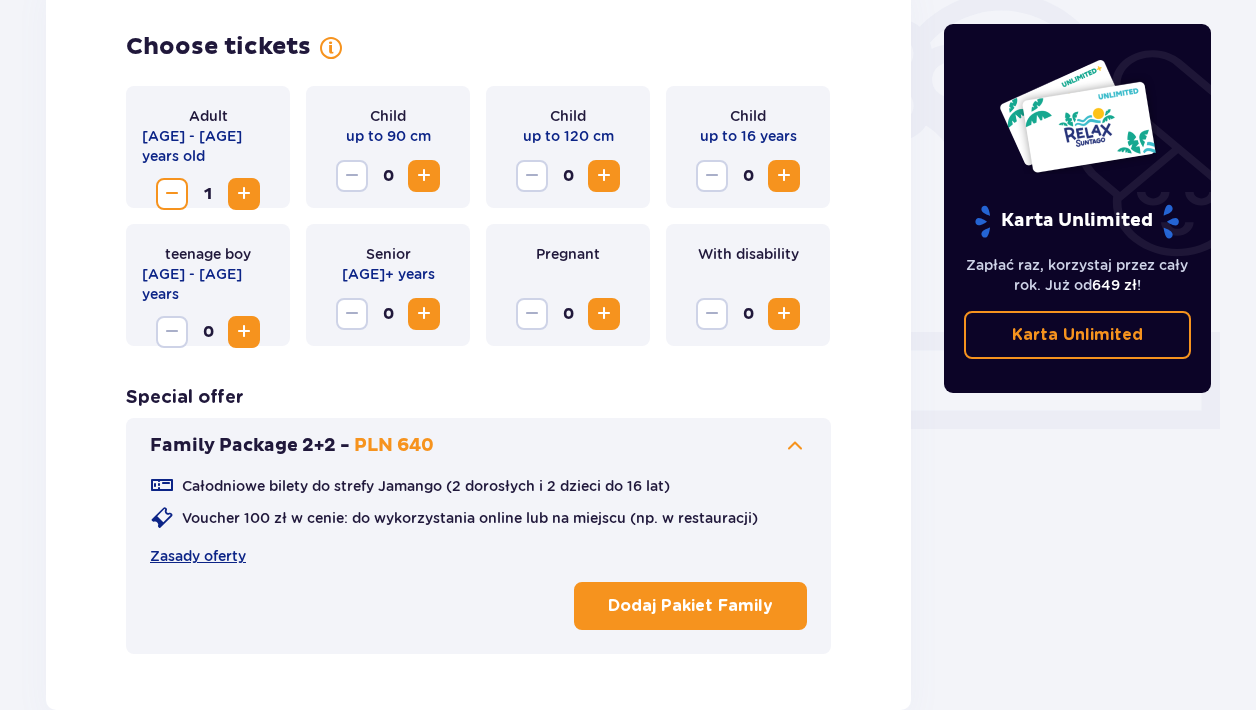 scroll, scrollTop: 659, scrollLeft: 0, axis: vertical 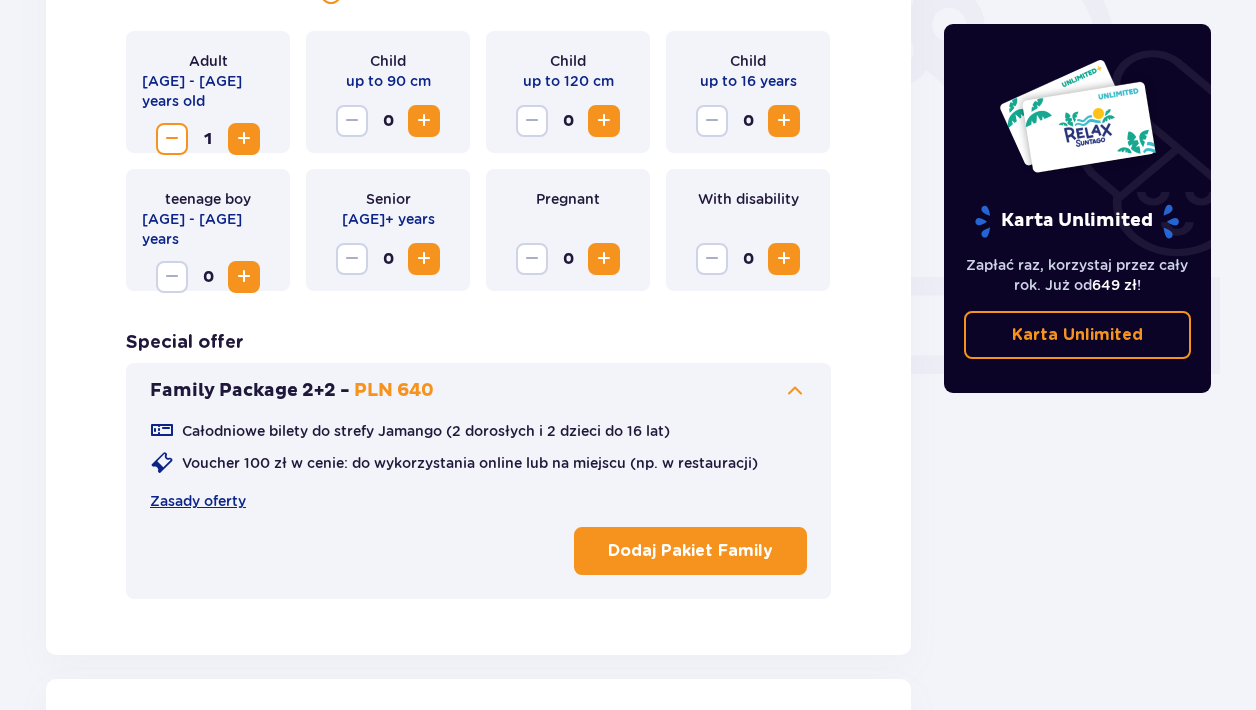 click on "Choose tickets Adult 18 - 65 years old 1 Child up to 90 cm 0 Child up to 120 cm 0 Child up to 16 years 0 teenage boy 16 - 18 years 0 Senior 65+ years 0 Pregnant 0 With disability 0 Special offer Family Package 2+2 - PLN 640 Całodniowe bilety do strefy Jamango (2 dorosłych i 2 dzieci do 16 lat) Voucher 100 zł w cenie: do wykorzystania online lub na miejscu (np. w restauracji) Zasady oferty Dodaj Pakiet Family" at bounding box center (478, 288) 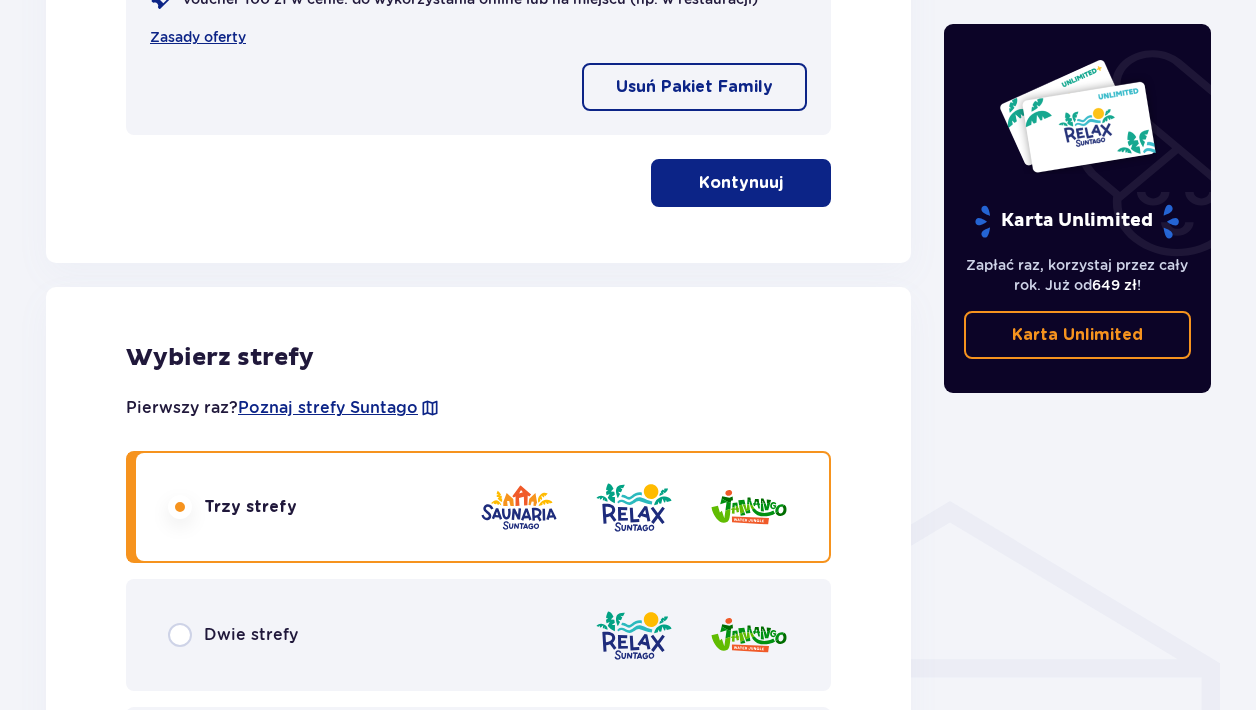 scroll, scrollTop: 1112, scrollLeft: 0, axis: vertical 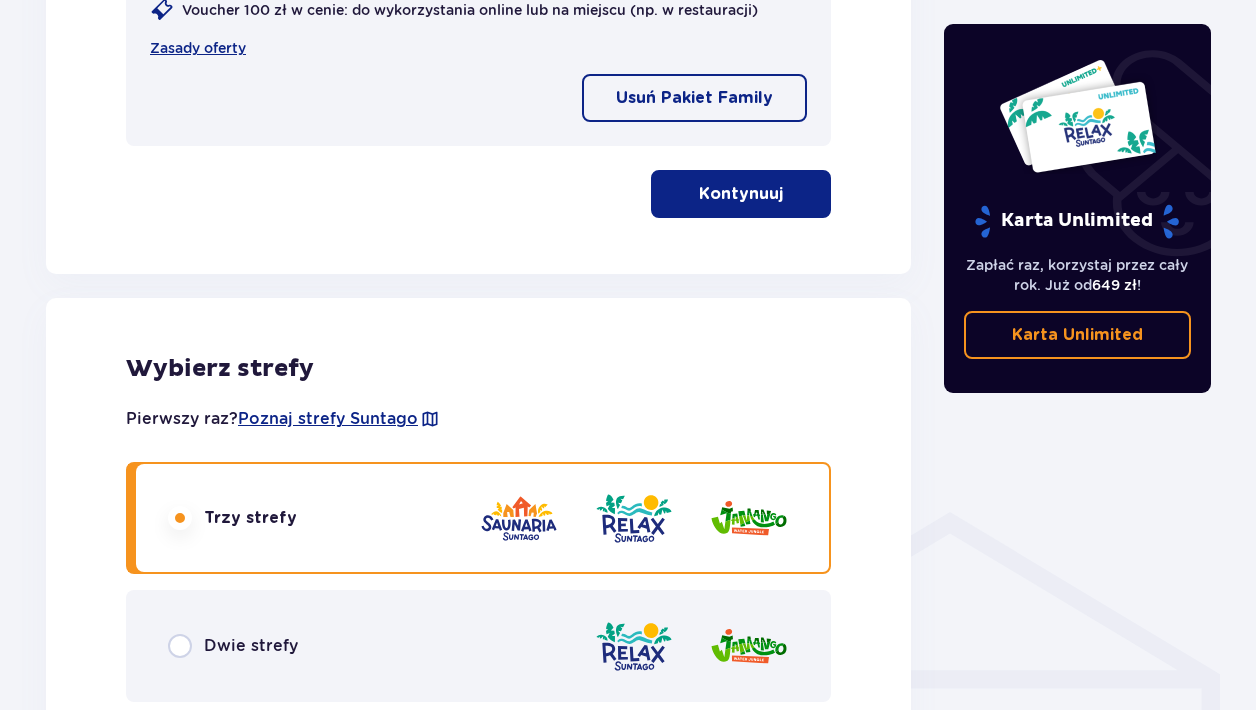 click on "Usuń Pakiet Family" at bounding box center (694, 98) 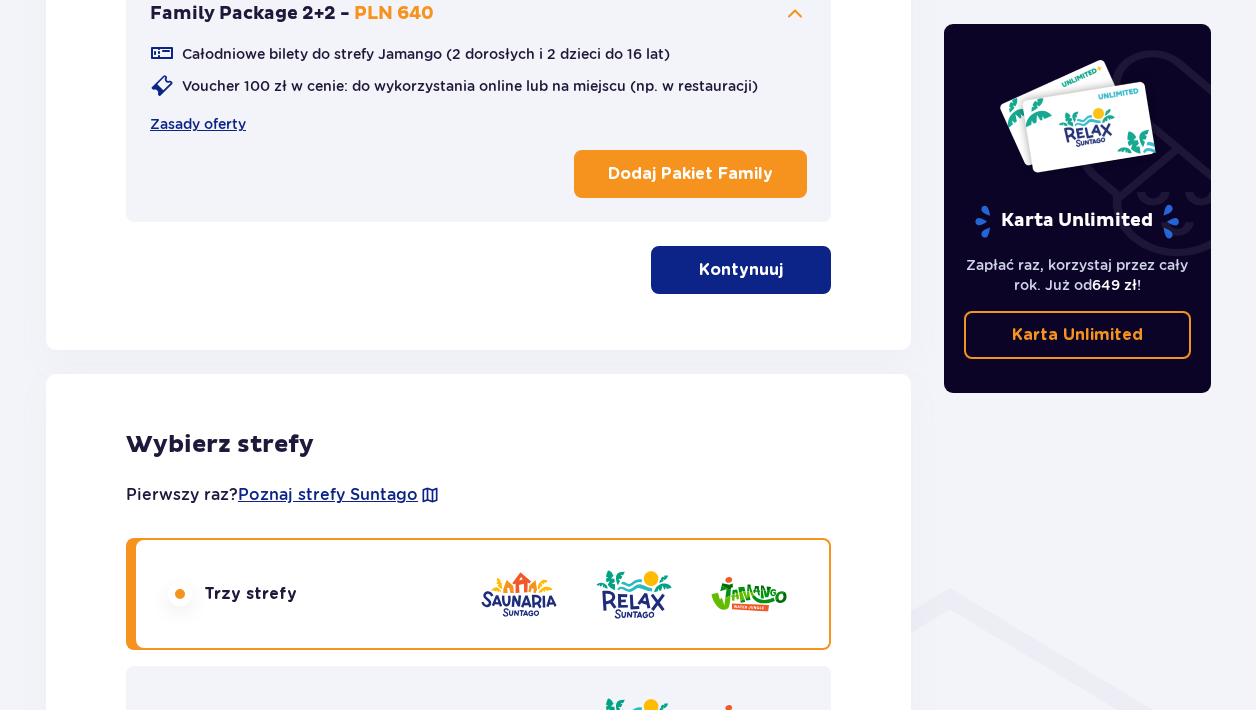 scroll, scrollTop: 976, scrollLeft: 0, axis: vertical 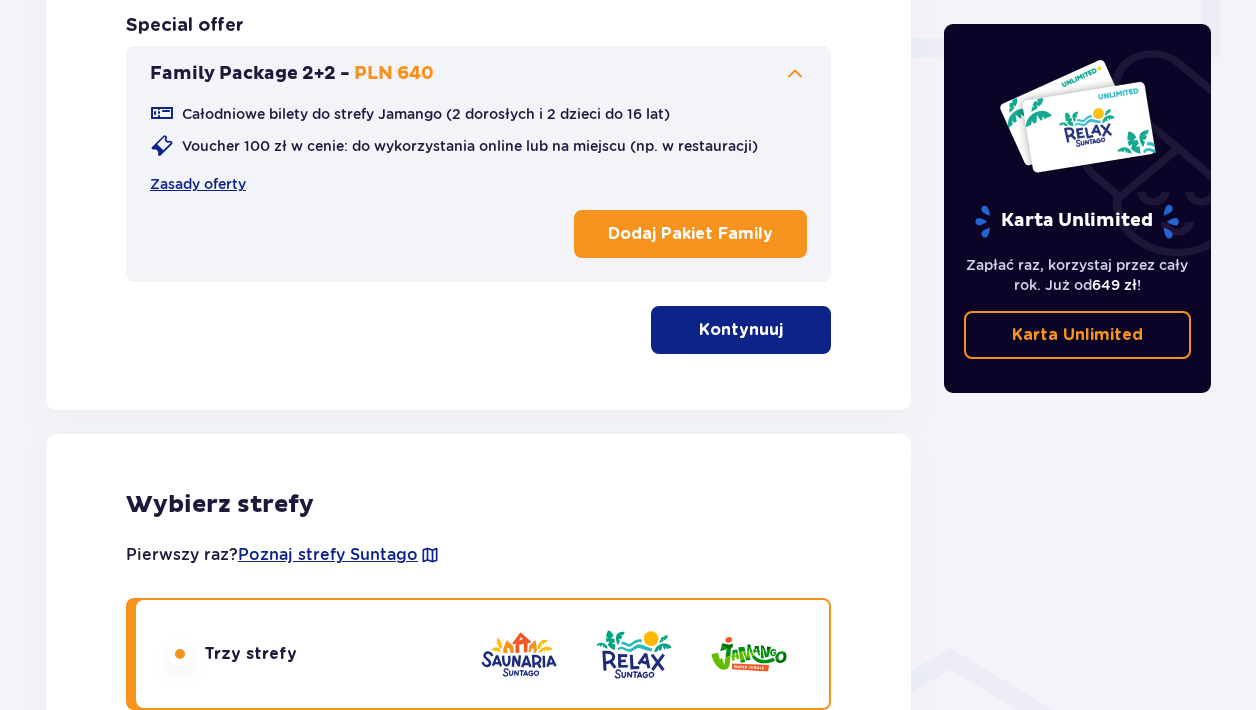 click on "Kontynuuj" at bounding box center [741, 330] 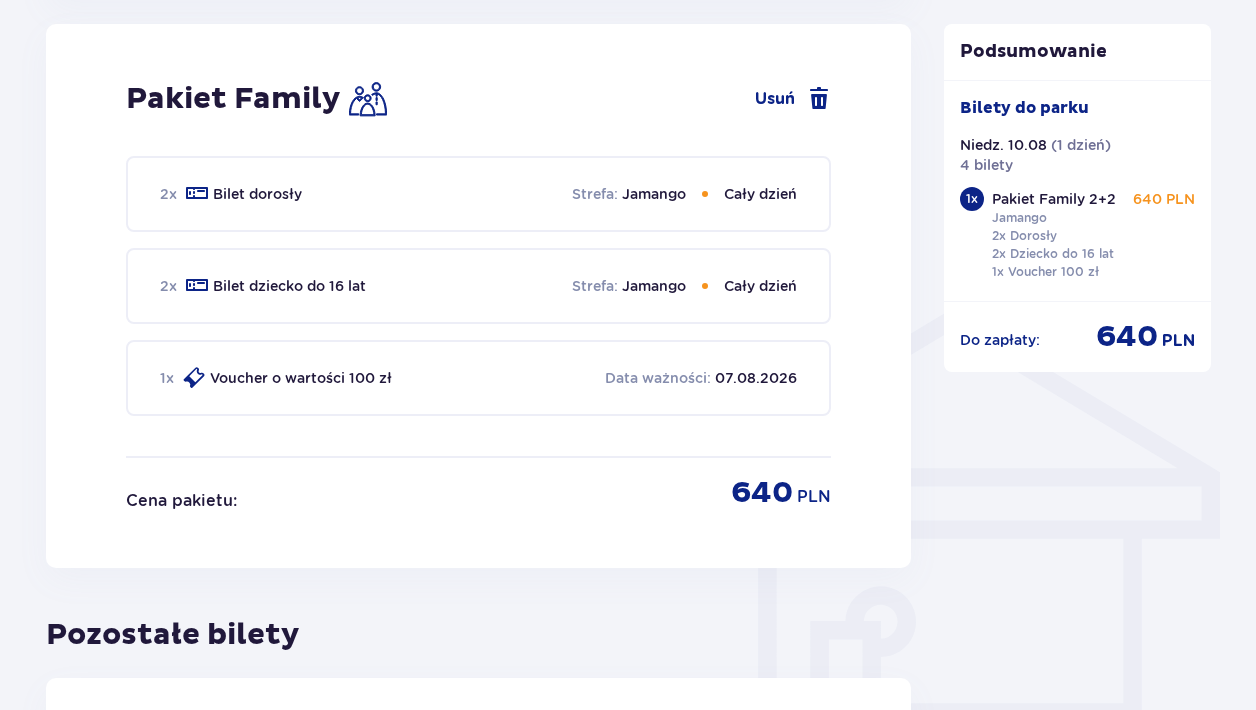 scroll, scrollTop: 1318, scrollLeft: 0, axis: vertical 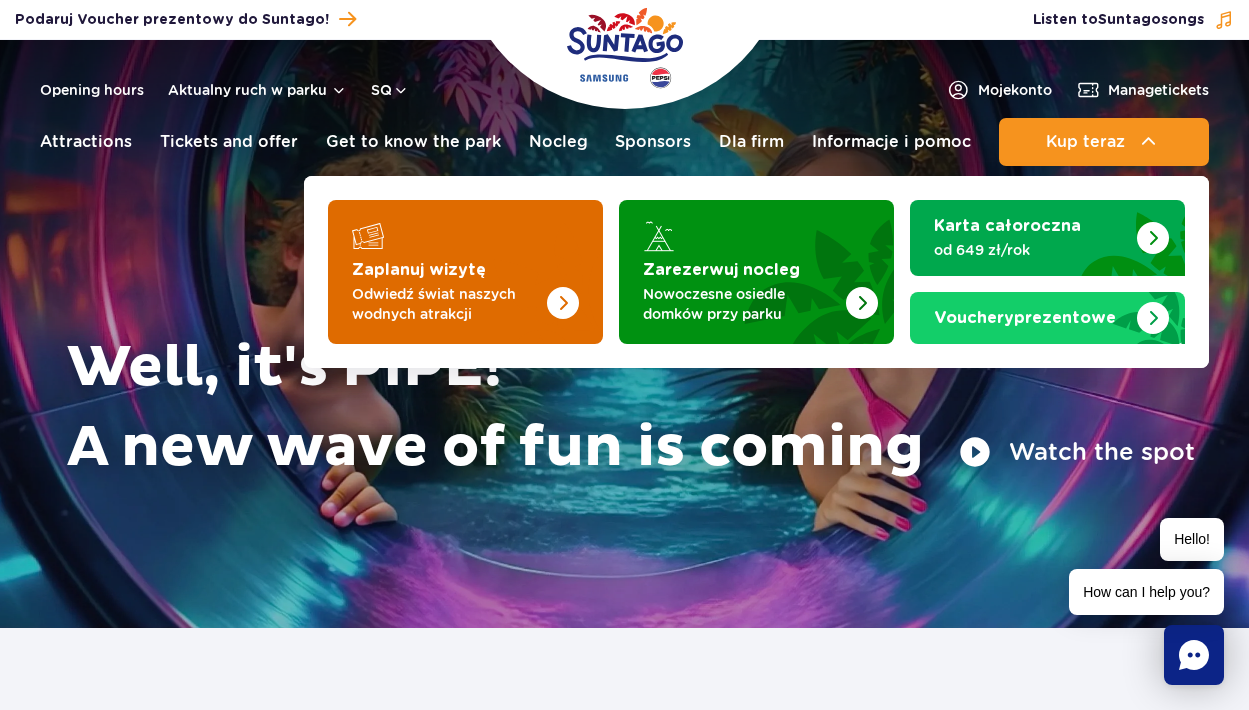 click at bounding box center [523, 266] 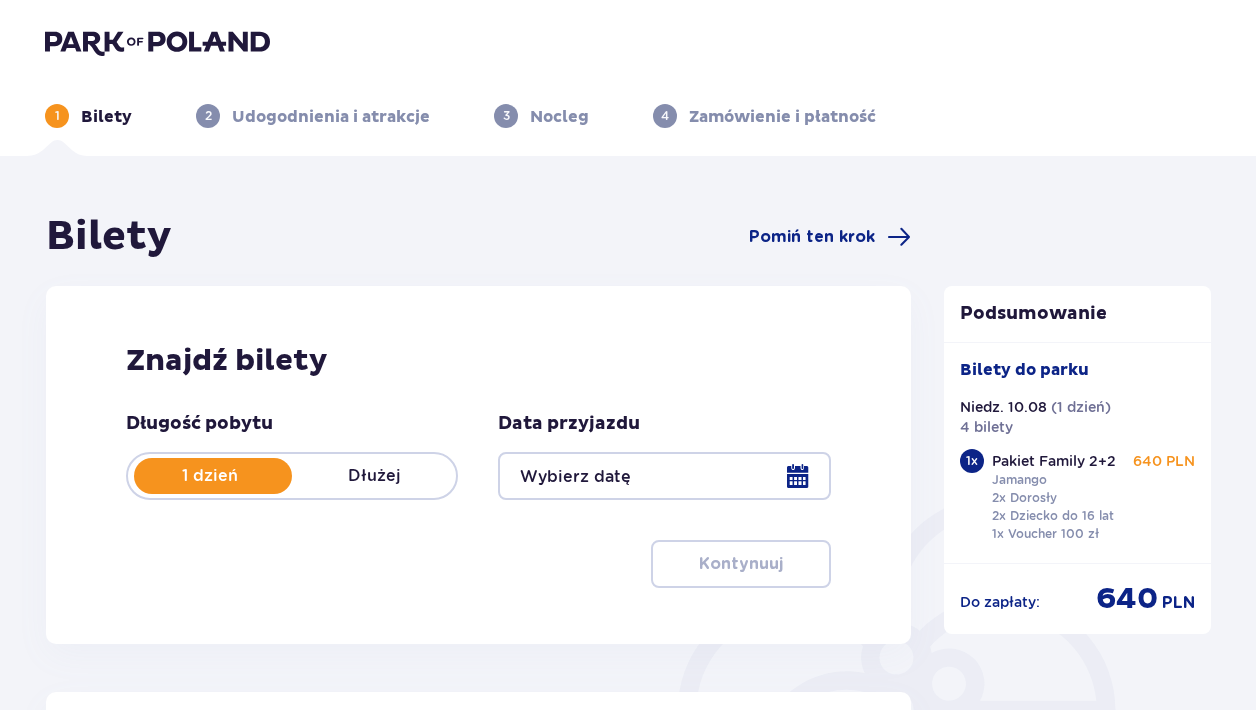 type on "10.08.25" 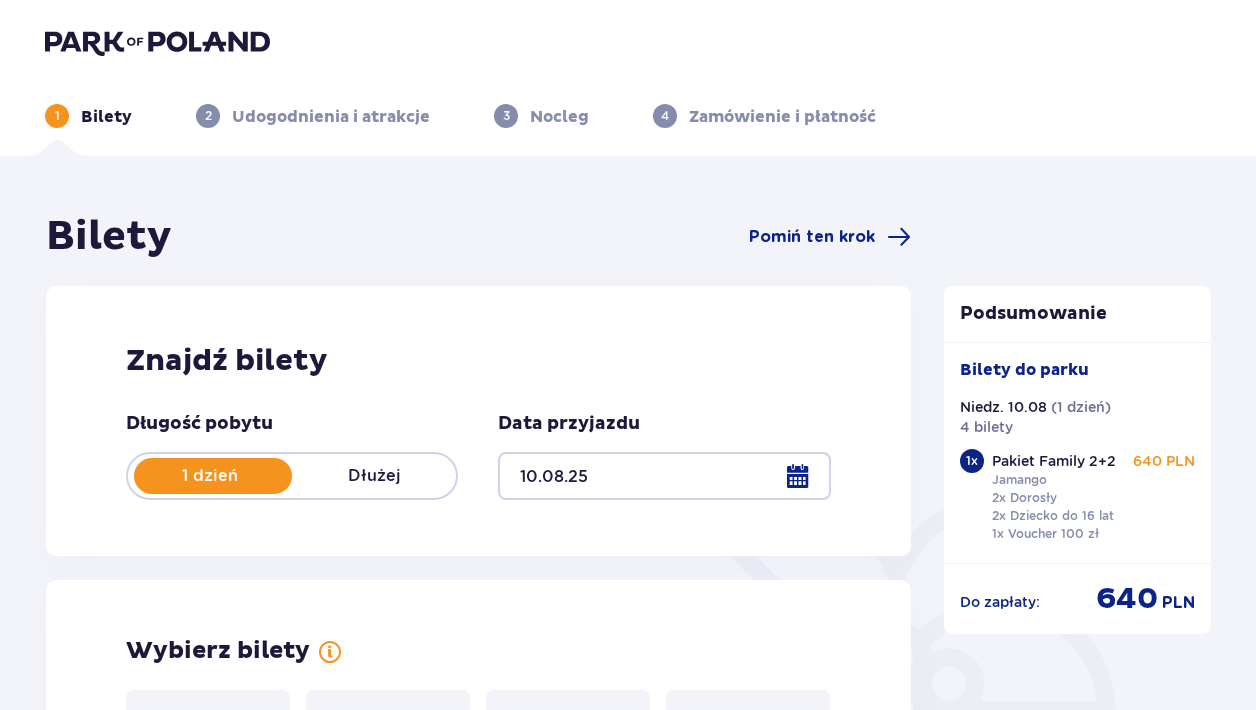 scroll, scrollTop: 0, scrollLeft: 0, axis: both 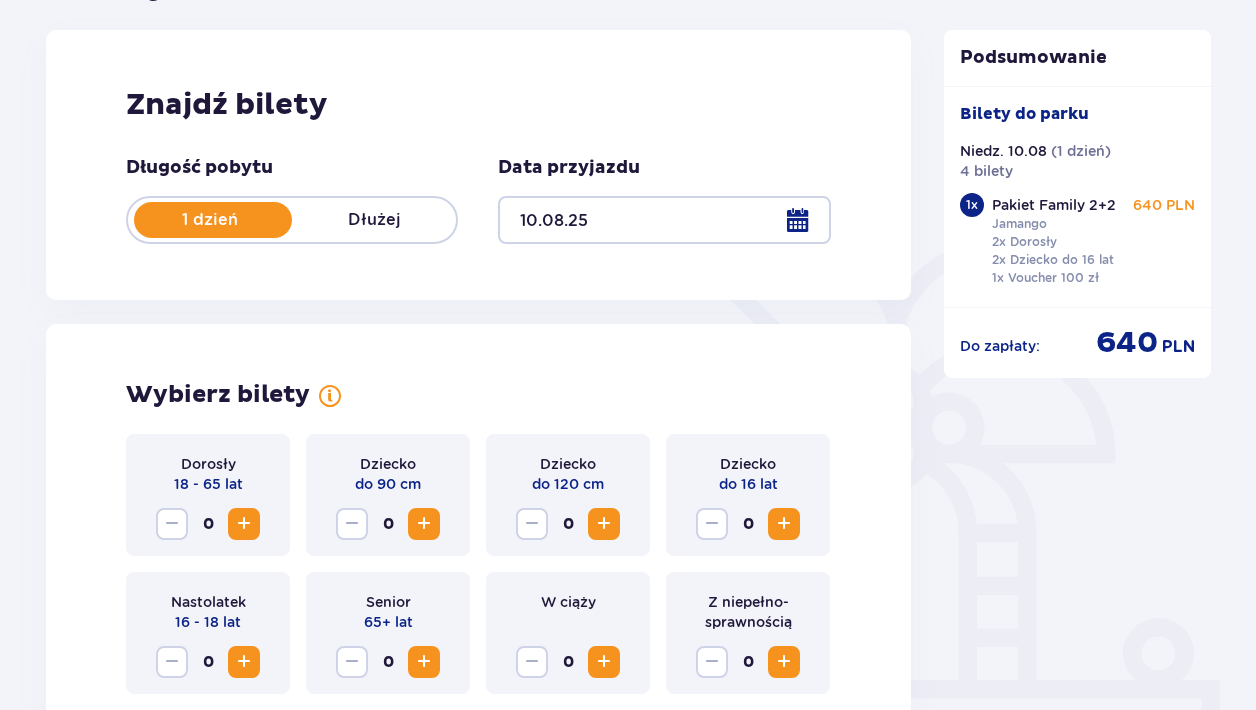click at bounding box center [784, 524] 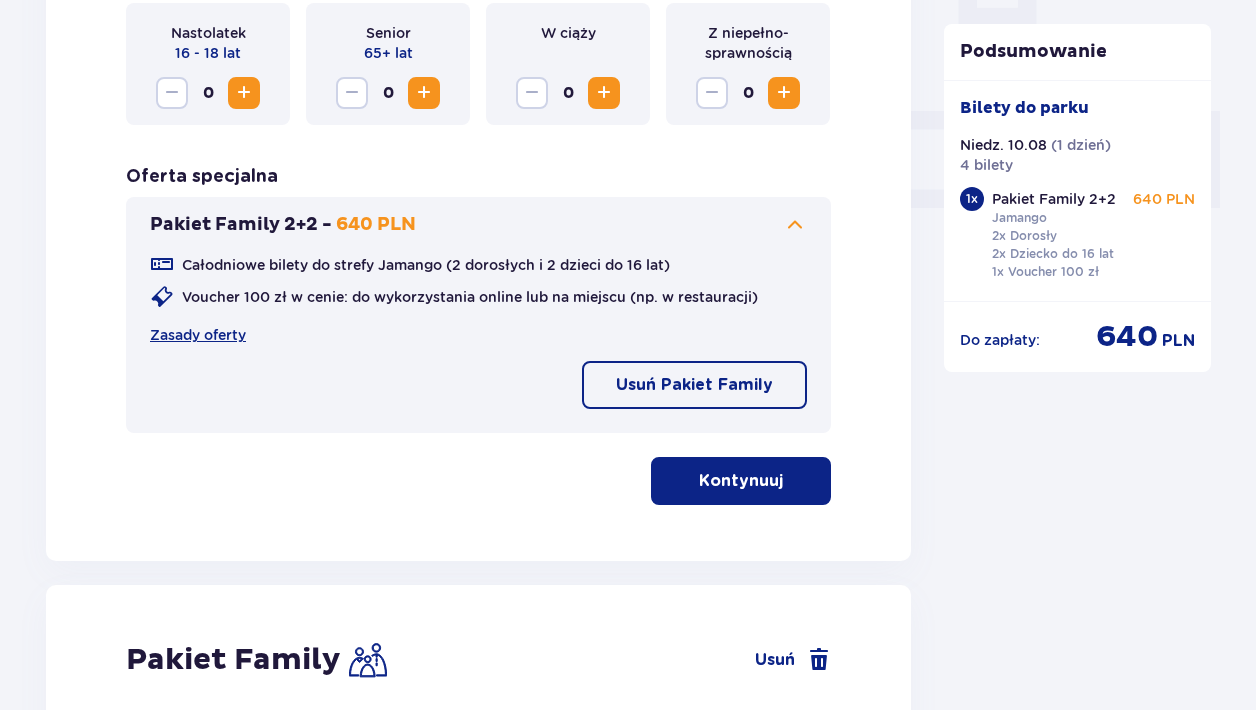scroll, scrollTop: 843, scrollLeft: 0, axis: vertical 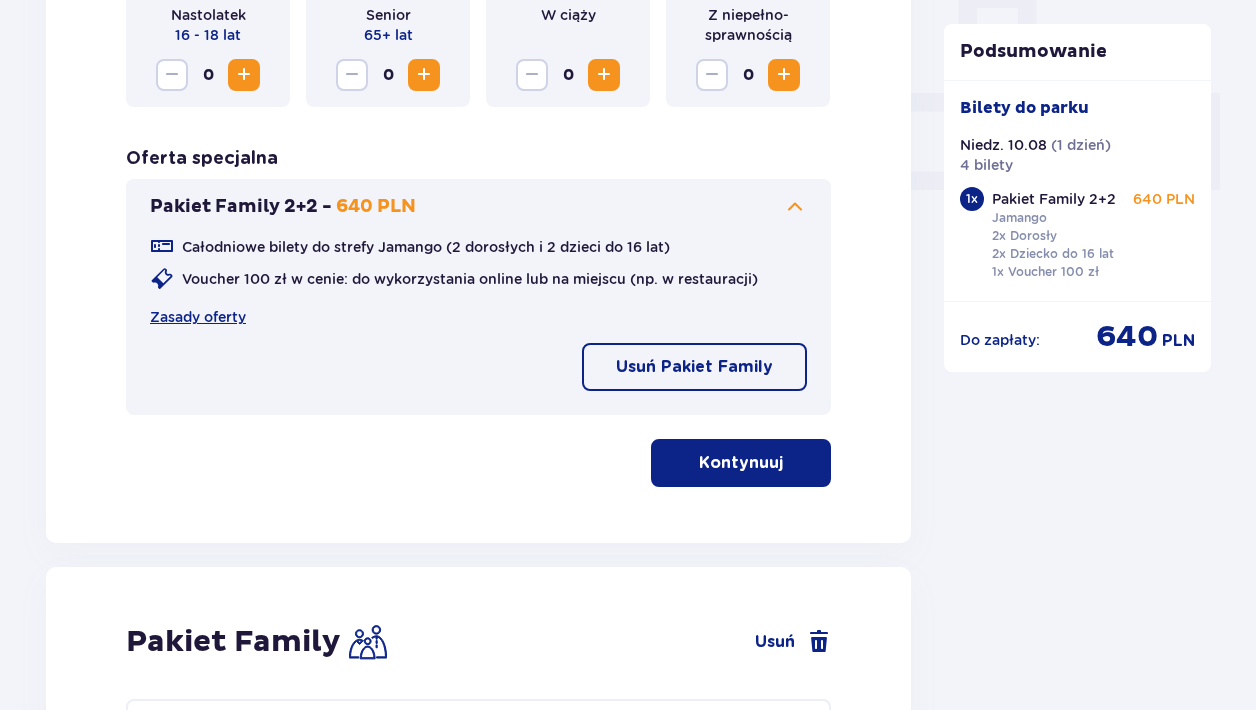 click on "Kontynuuj" at bounding box center (741, 463) 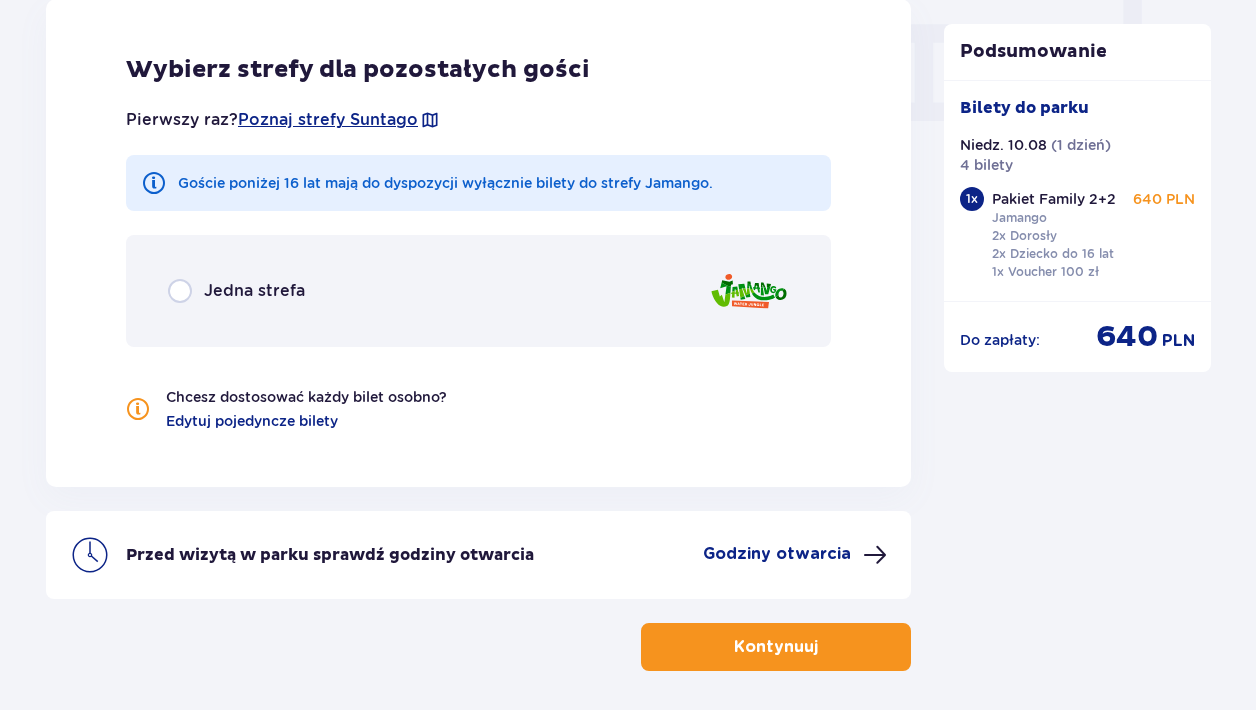 scroll, scrollTop: 1996, scrollLeft: 0, axis: vertical 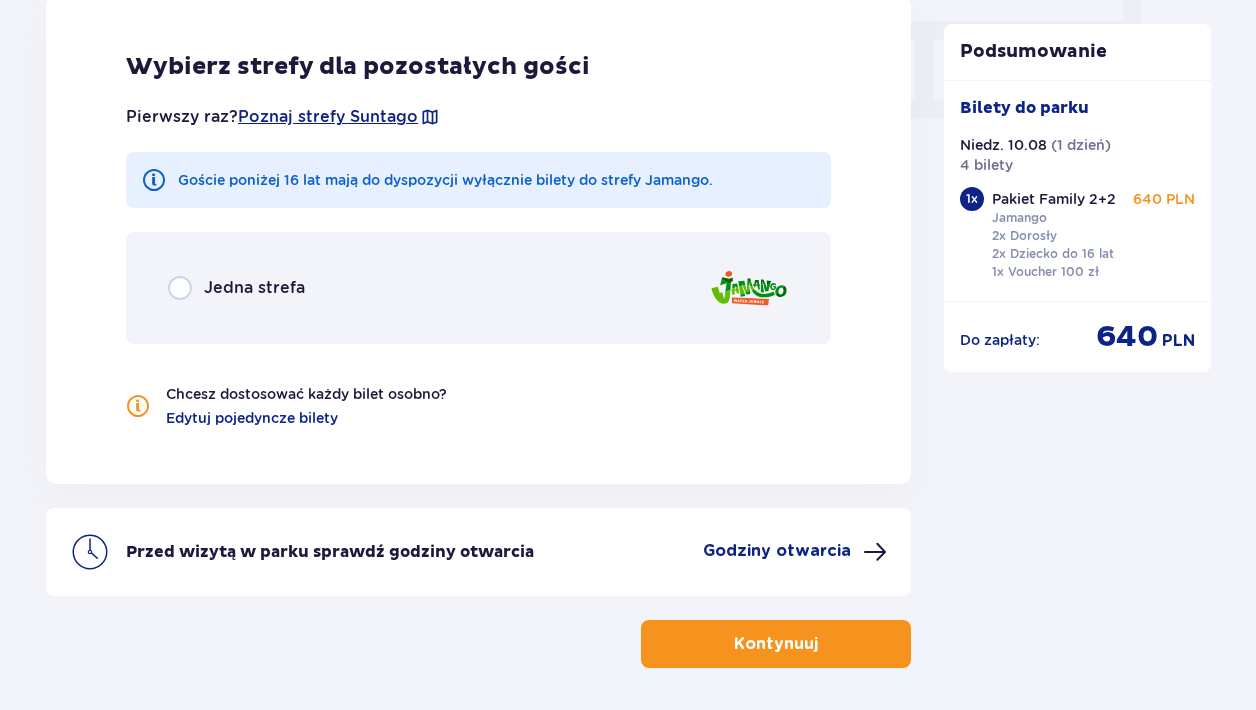 click at bounding box center [180, 288] 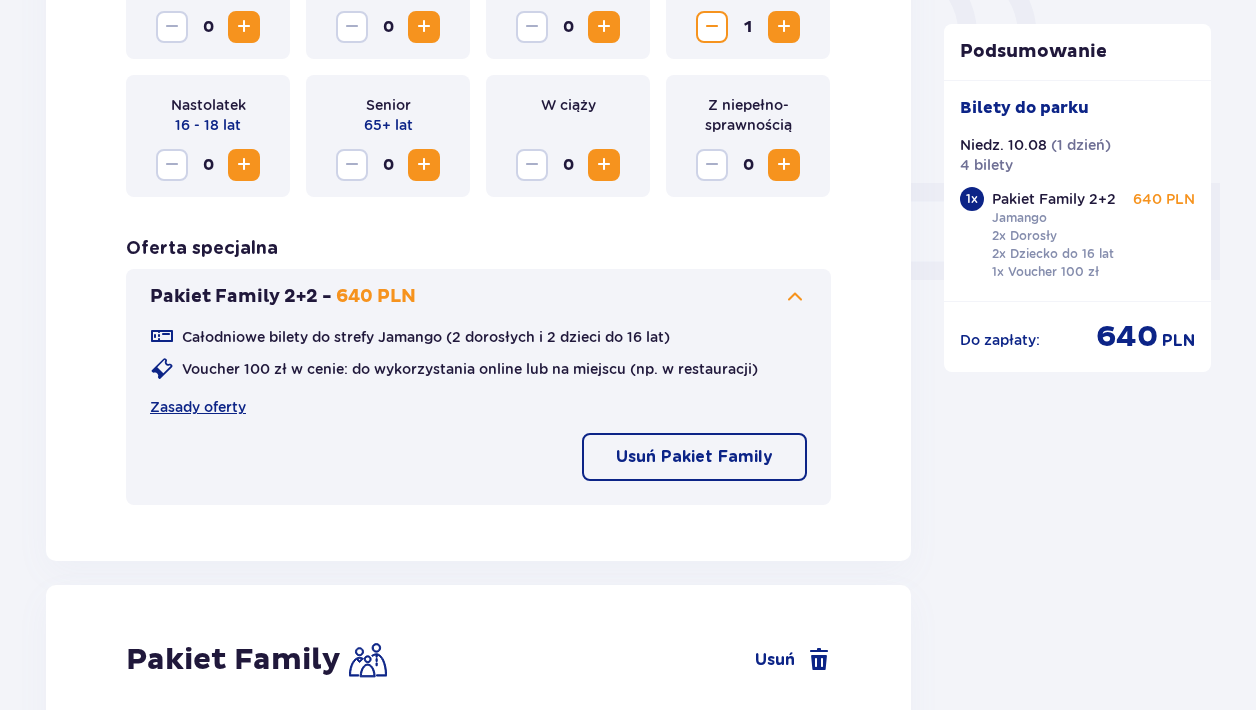 scroll, scrollTop: 700, scrollLeft: 0, axis: vertical 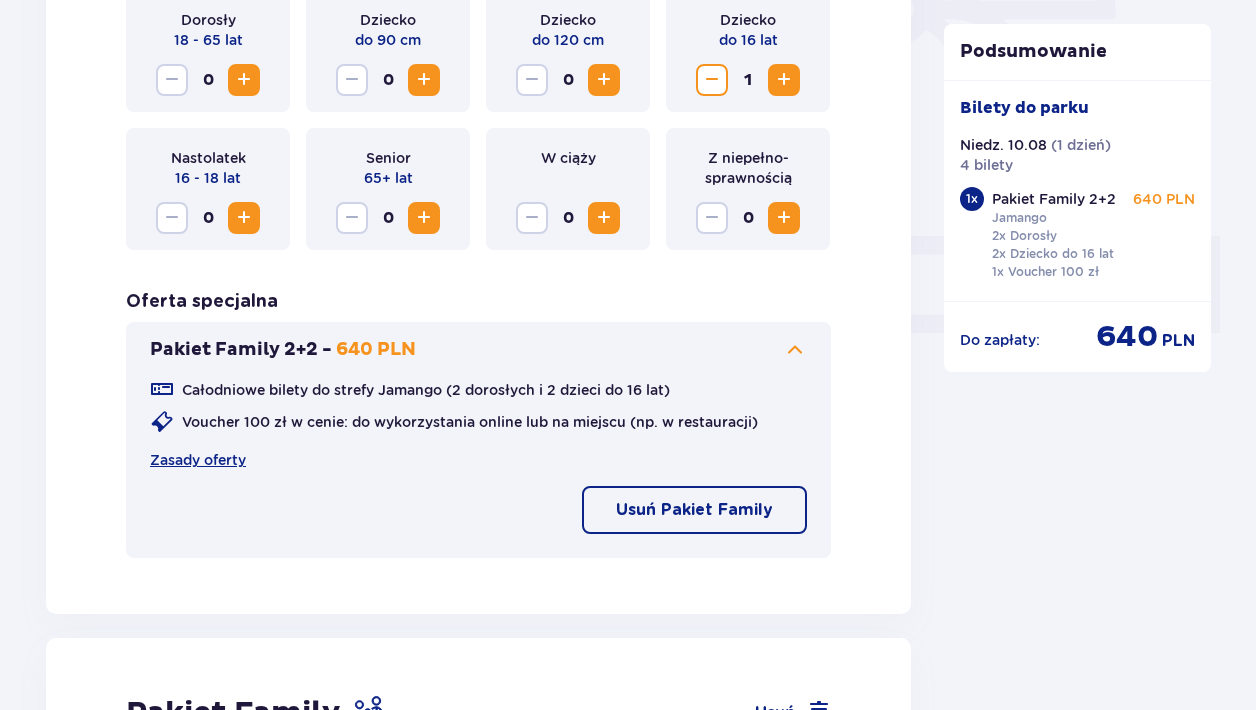 click at bounding box center (244, 80) 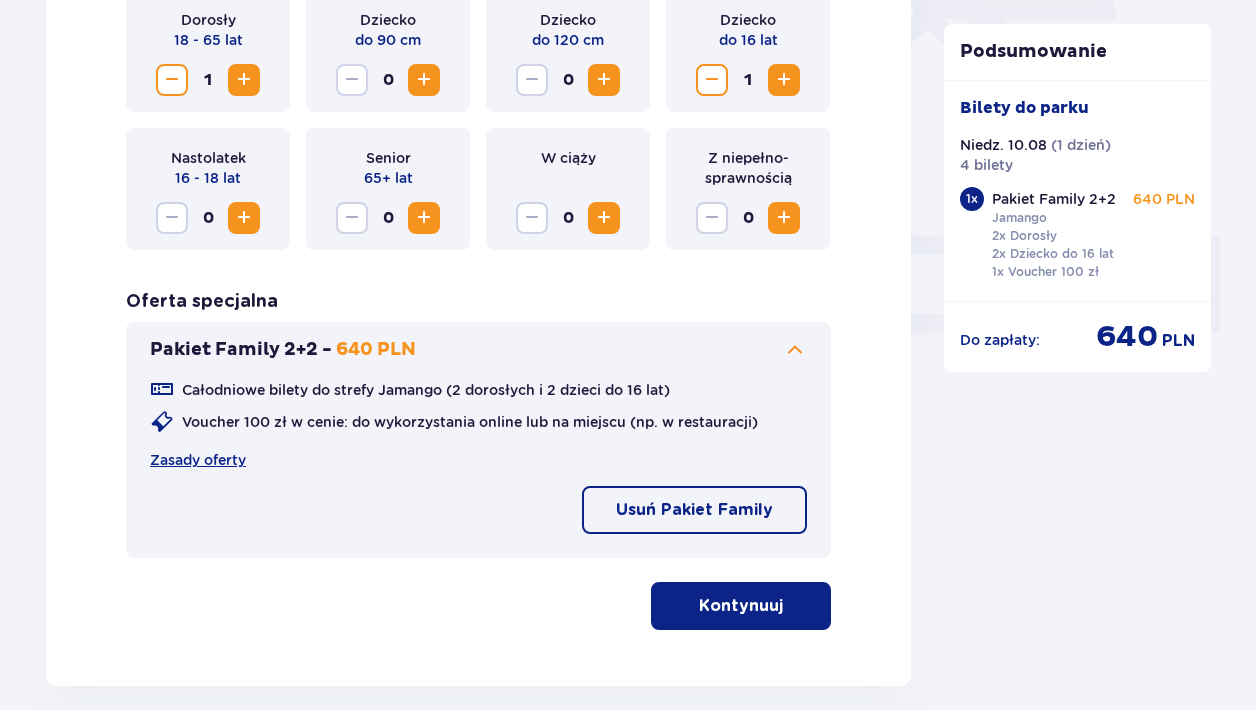click at bounding box center (244, 80) 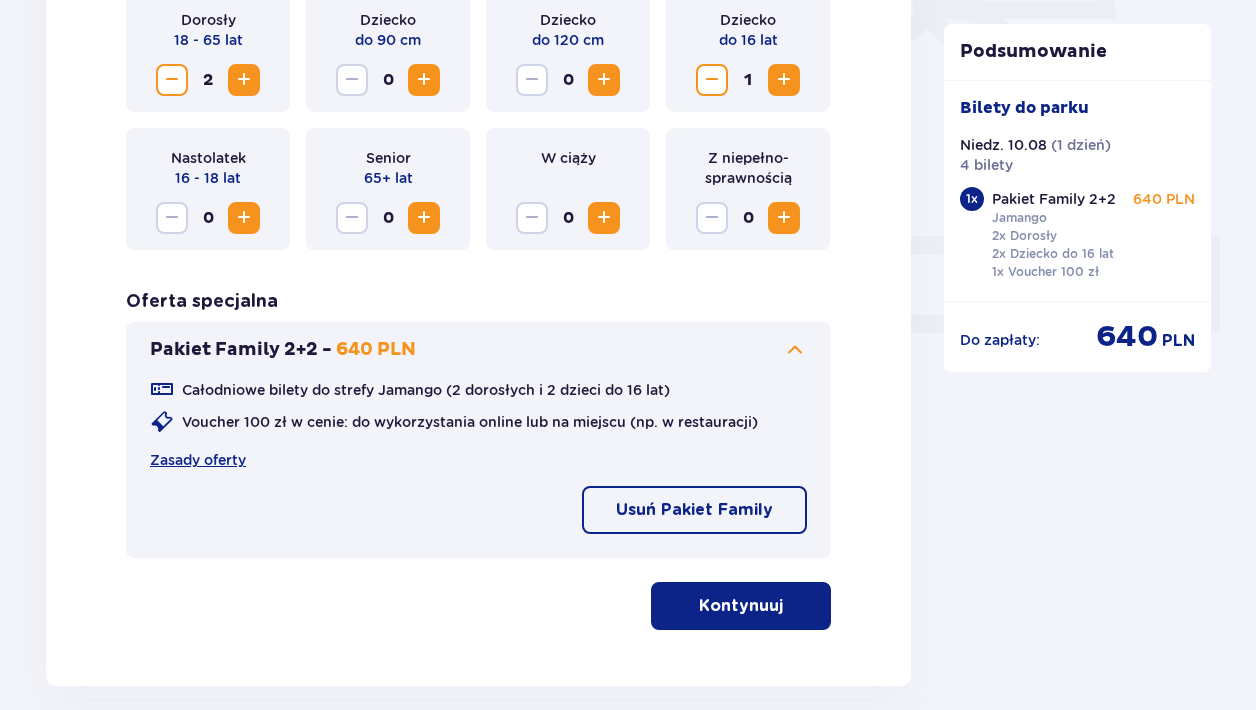 click at bounding box center [244, 80] 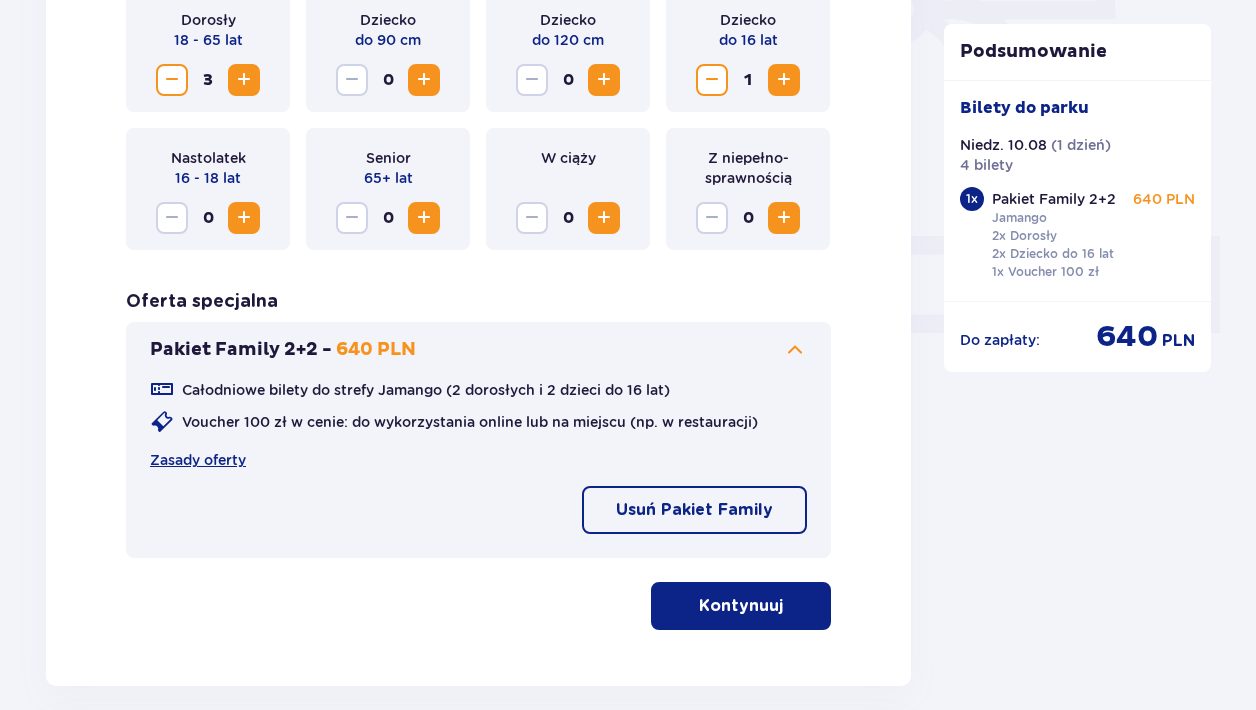 click at bounding box center [244, 80] 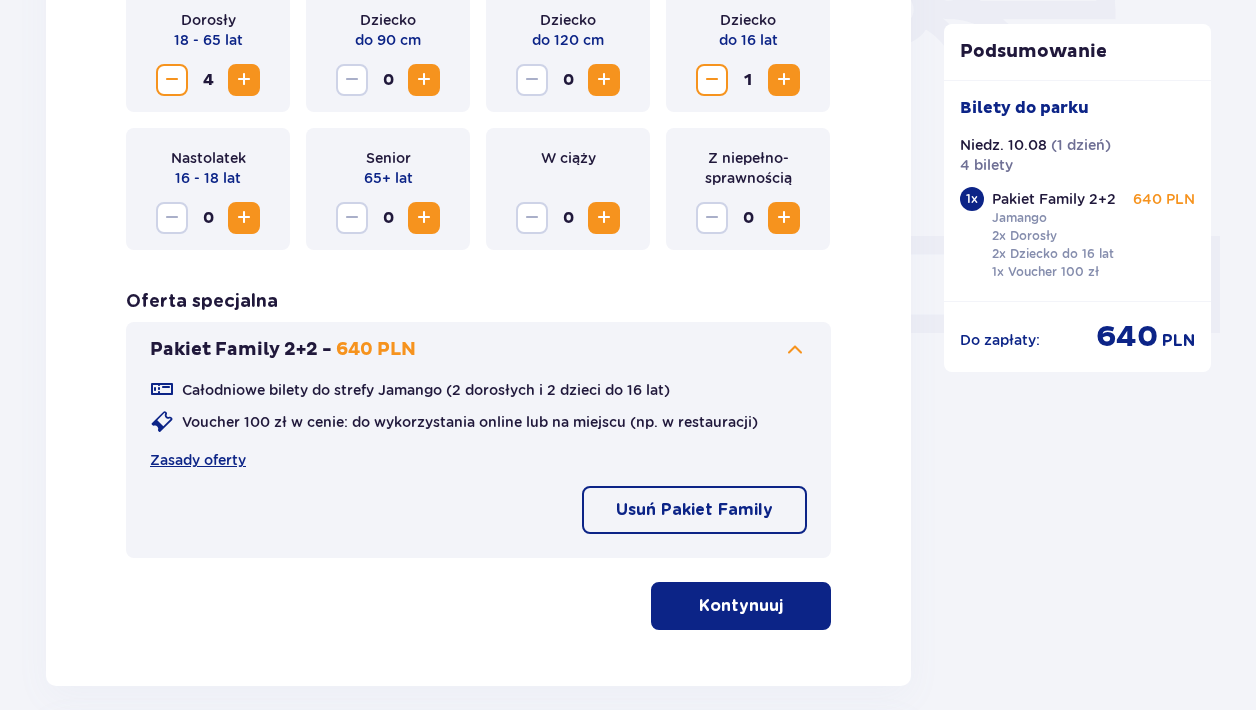click at bounding box center (787, 606) 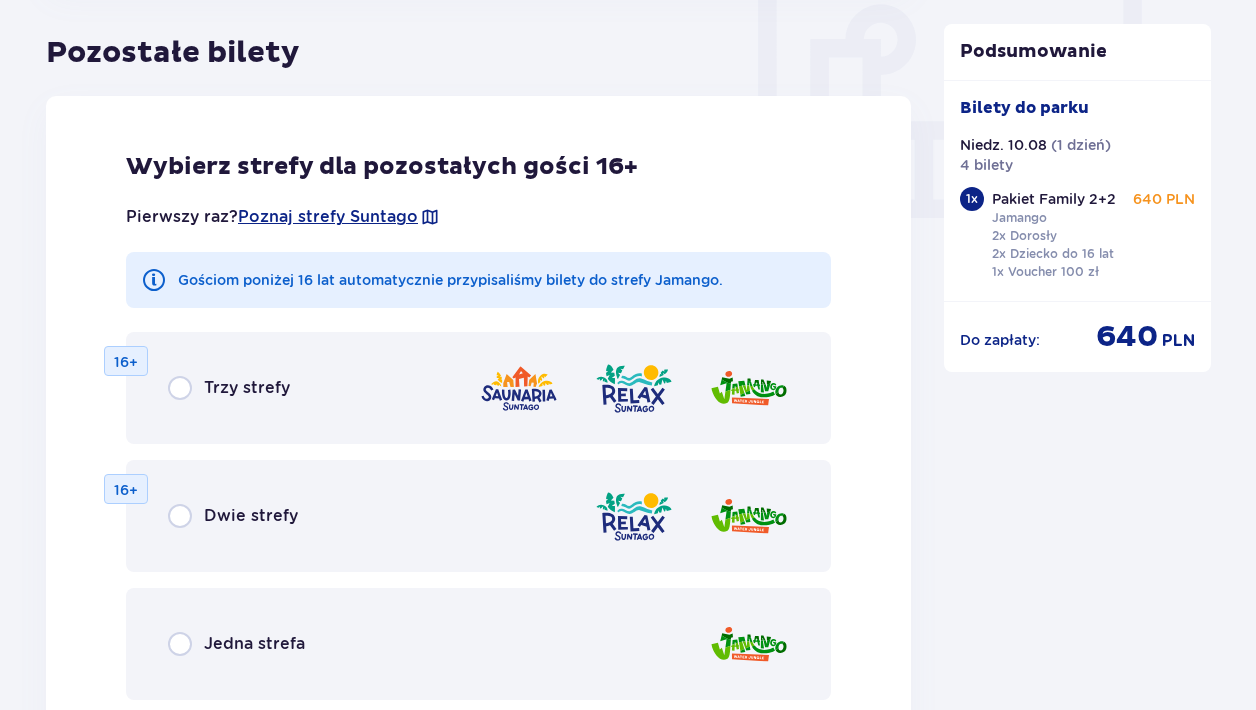 scroll, scrollTop: 1944, scrollLeft: 0, axis: vertical 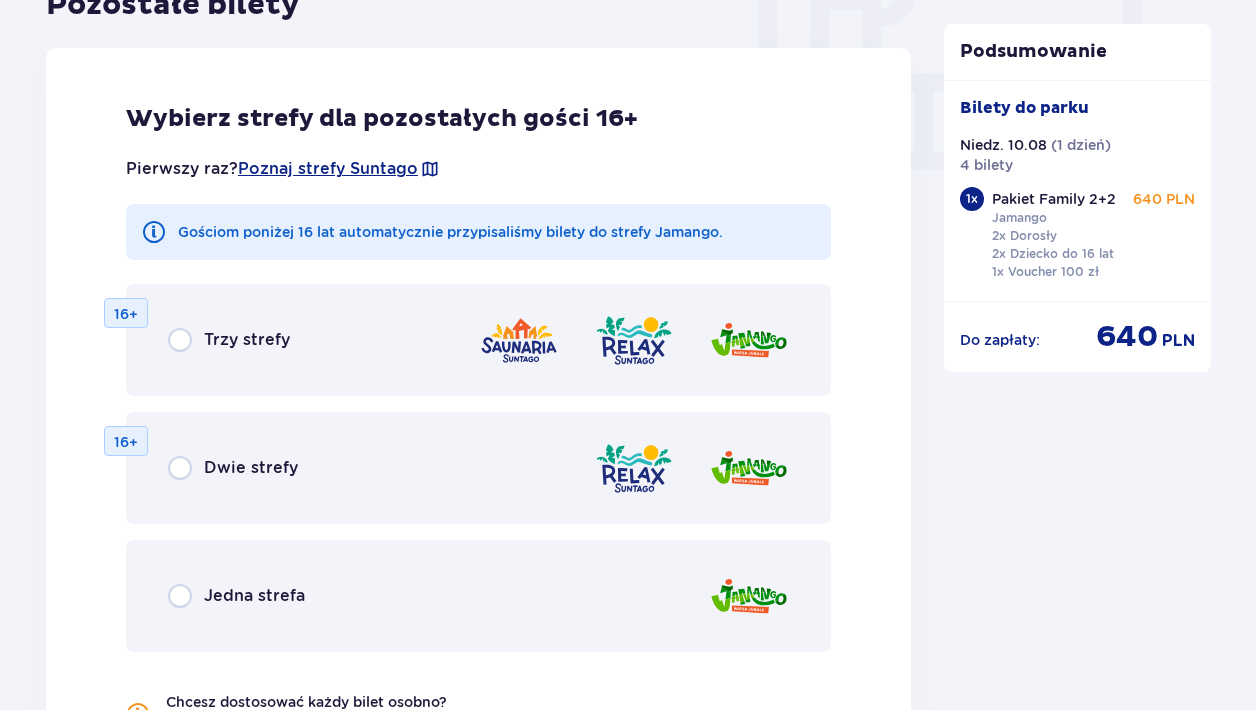 click on "Trzy strefy" at bounding box center [229, 340] 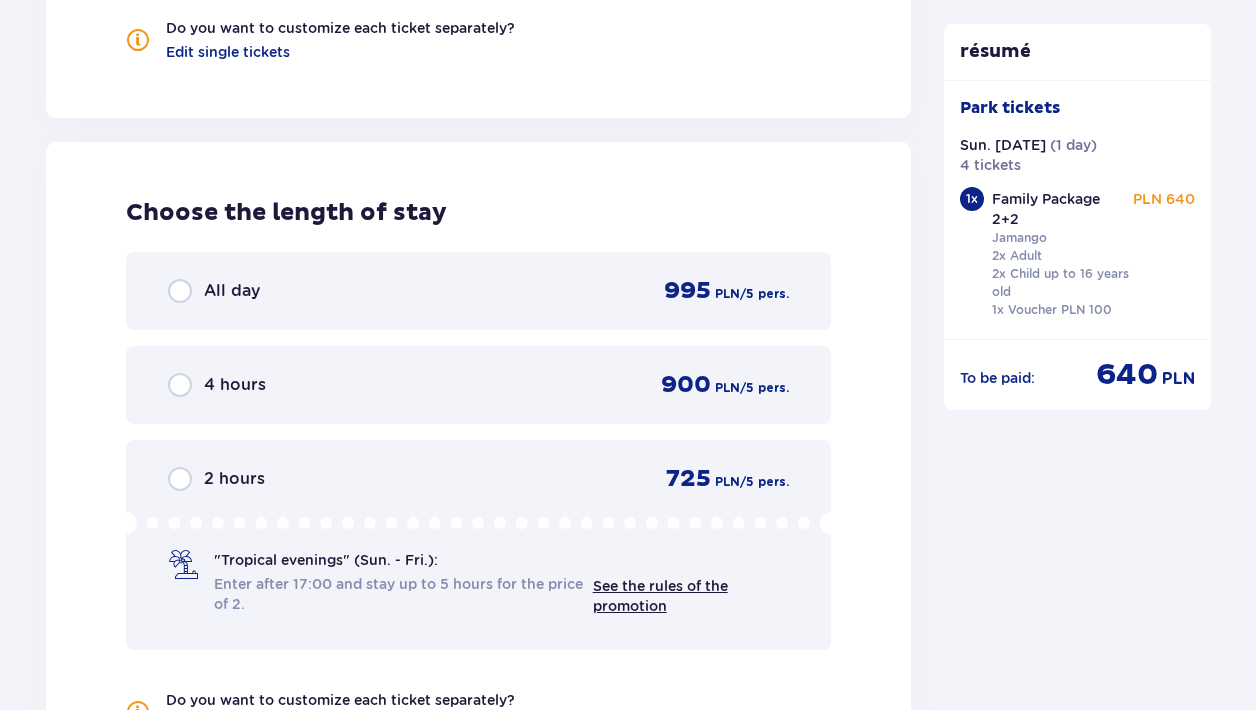 scroll, scrollTop: 2635, scrollLeft: 0, axis: vertical 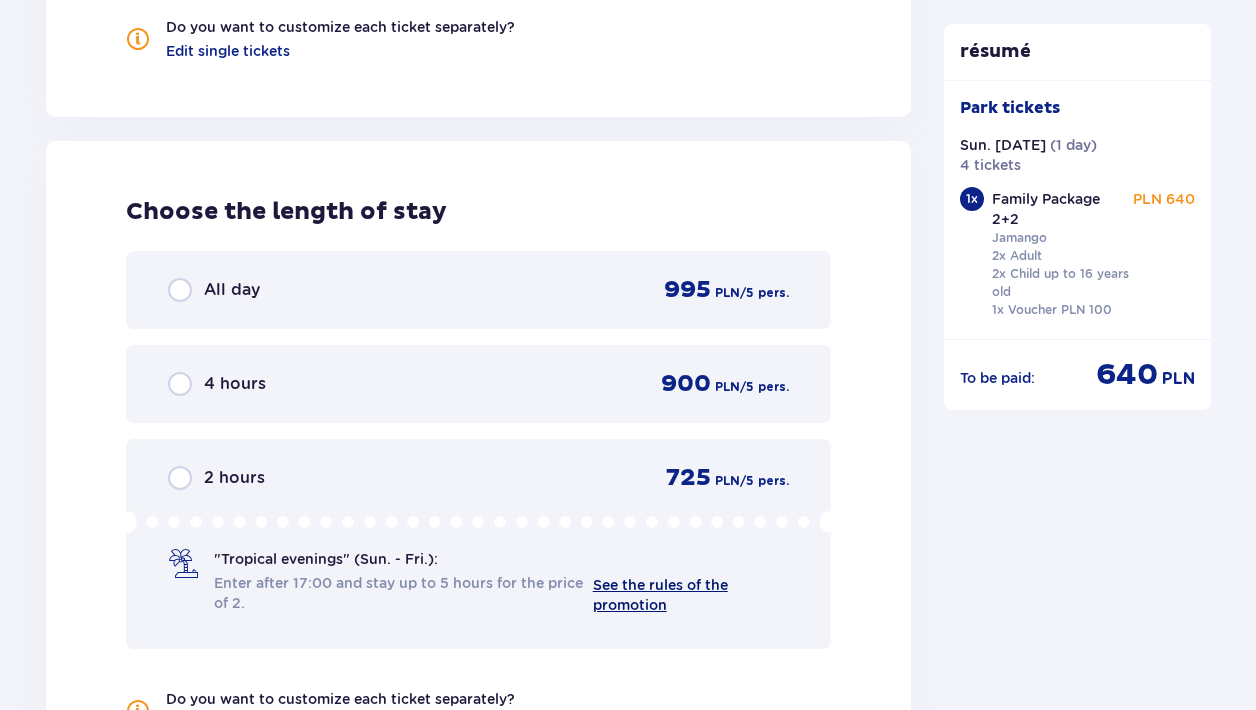 click on "See the rules of the promotion" at bounding box center (660, 595) 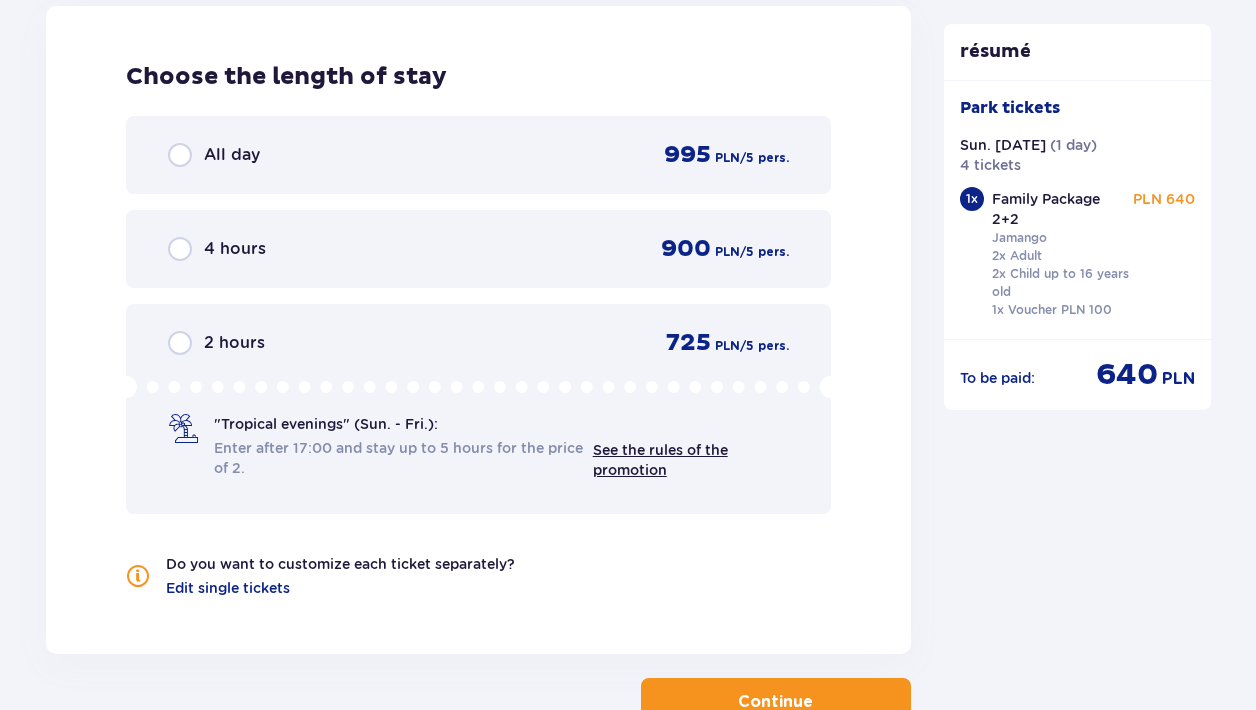 scroll, scrollTop: 2781, scrollLeft: 0, axis: vertical 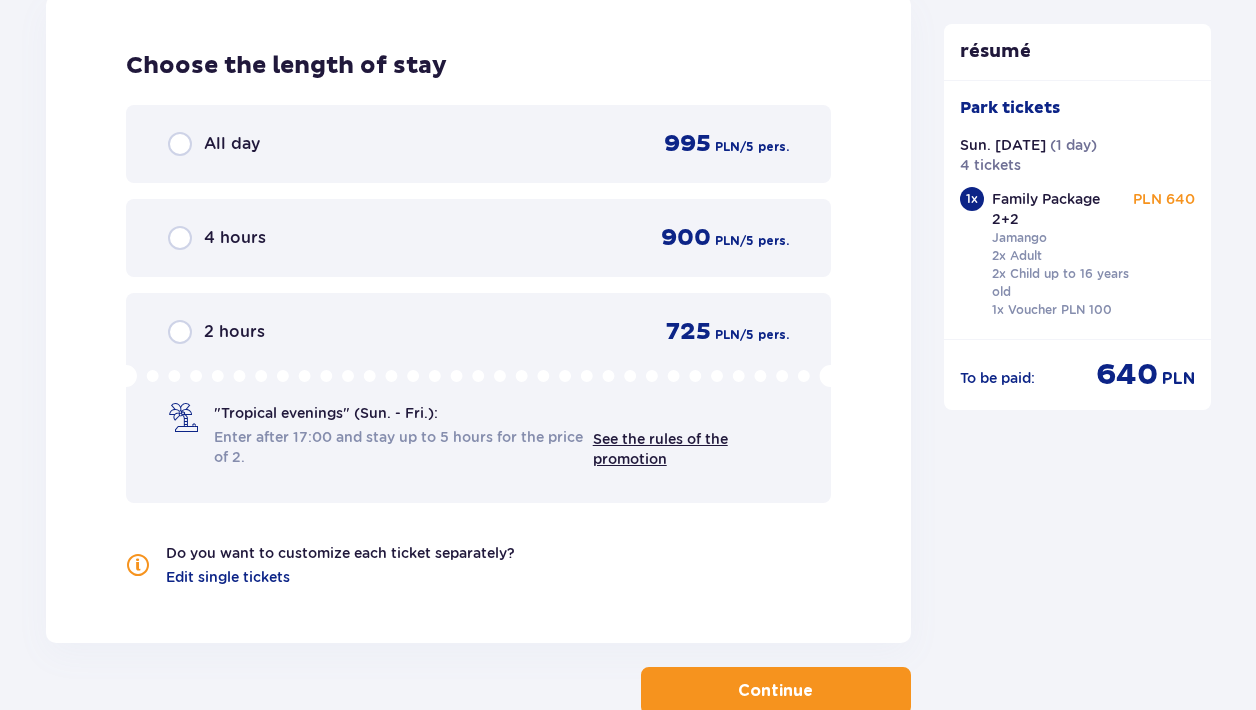 click on "Continue" at bounding box center (775, 691) 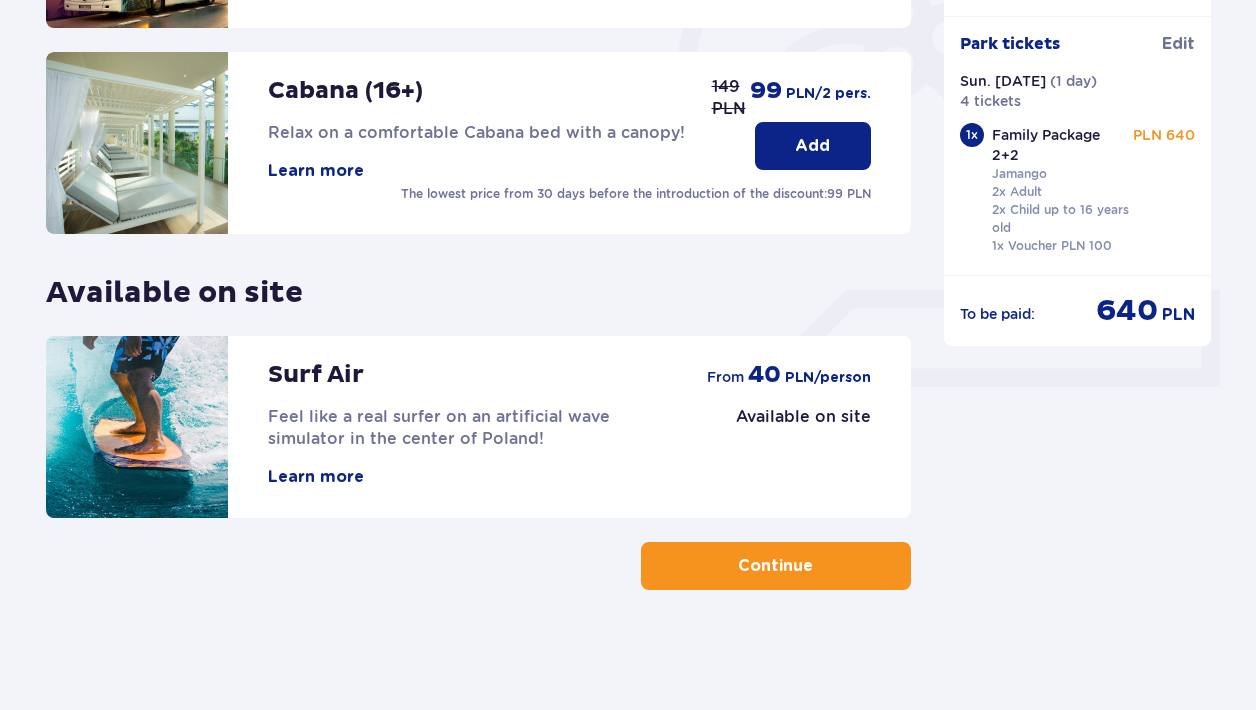 scroll, scrollTop: 0, scrollLeft: 0, axis: both 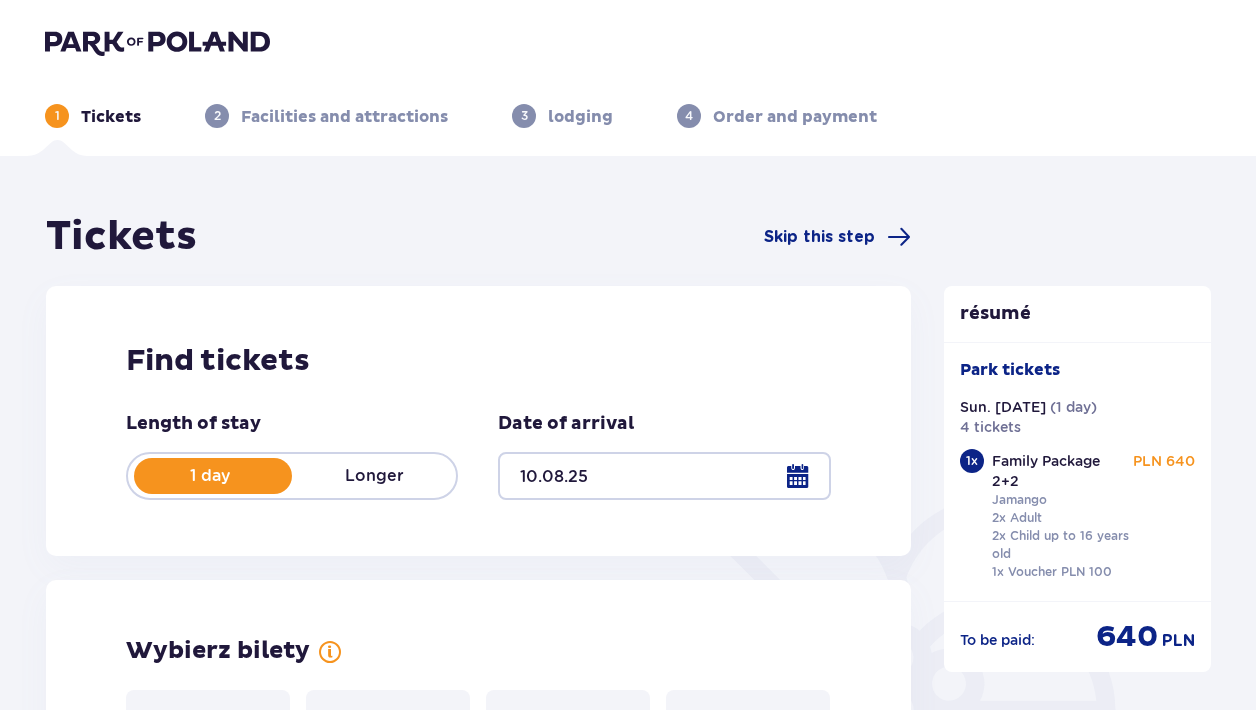 type on "10.08.25" 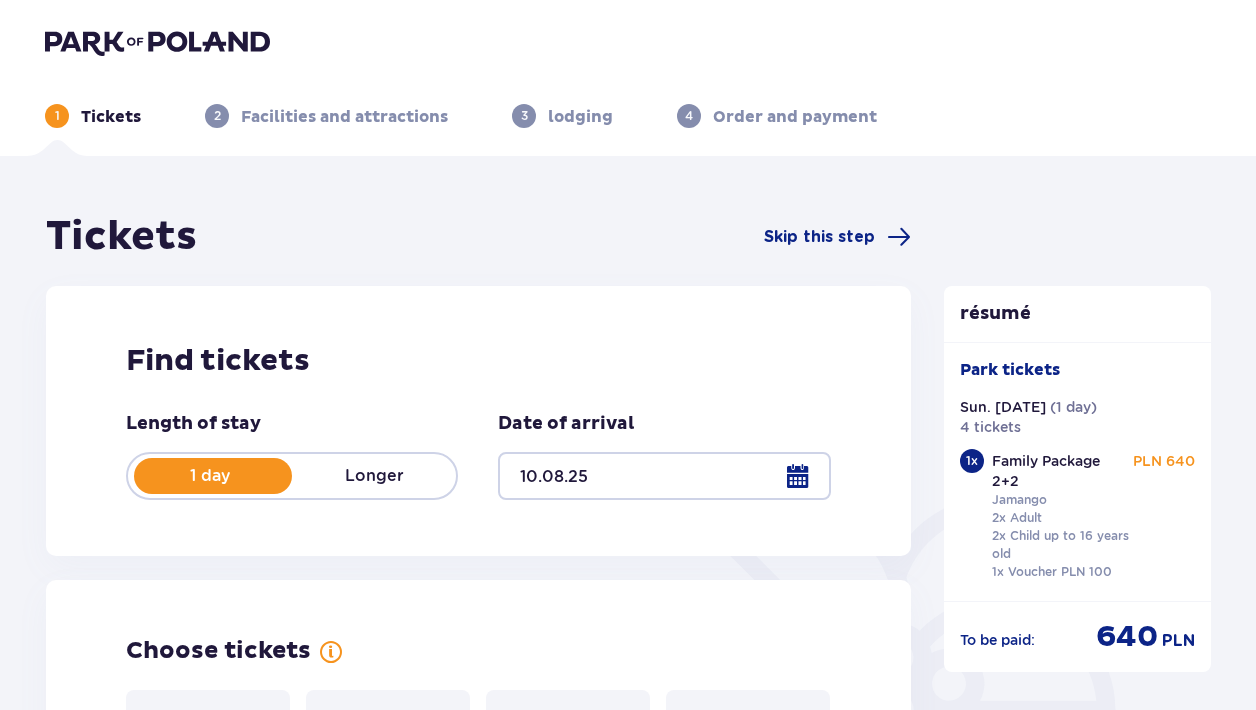 scroll, scrollTop: 460, scrollLeft: 0, axis: vertical 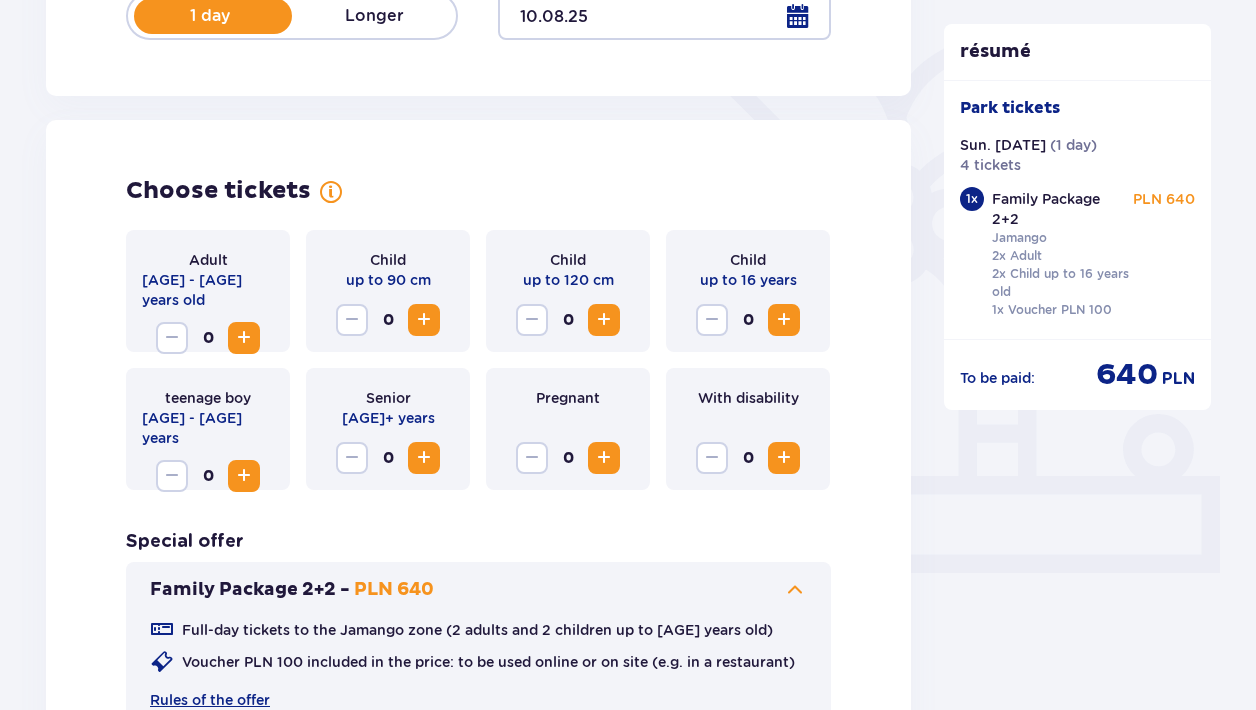 click at bounding box center (244, 338) 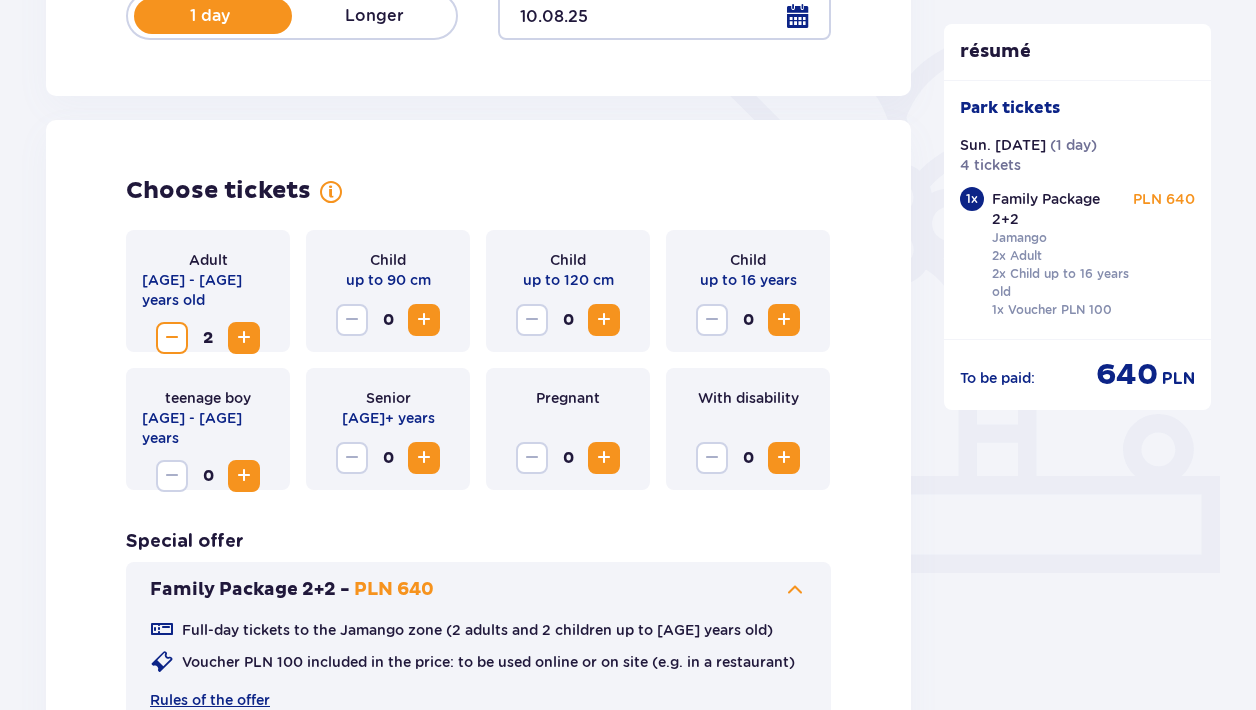 click at bounding box center [244, 338] 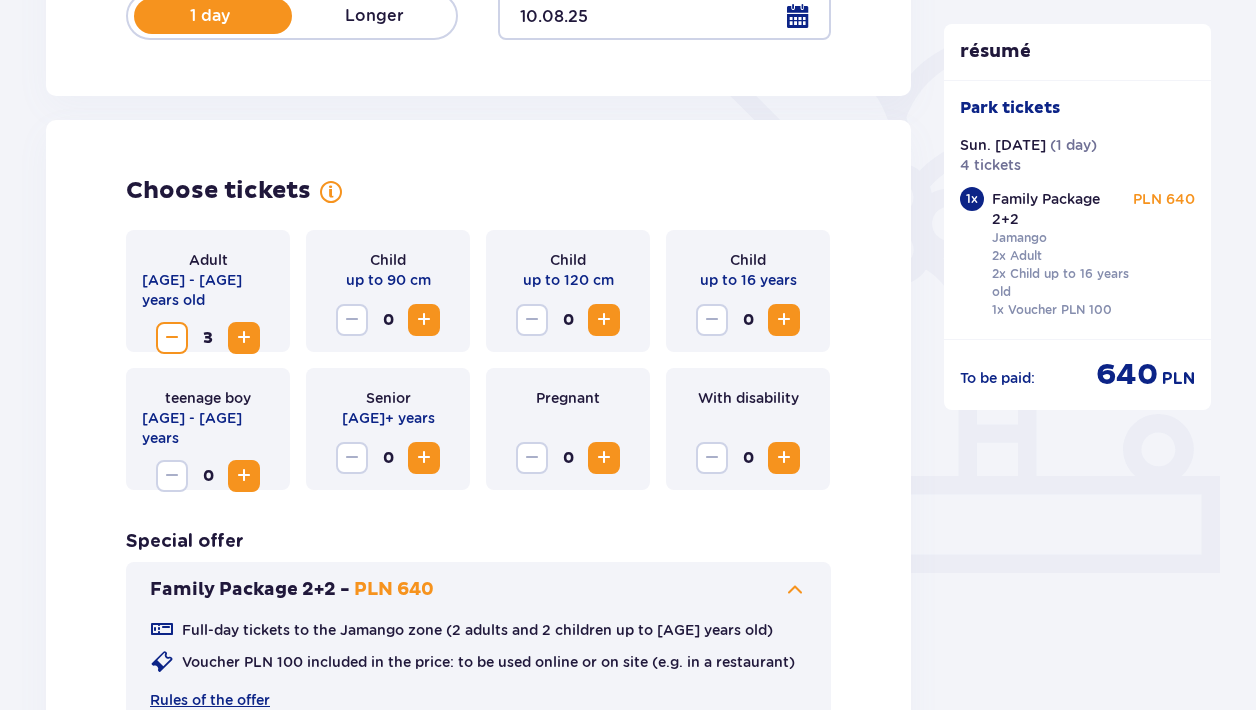 click at bounding box center [244, 338] 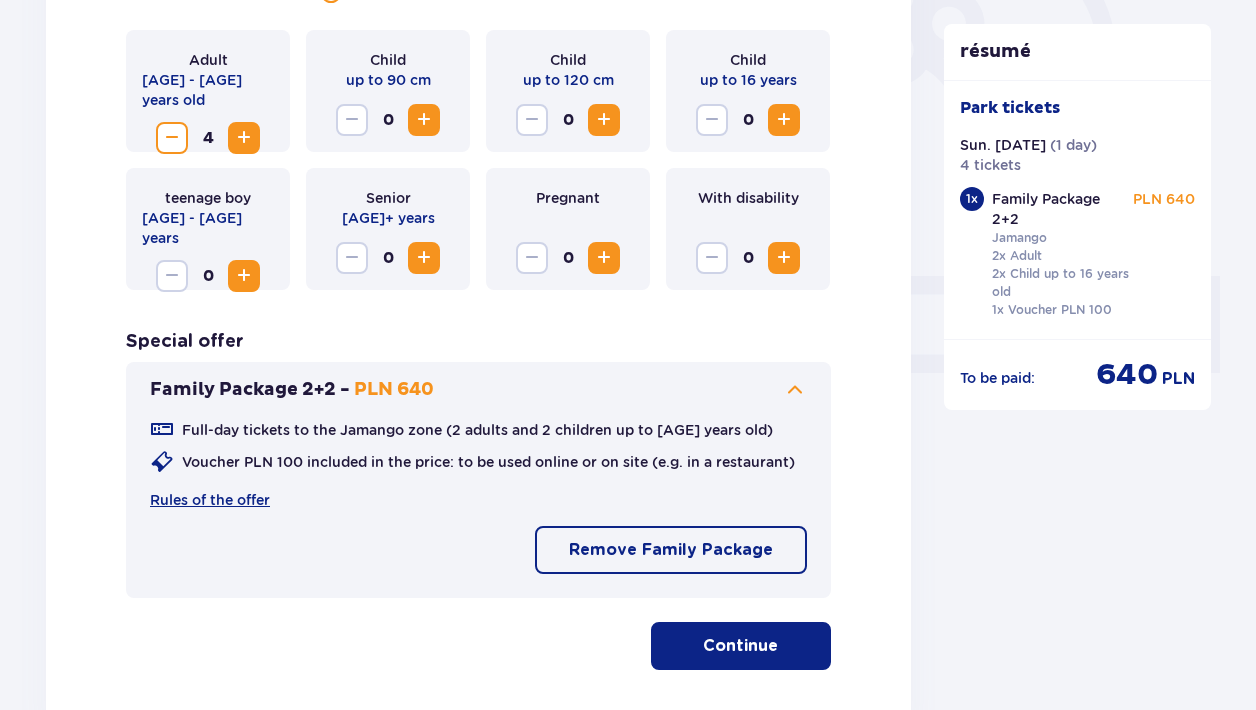 scroll, scrollTop: 830, scrollLeft: 0, axis: vertical 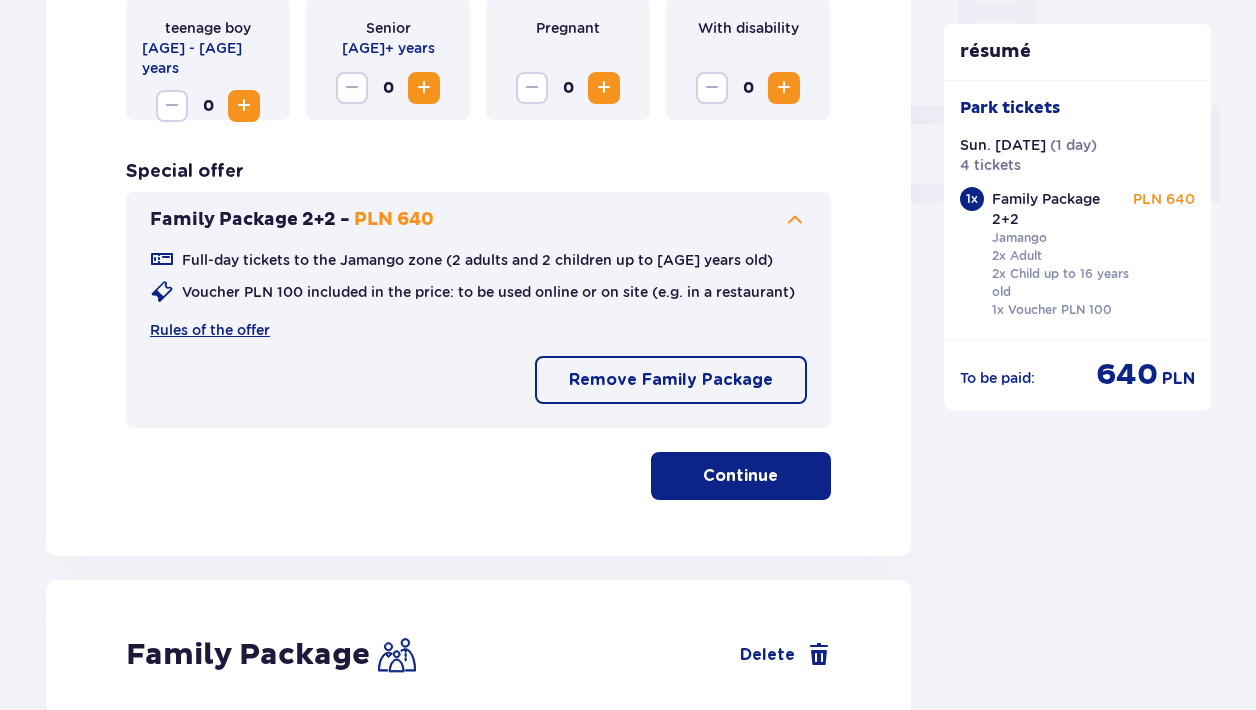 click on "Remove Family Package" at bounding box center (671, 380) 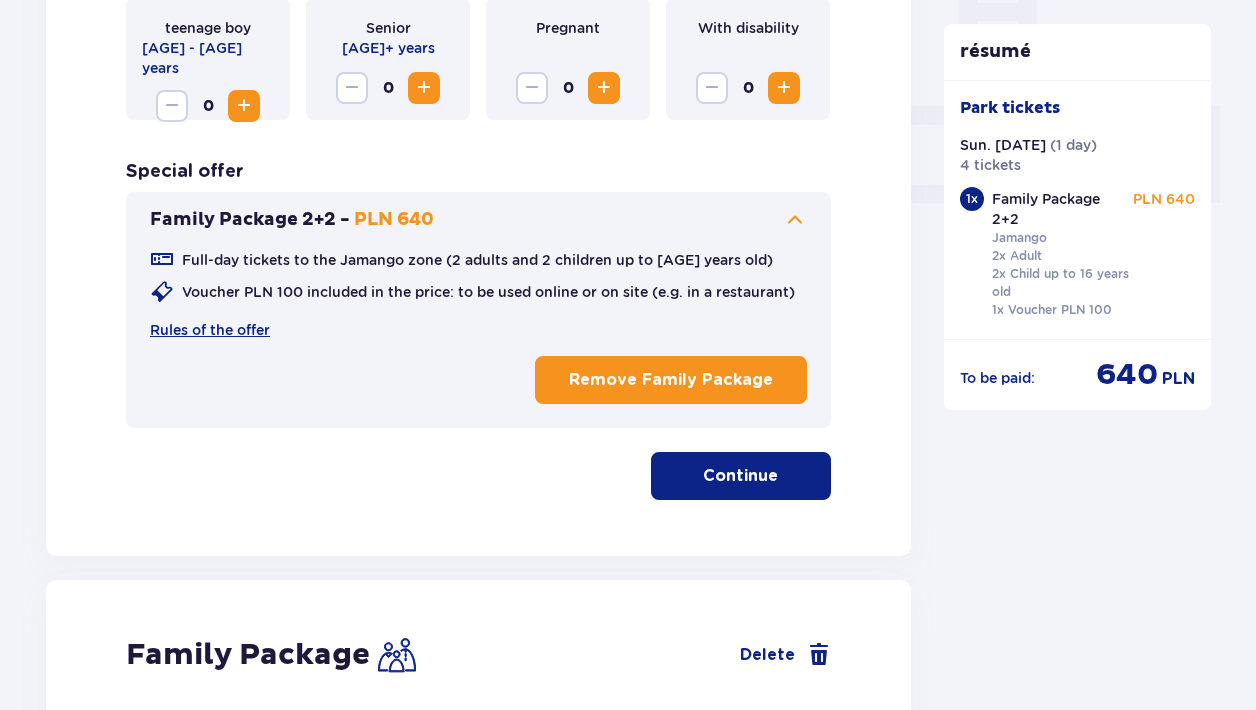 click on "Remove Family Package" at bounding box center (671, 380) 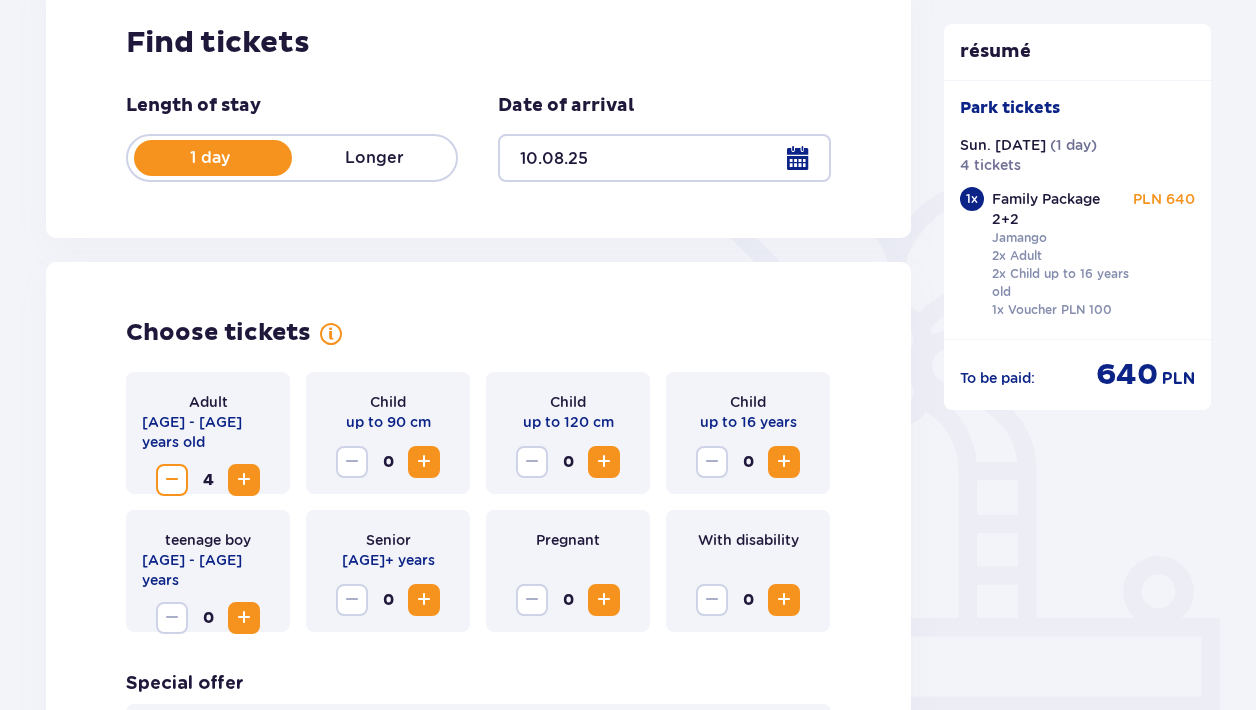 scroll, scrollTop: 684, scrollLeft: 0, axis: vertical 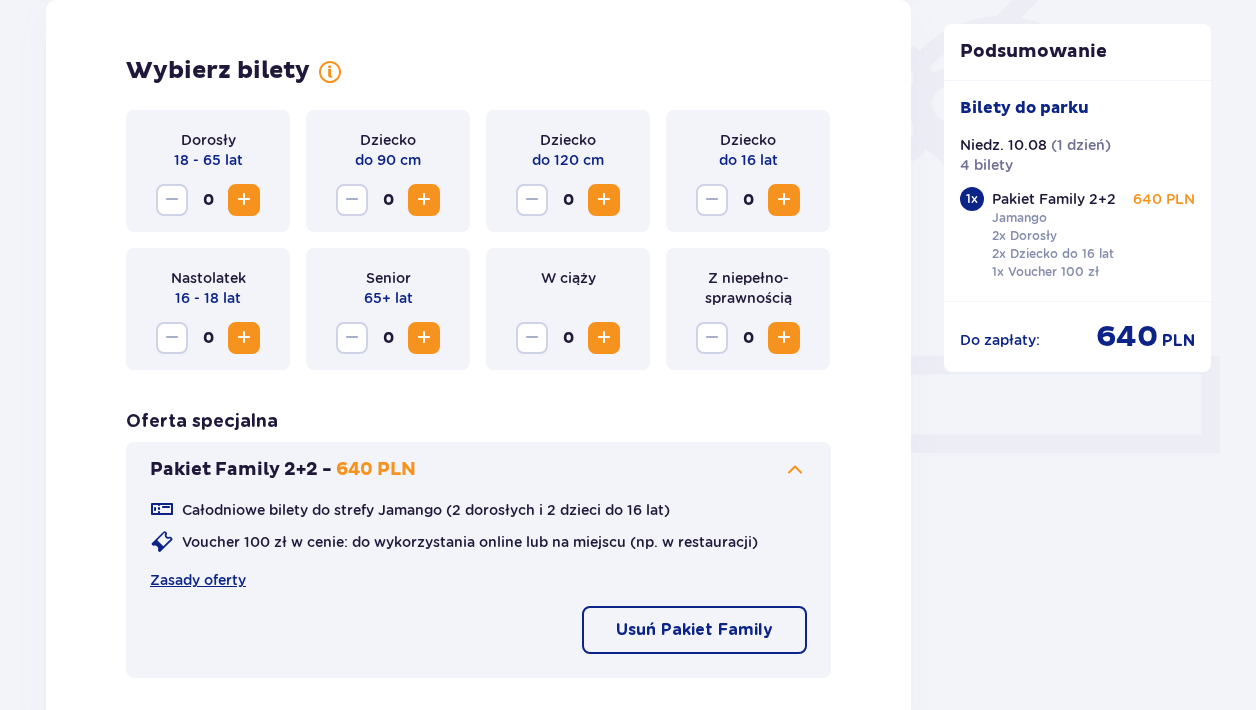 click at bounding box center [244, 200] 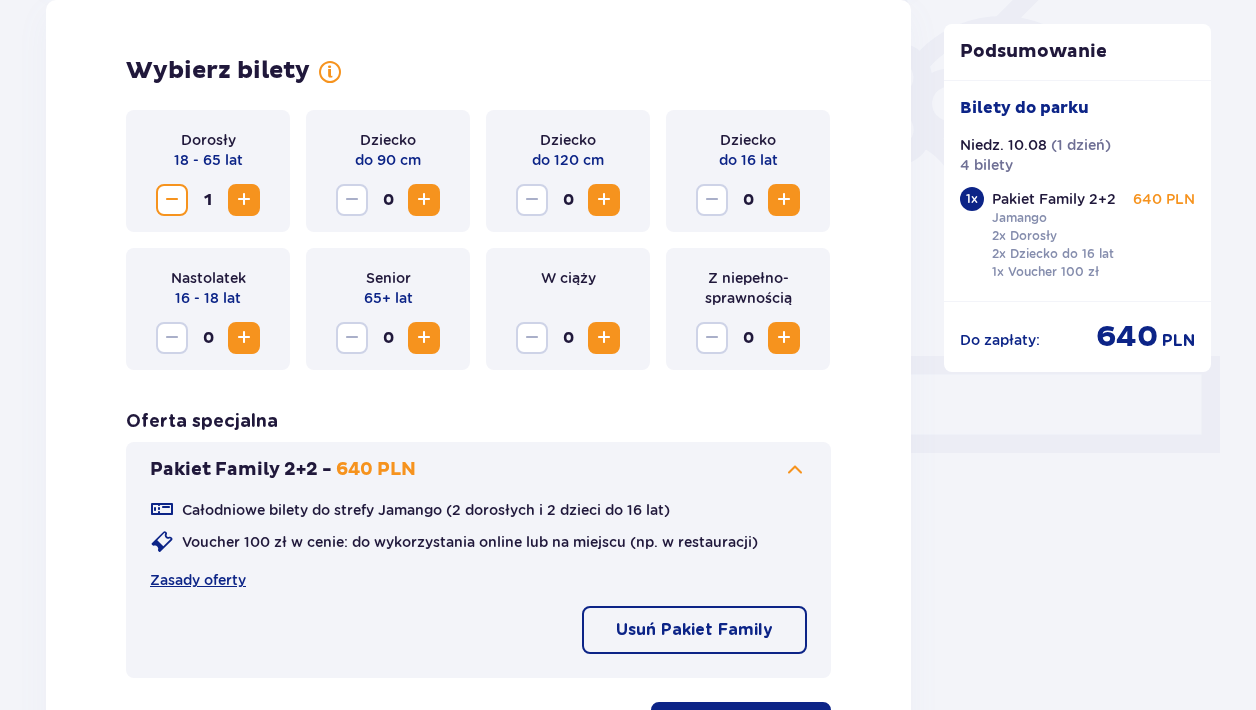 click at bounding box center (244, 200) 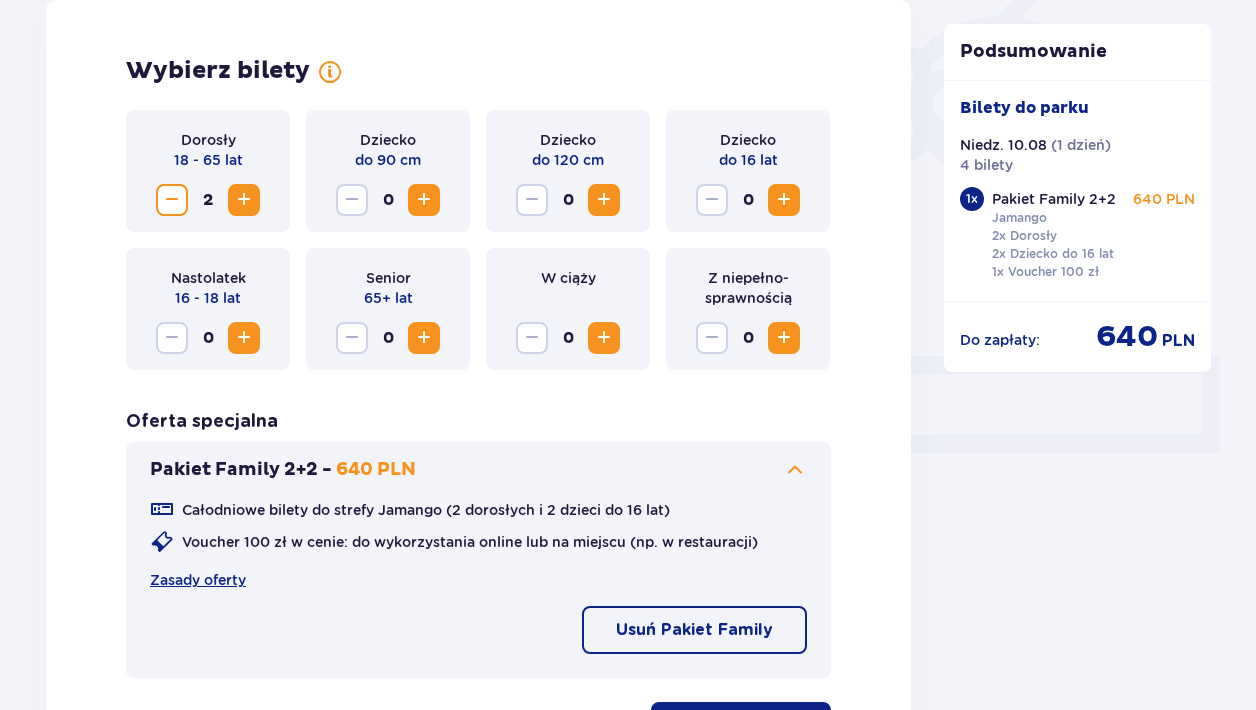 click at bounding box center [244, 200] 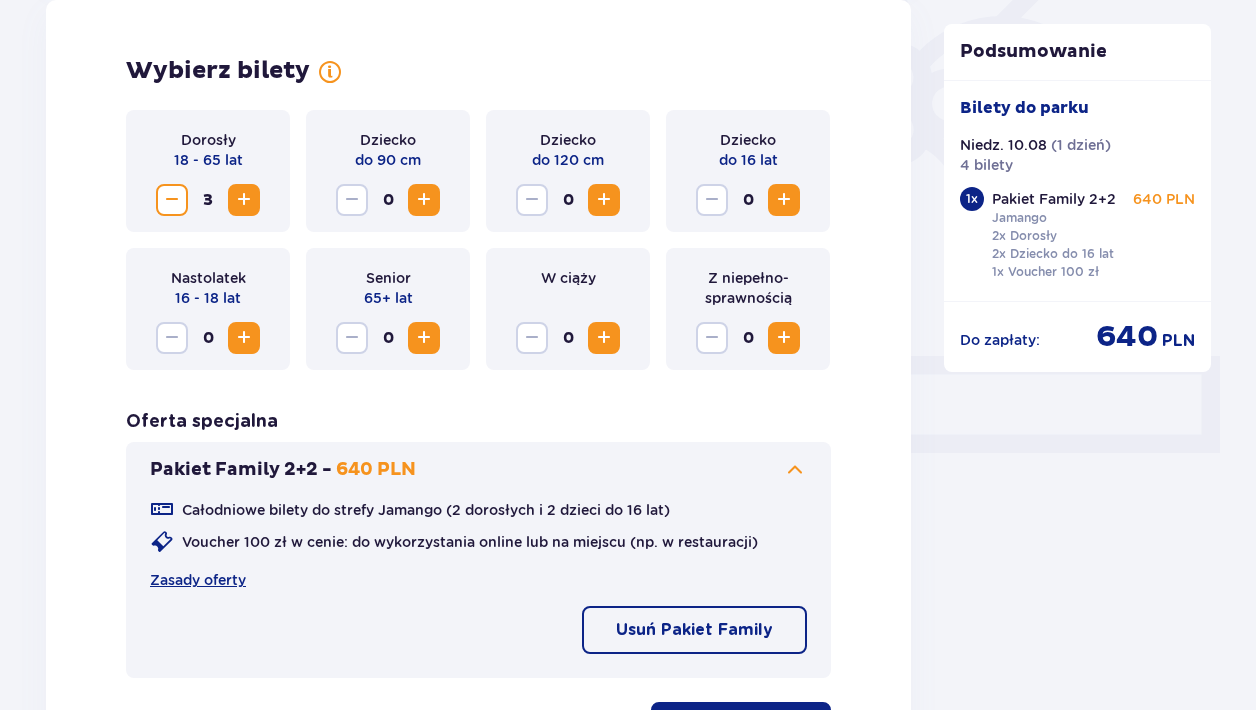 click at bounding box center (244, 200) 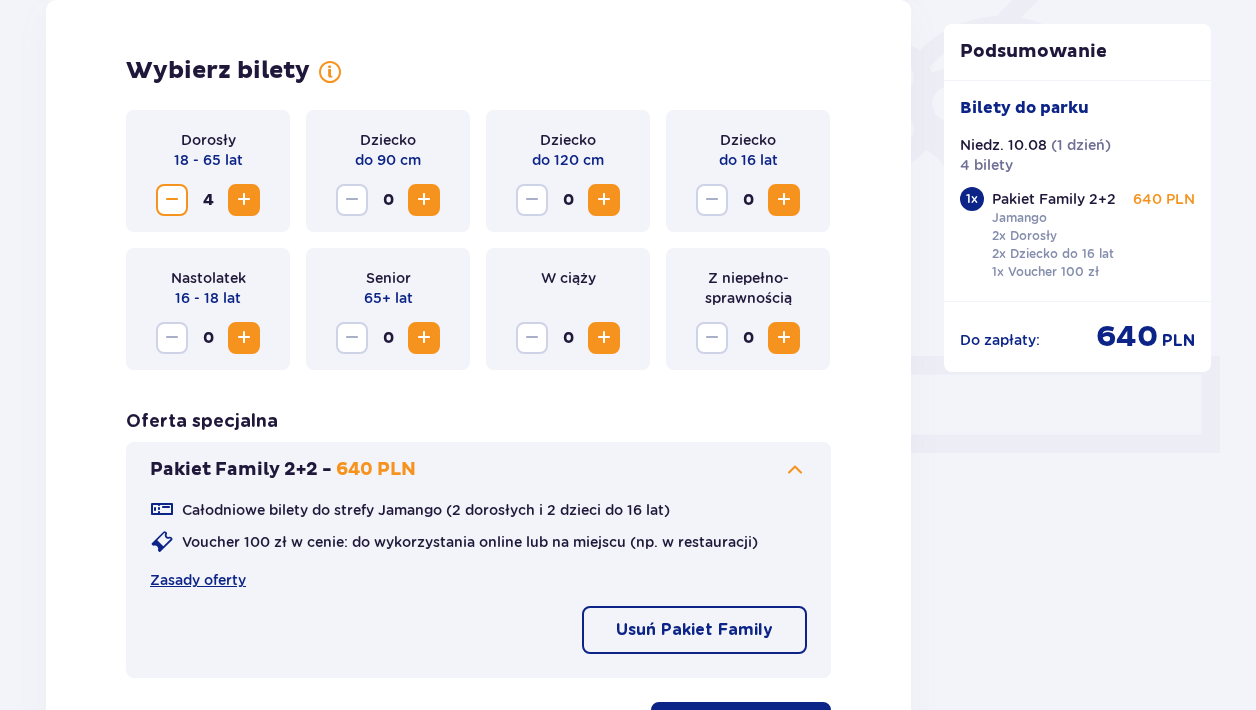 scroll, scrollTop: 608, scrollLeft: 0, axis: vertical 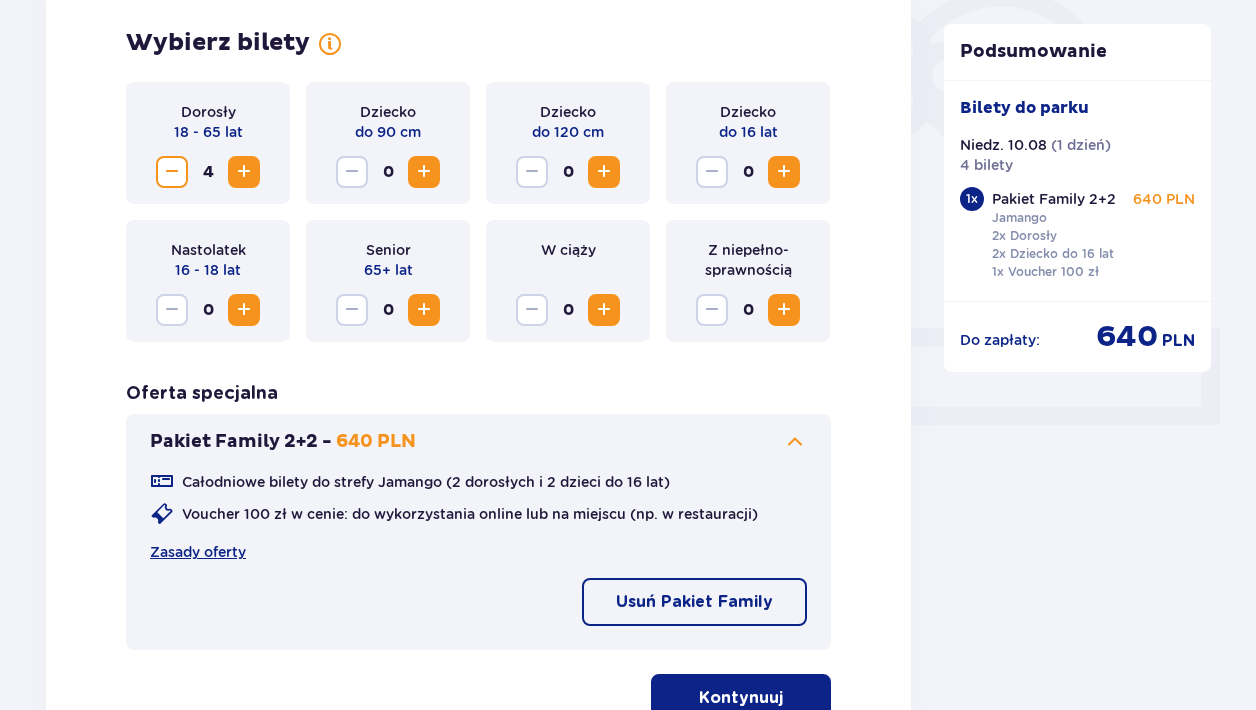 click on "Usuń Pakiet Family" at bounding box center (694, 602) 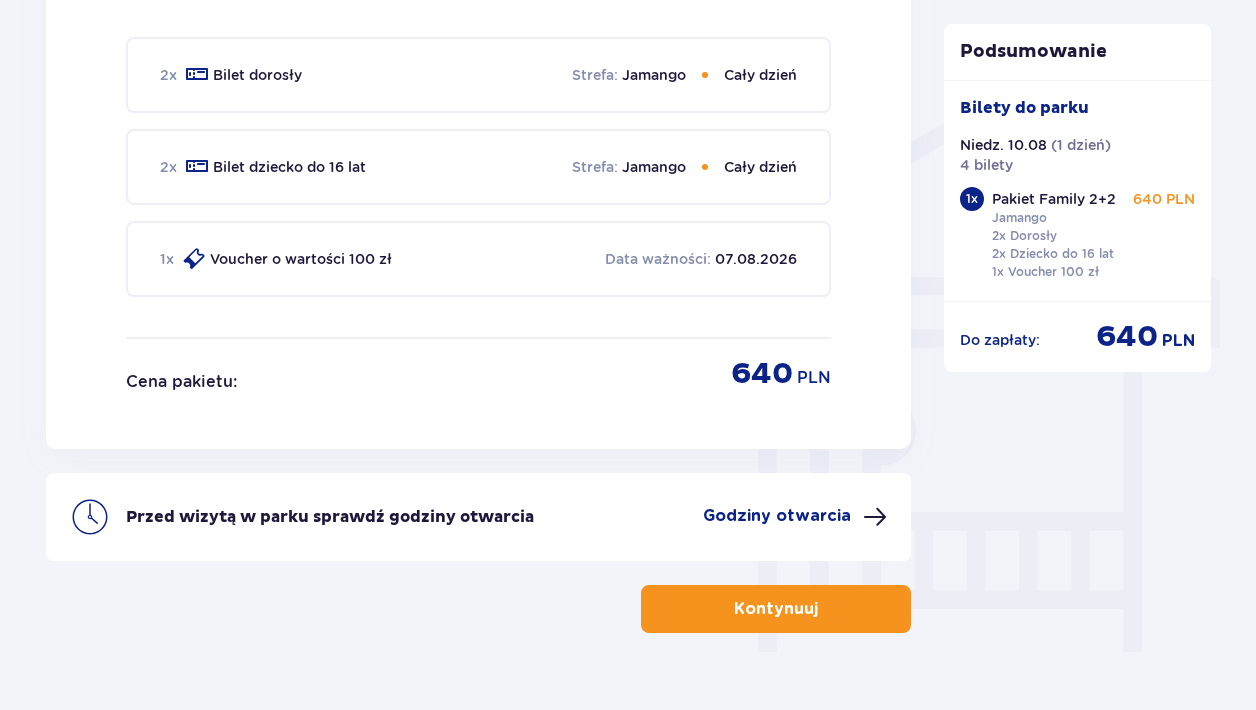 scroll, scrollTop: 0, scrollLeft: 0, axis: both 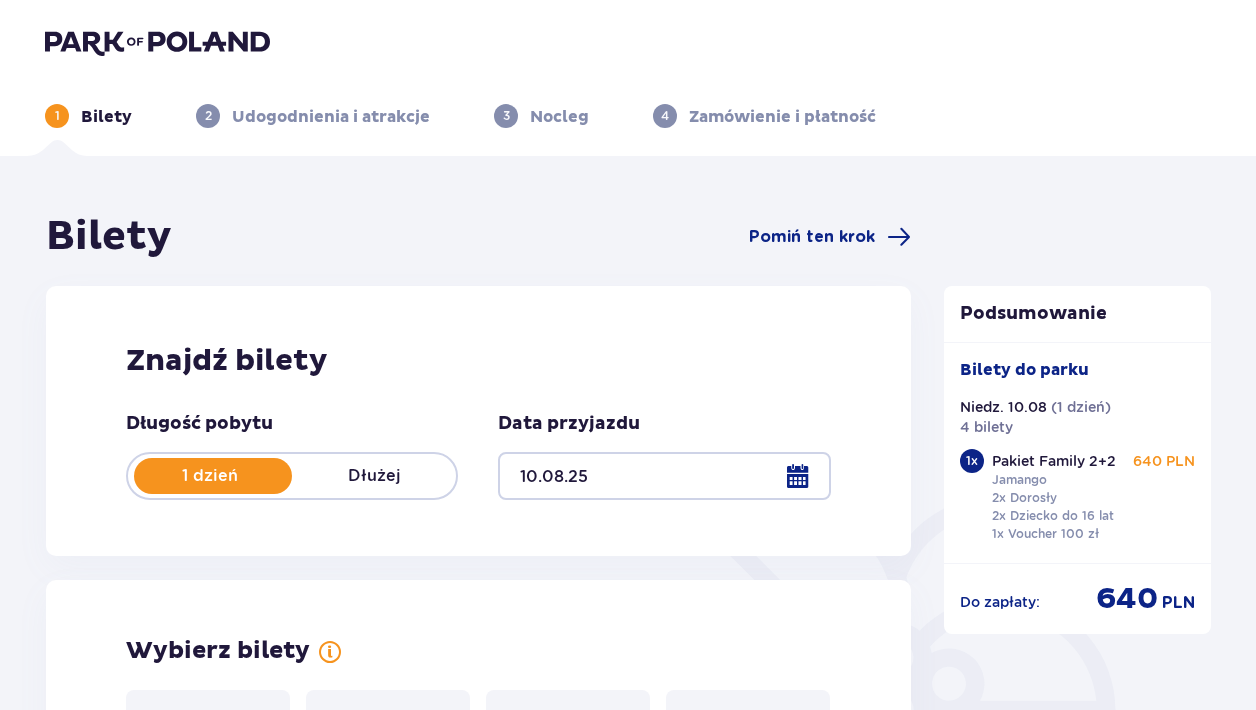 type on "10.08.25" 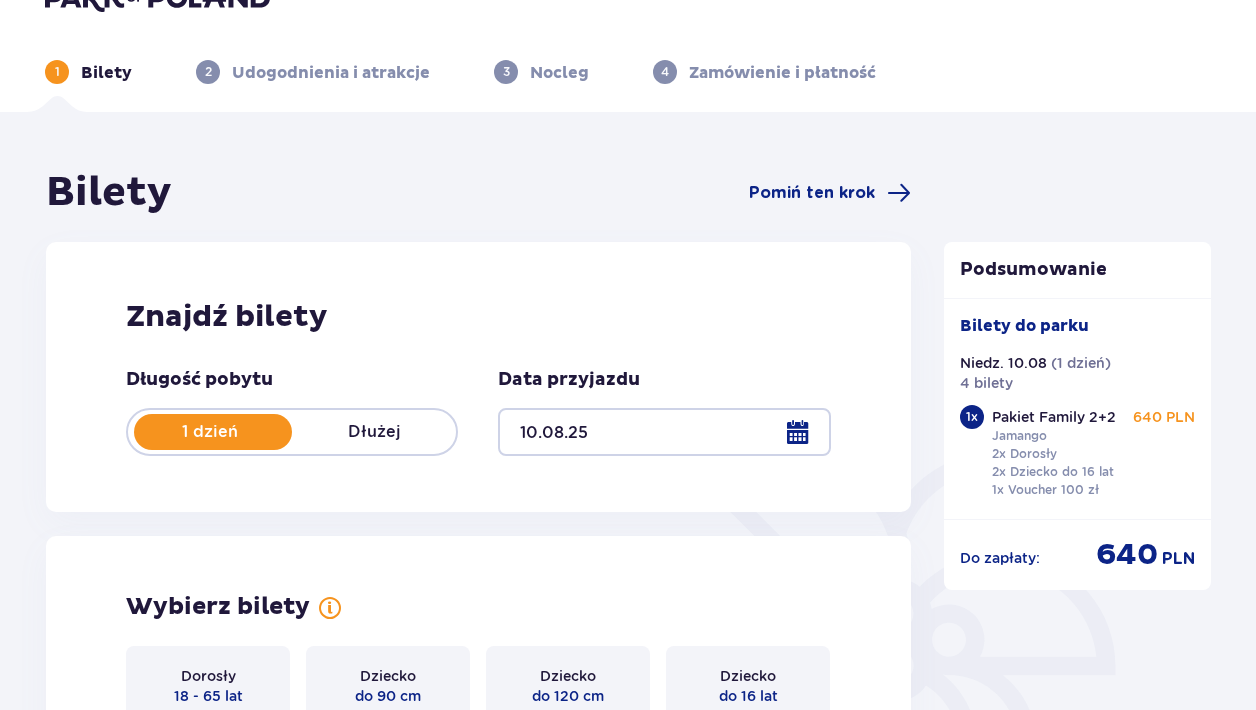 scroll, scrollTop: 0, scrollLeft: 0, axis: both 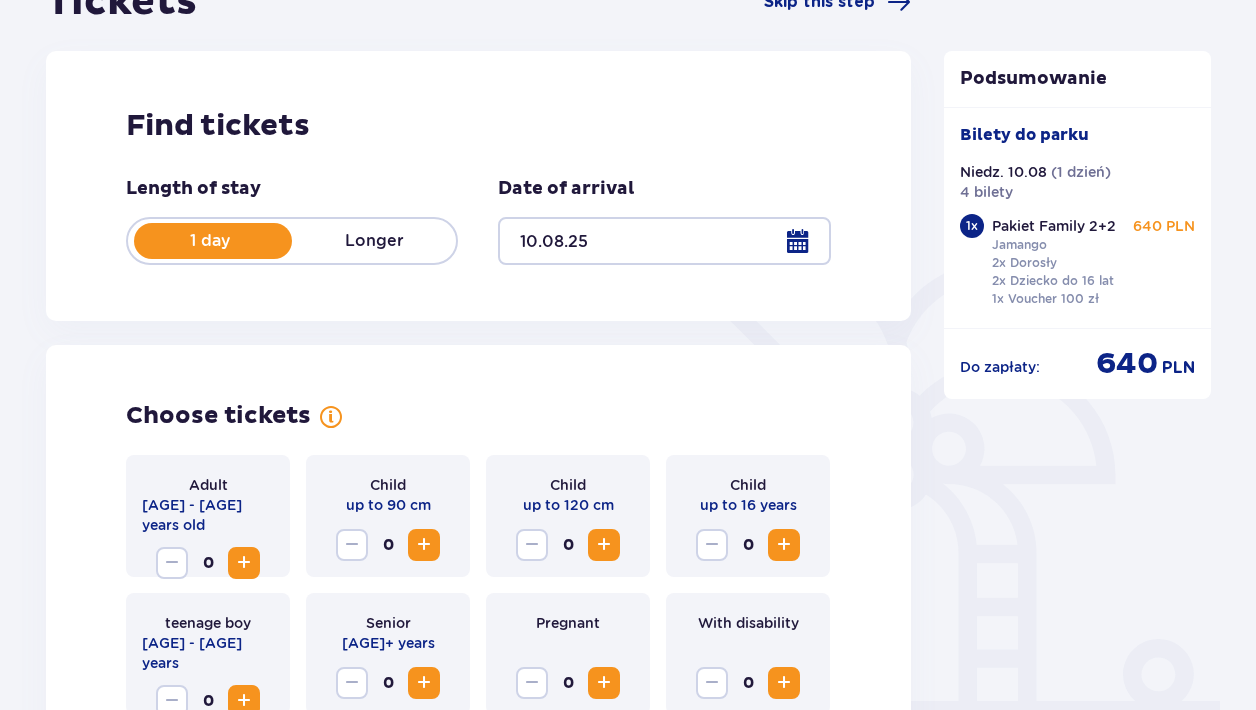 click at bounding box center [784, 545] 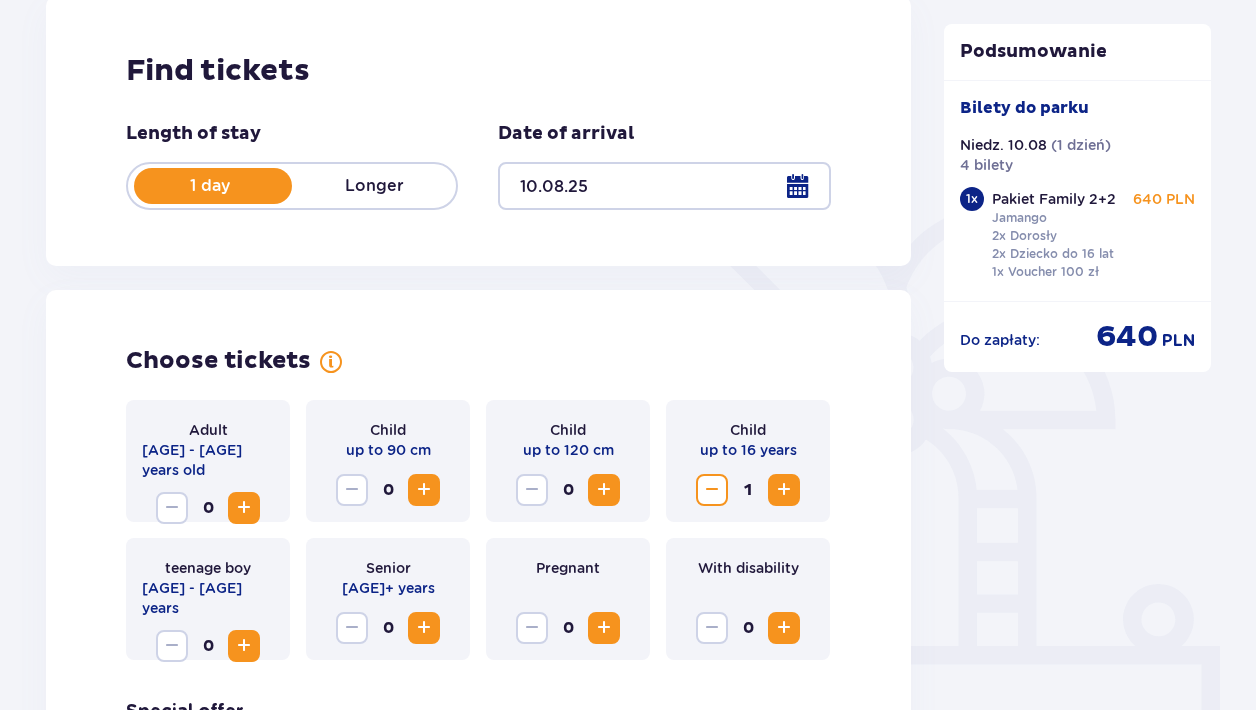 scroll, scrollTop: 1548, scrollLeft: 0, axis: vertical 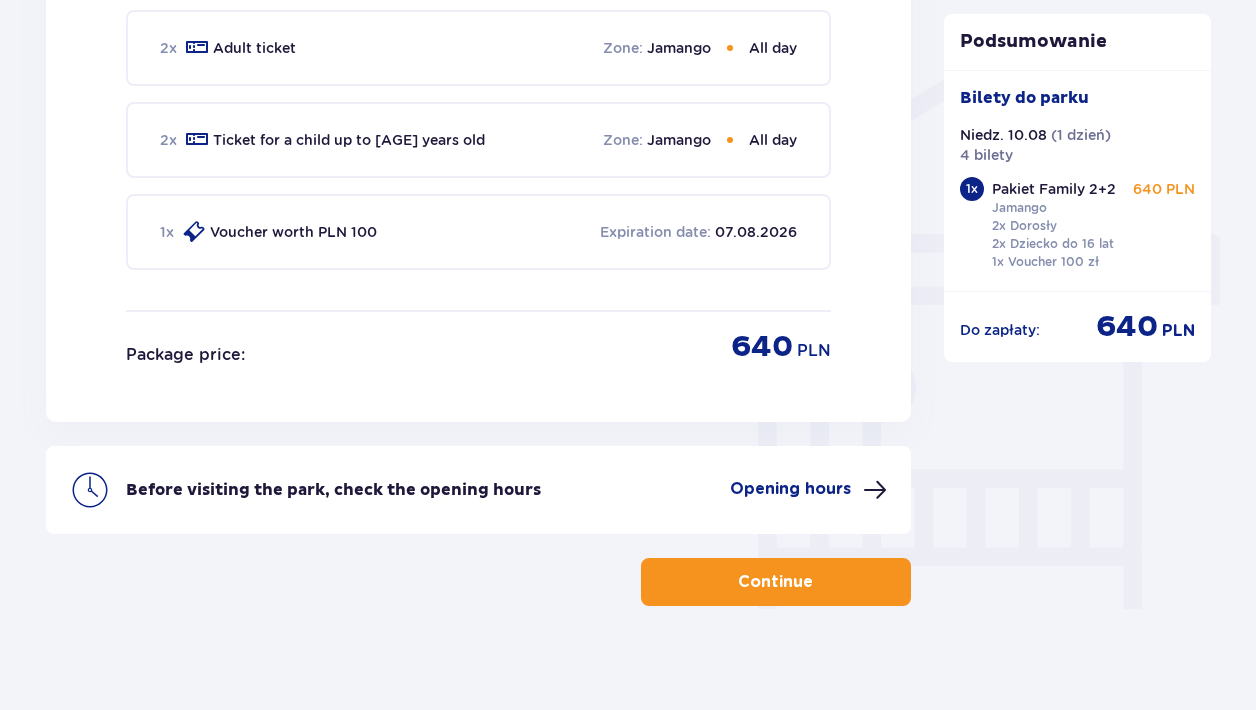 click on "Continue" at bounding box center [776, 582] 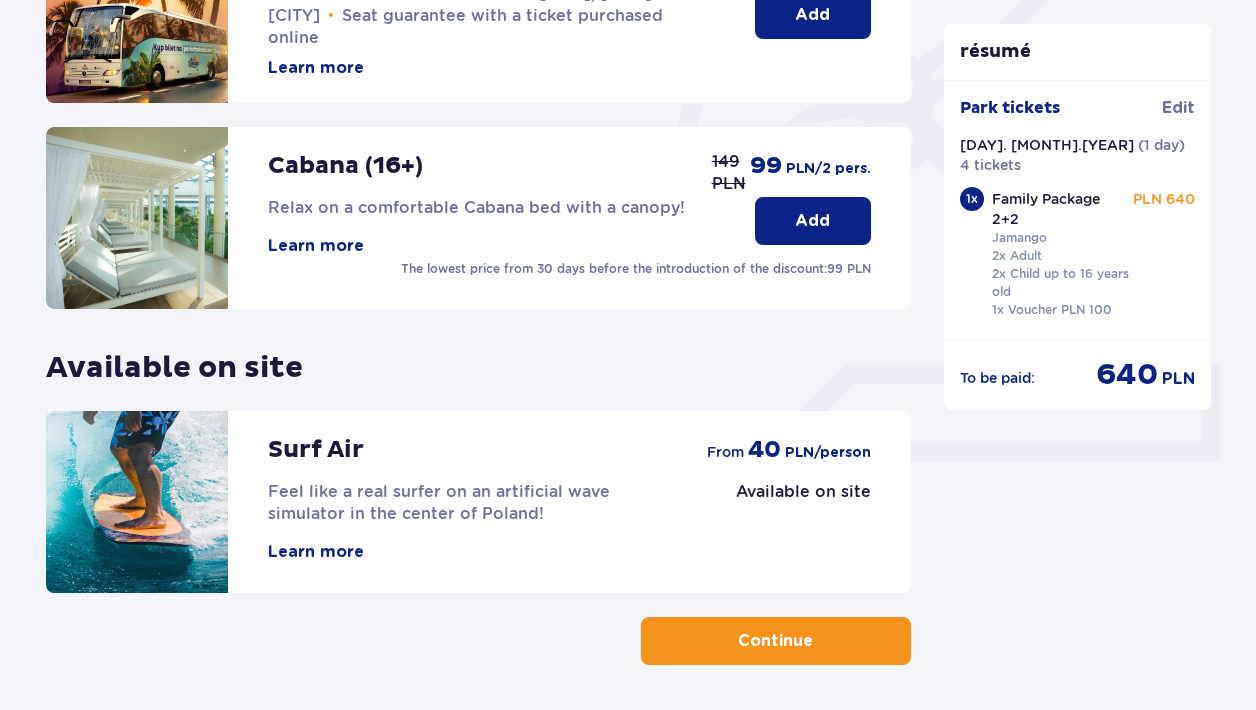 scroll, scrollTop: 0, scrollLeft: 0, axis: both 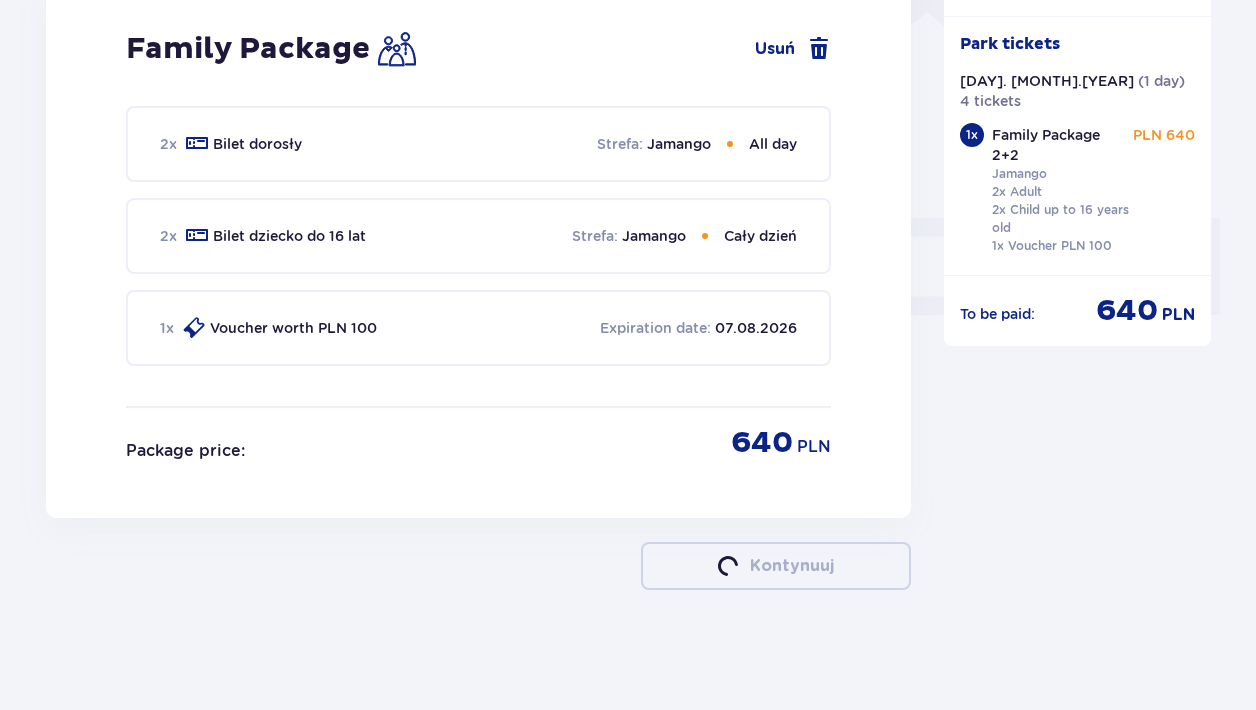 type on "10.08.25" 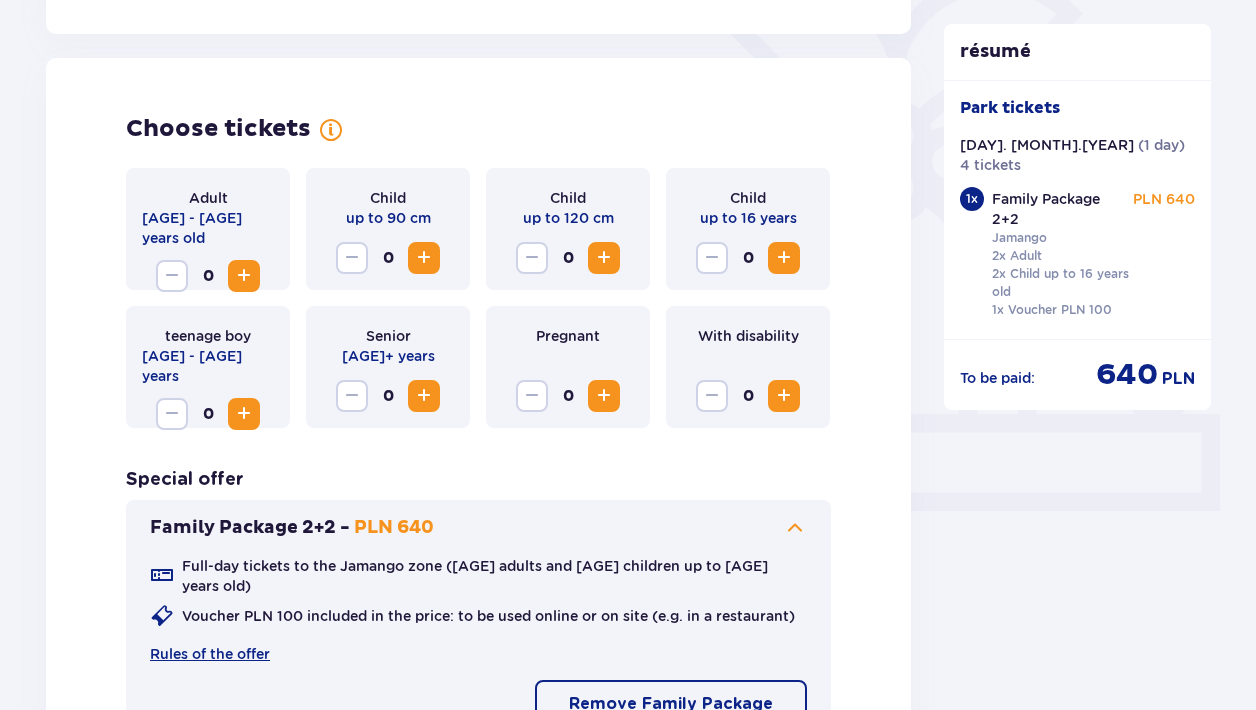 scroll, scrollTop: 526, scrollLeft: 0, axis: vertical 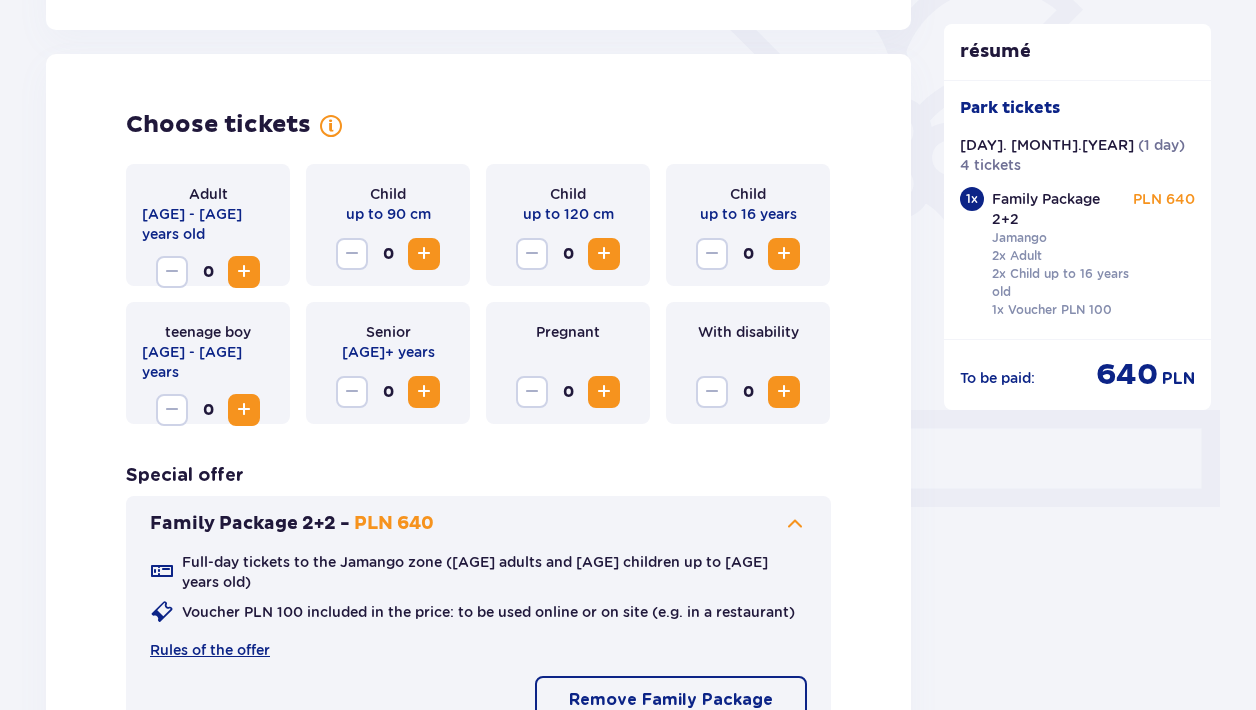click on "Child up to [AGE] years [AGE]" at bounding box center (748, 225) 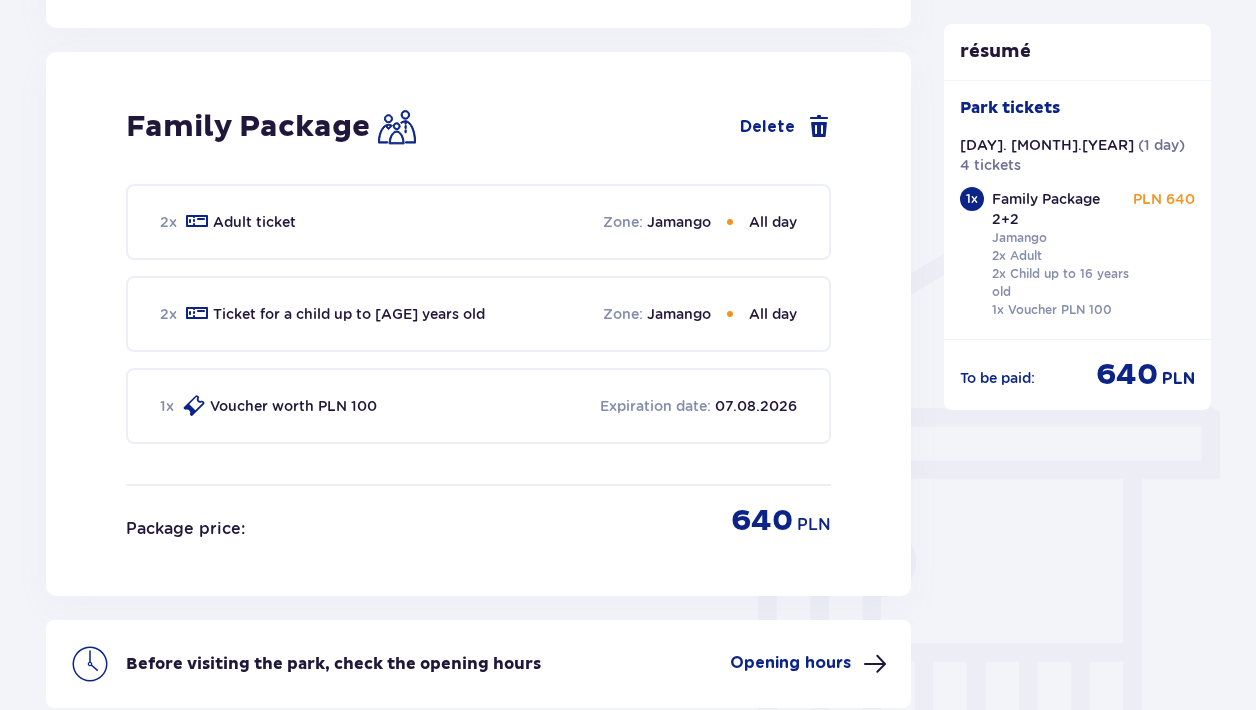scroll, scrollTop: 1166, scrollLeft: 0, axis: vertical 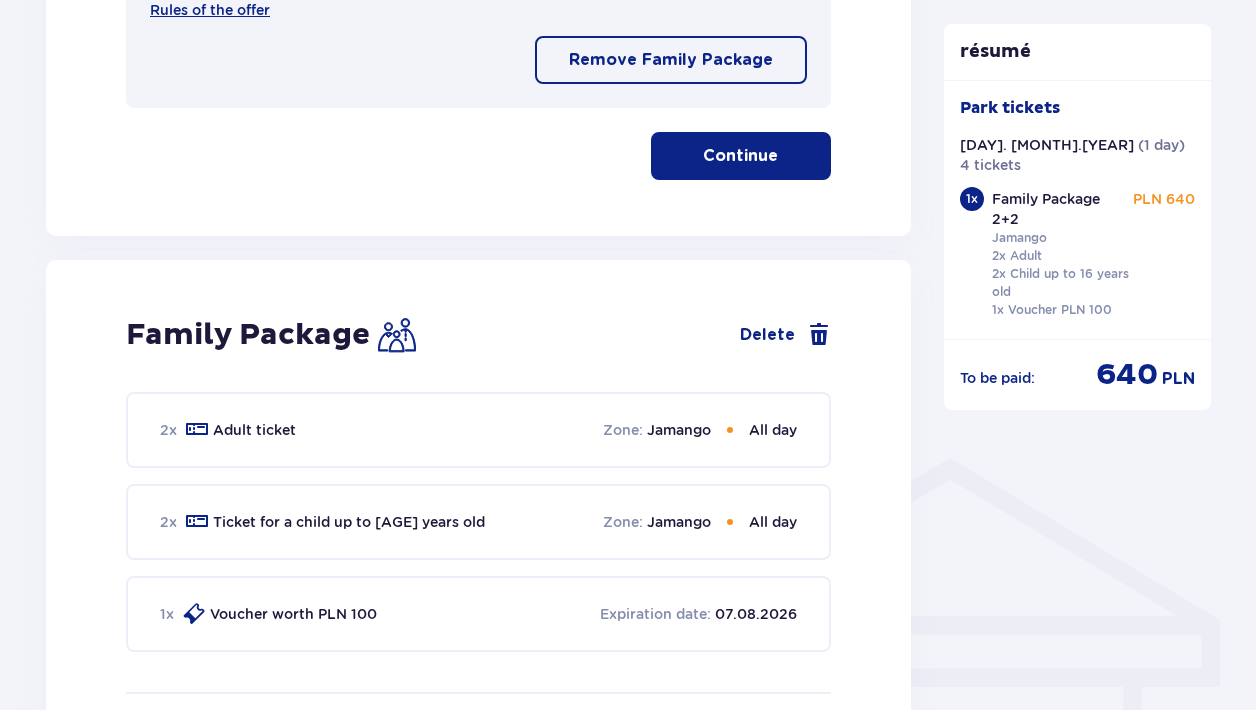 click on "Remove Family Package" at bounding box center (671, 60) 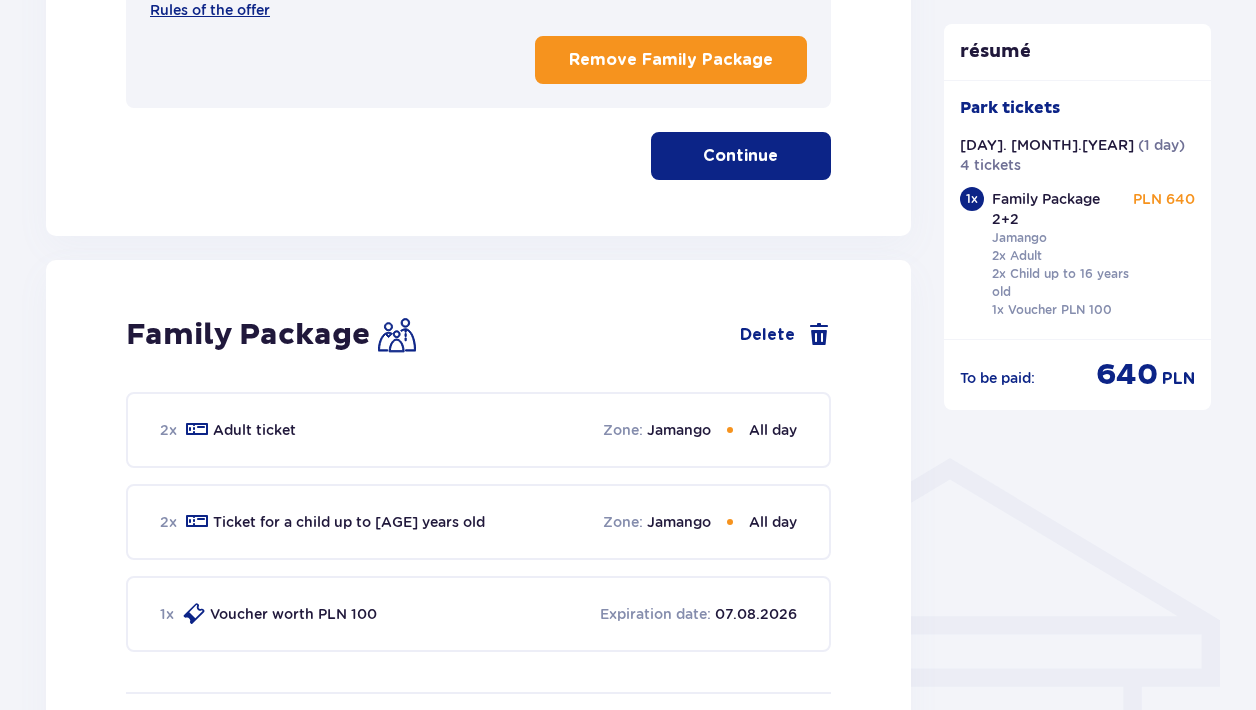 click on "Remove Family Package" at bounding box center (671, 60) 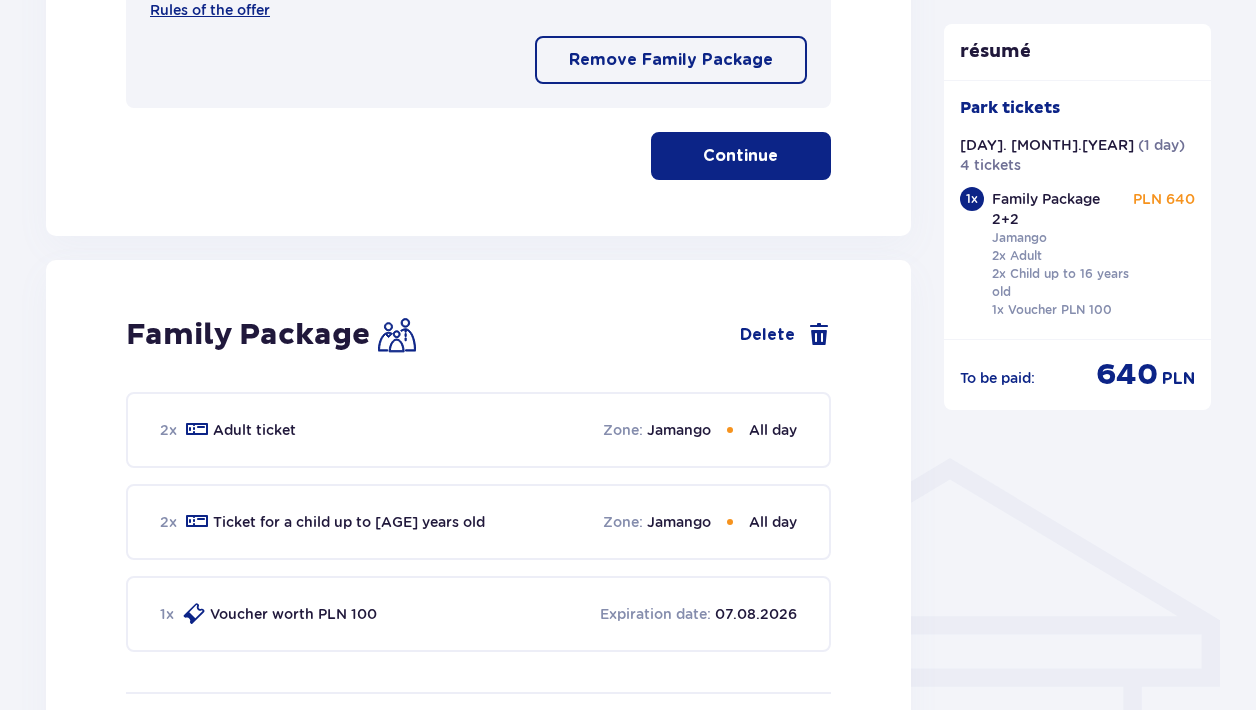 click on "Remove Family Package" at bounding box center [671, 60] 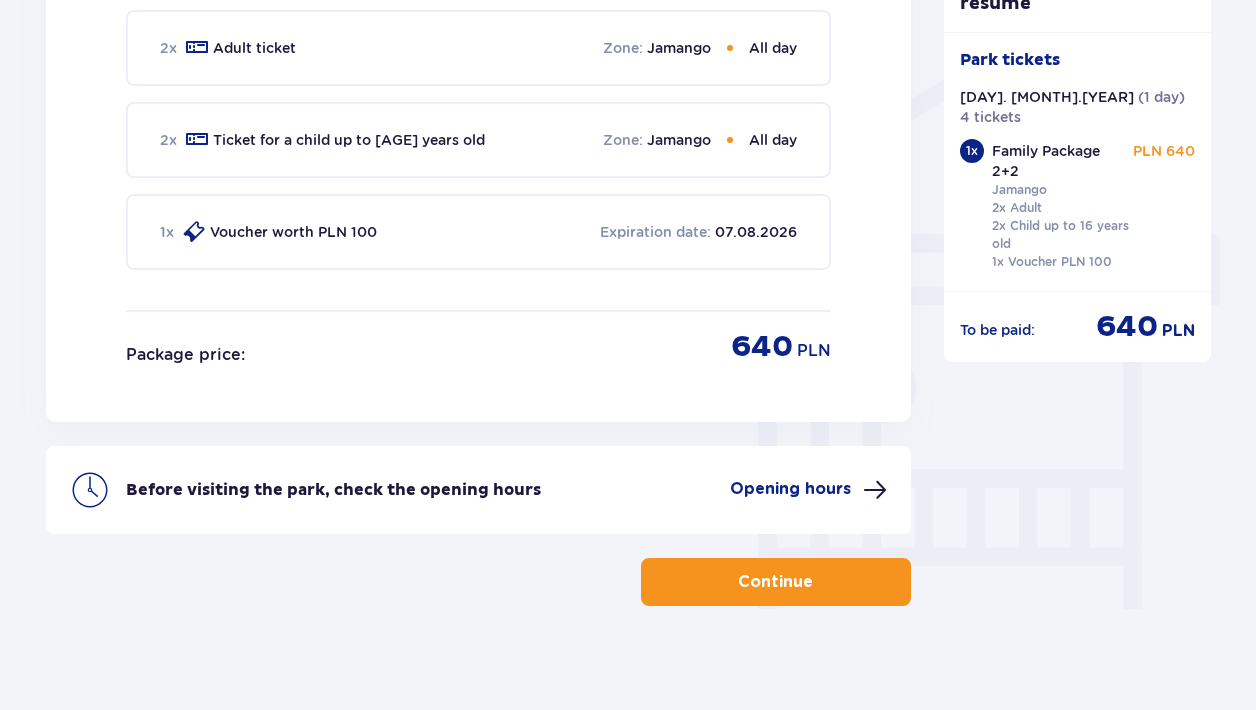 scroll, scrollTop: 1504, scrollLeft: 0, axis: vertical 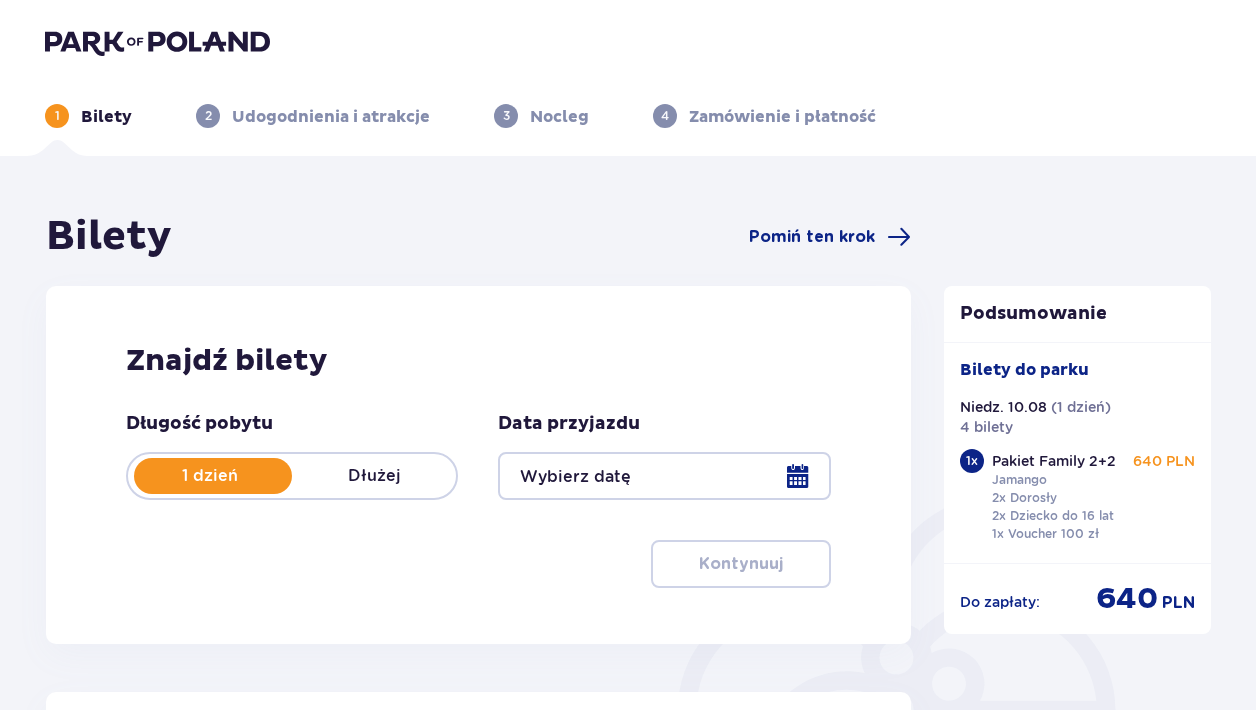 type on "10.08.25" 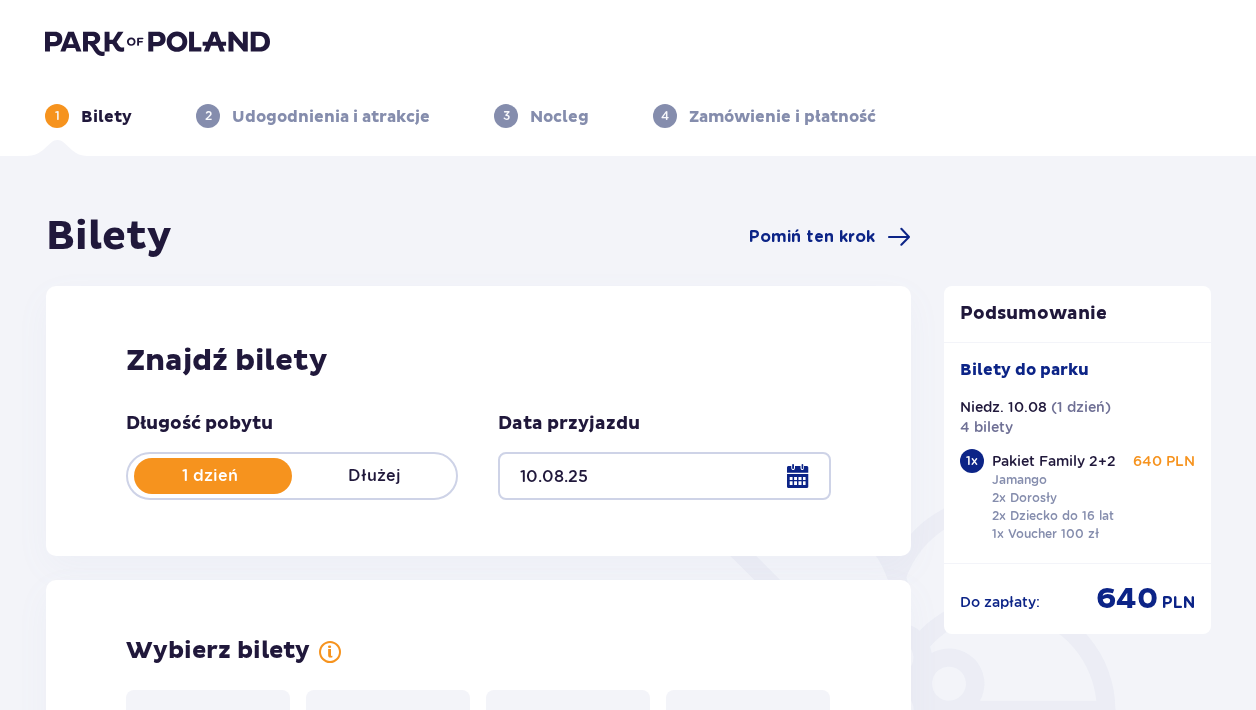 scroll, scrollTop: 0, scrollLeft: 0, axis: both 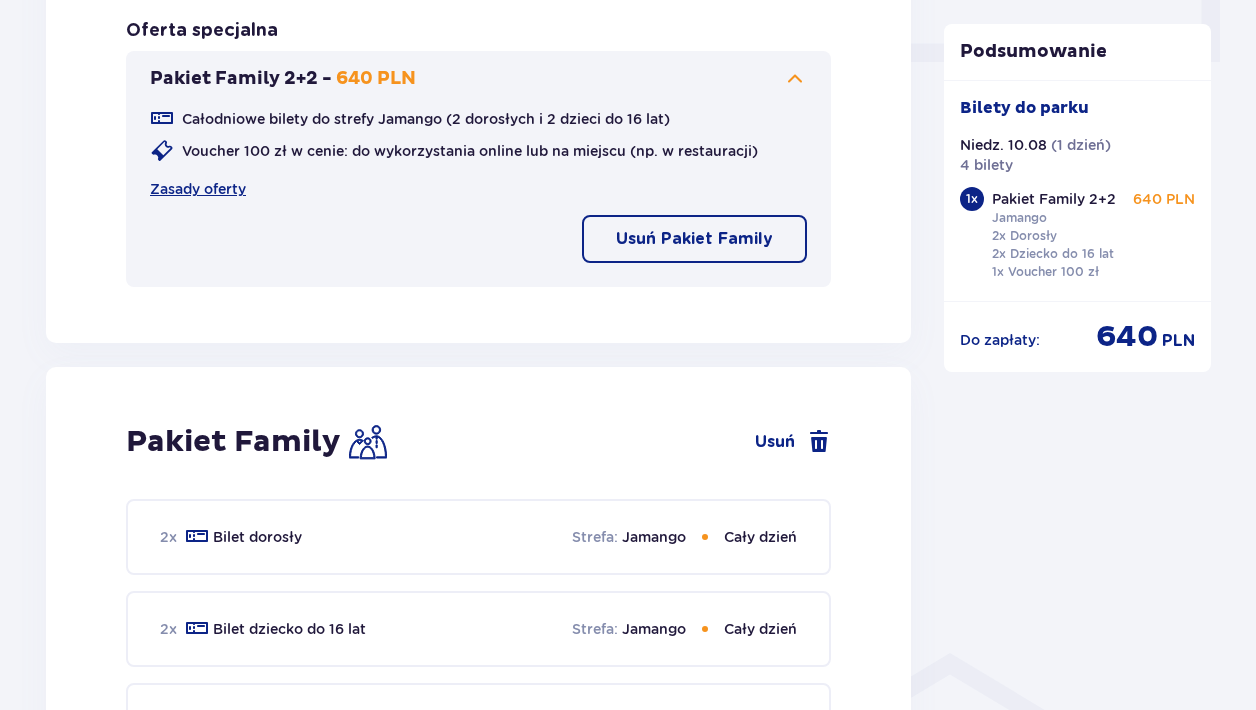 click on "Usuń Pakiet Family" at bounding box center (694, 239) 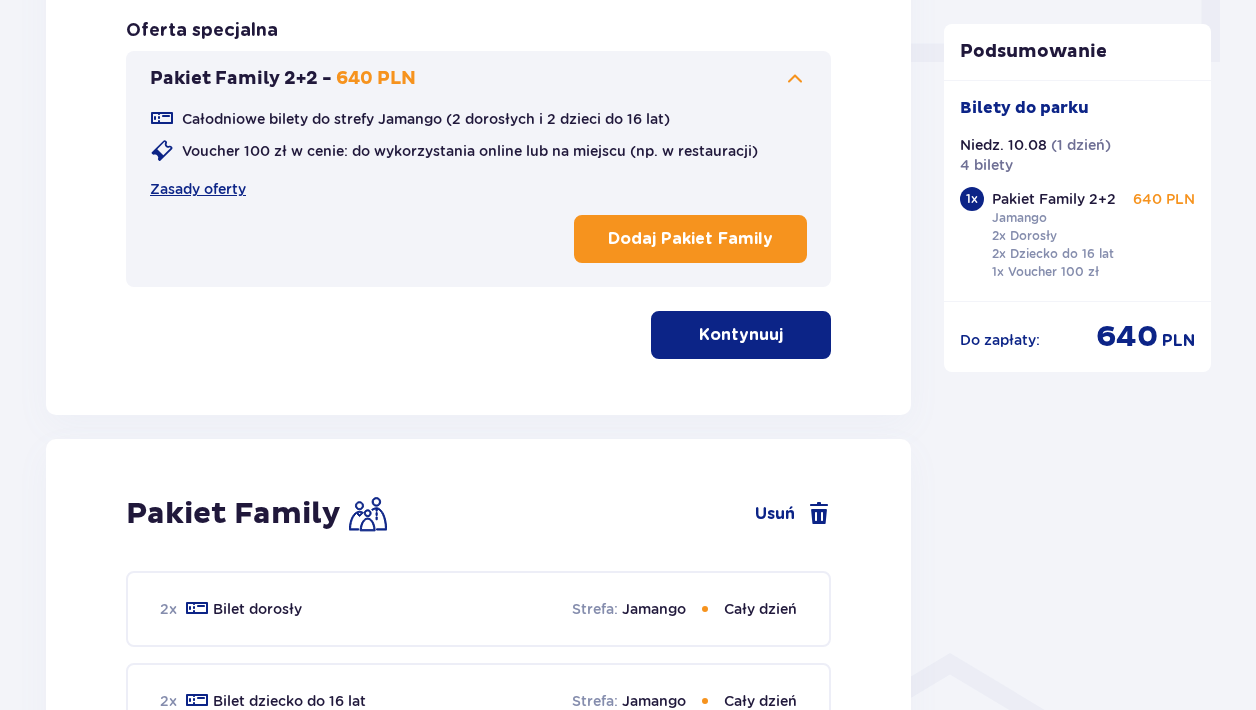 scroll, scrollTop: 1003, scrollLeft: 0, axis: vertical 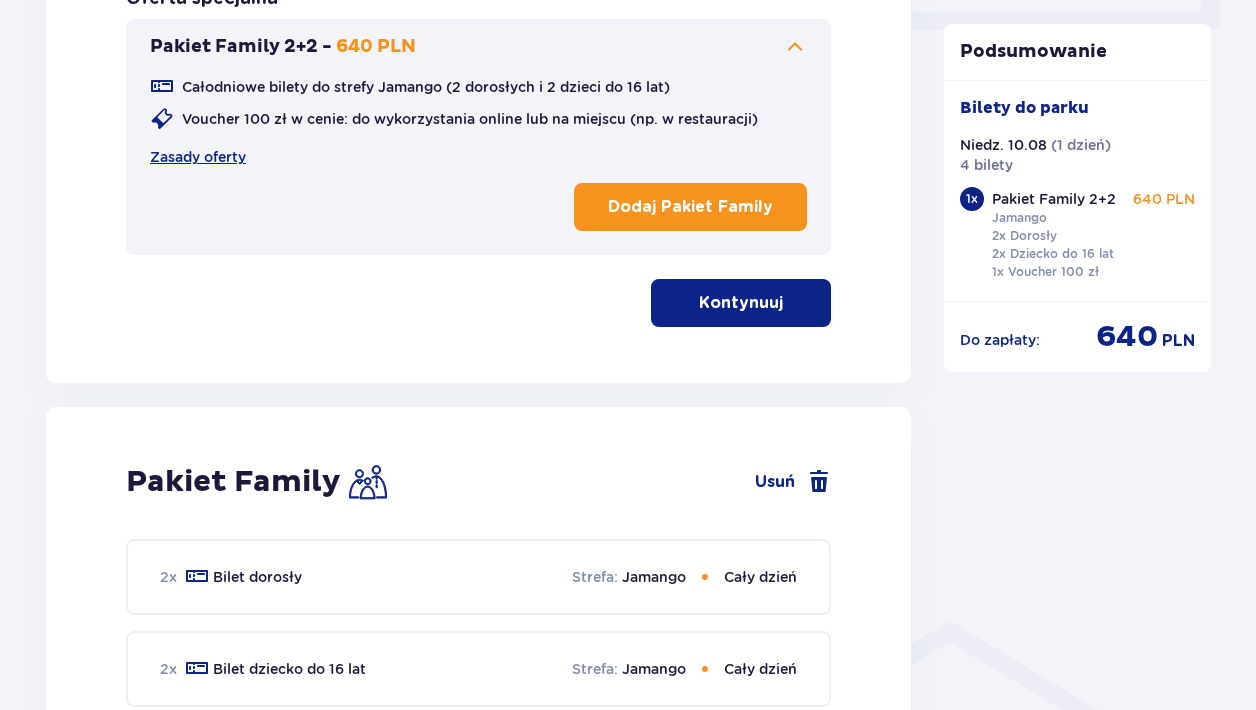 click on "Dodaj Pakiet Family" at bounding box center [690, 207] 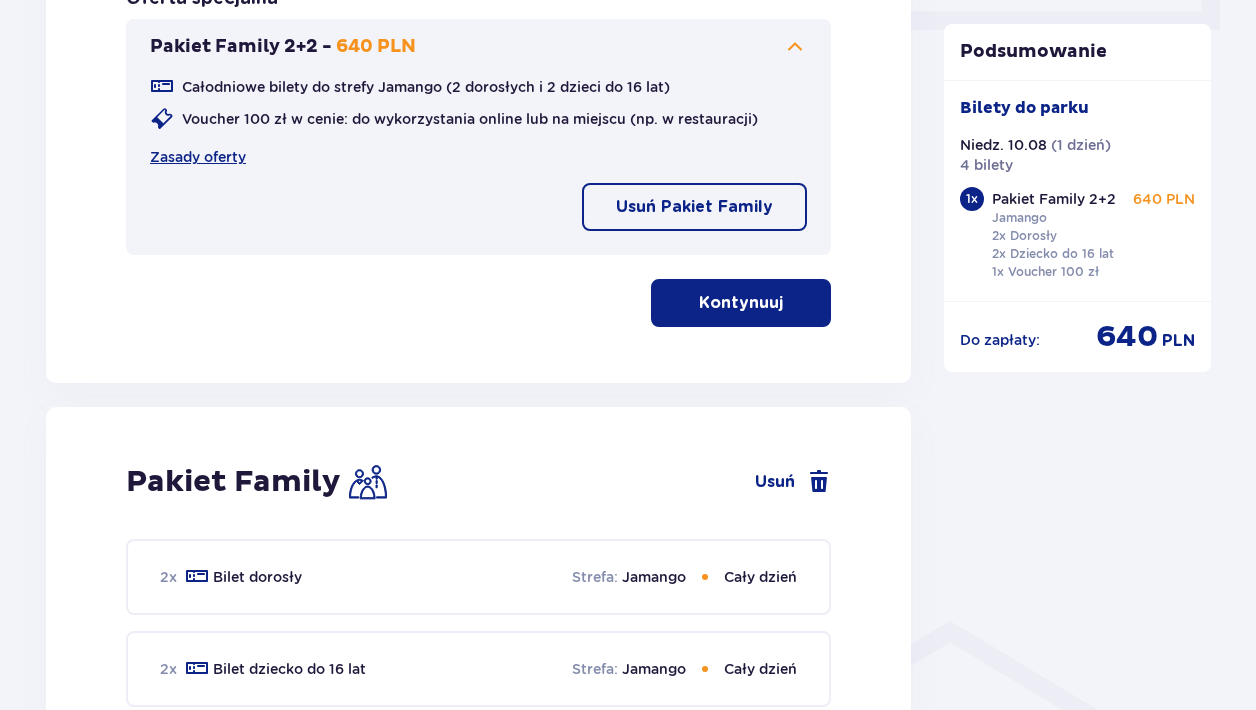 click at bounding box center (795, 47) 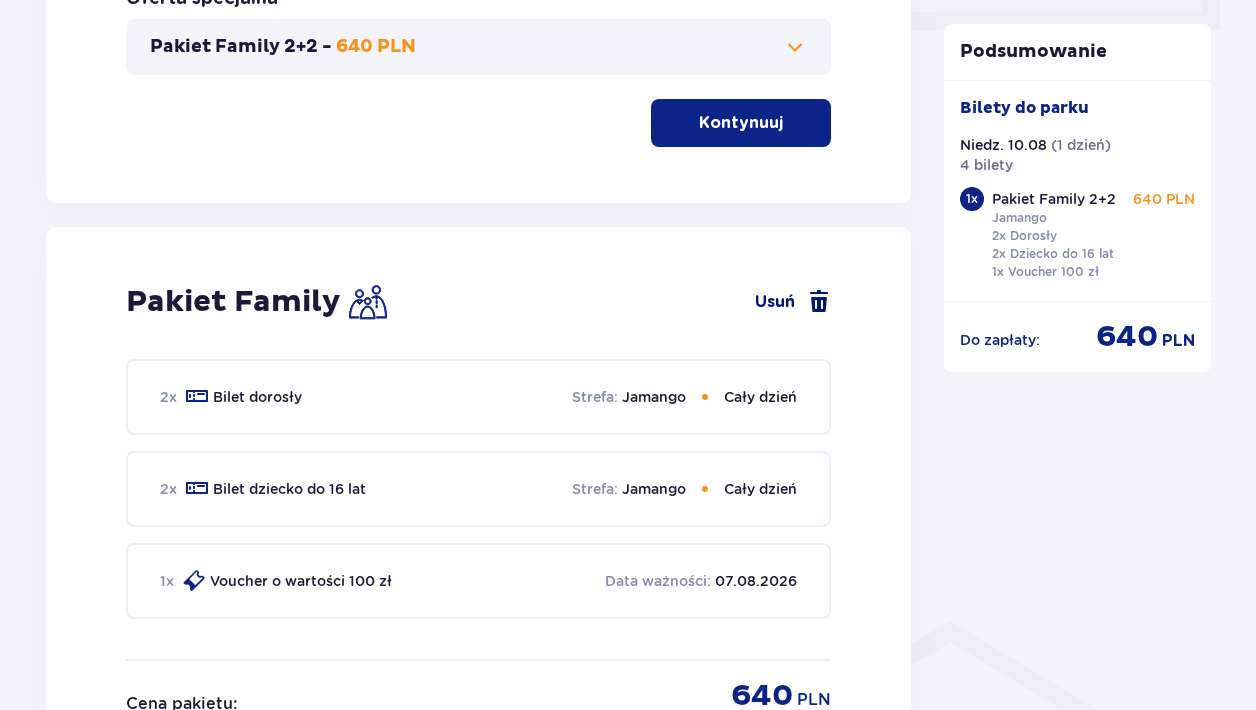 click at bounding box center (819, 302) 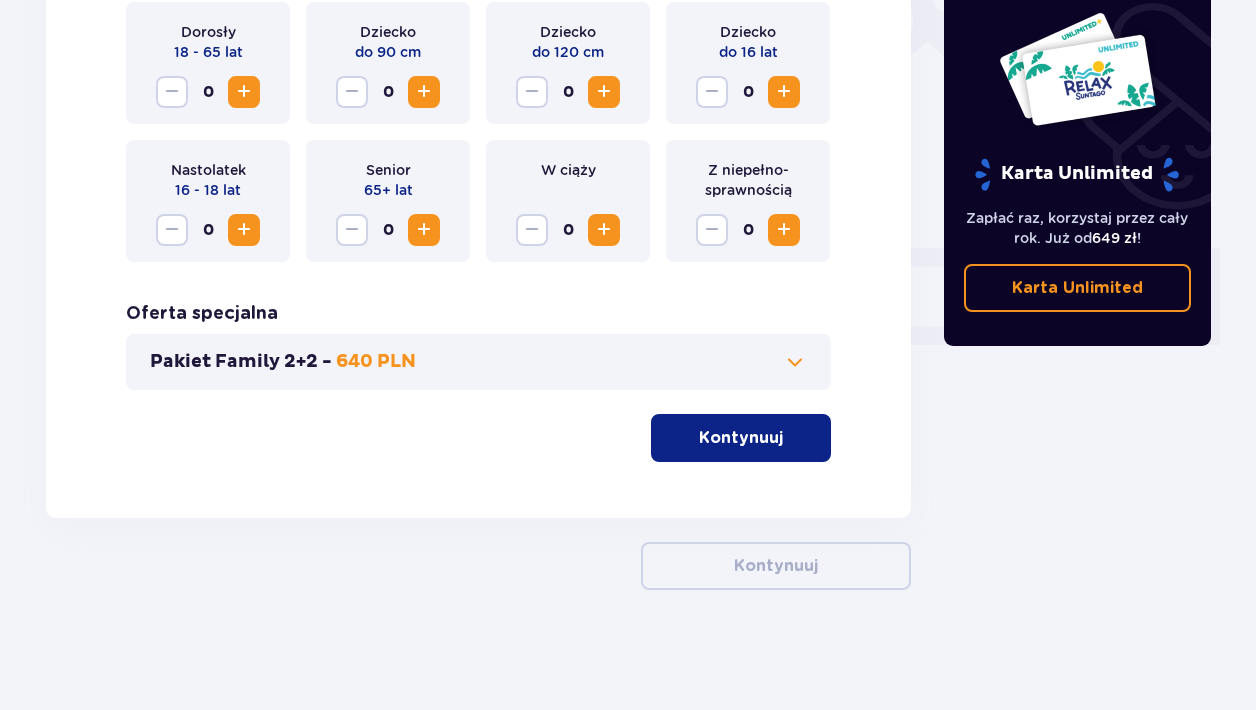 scroll, scrollTop: 556, scrollLeft: 0, axis: vertical 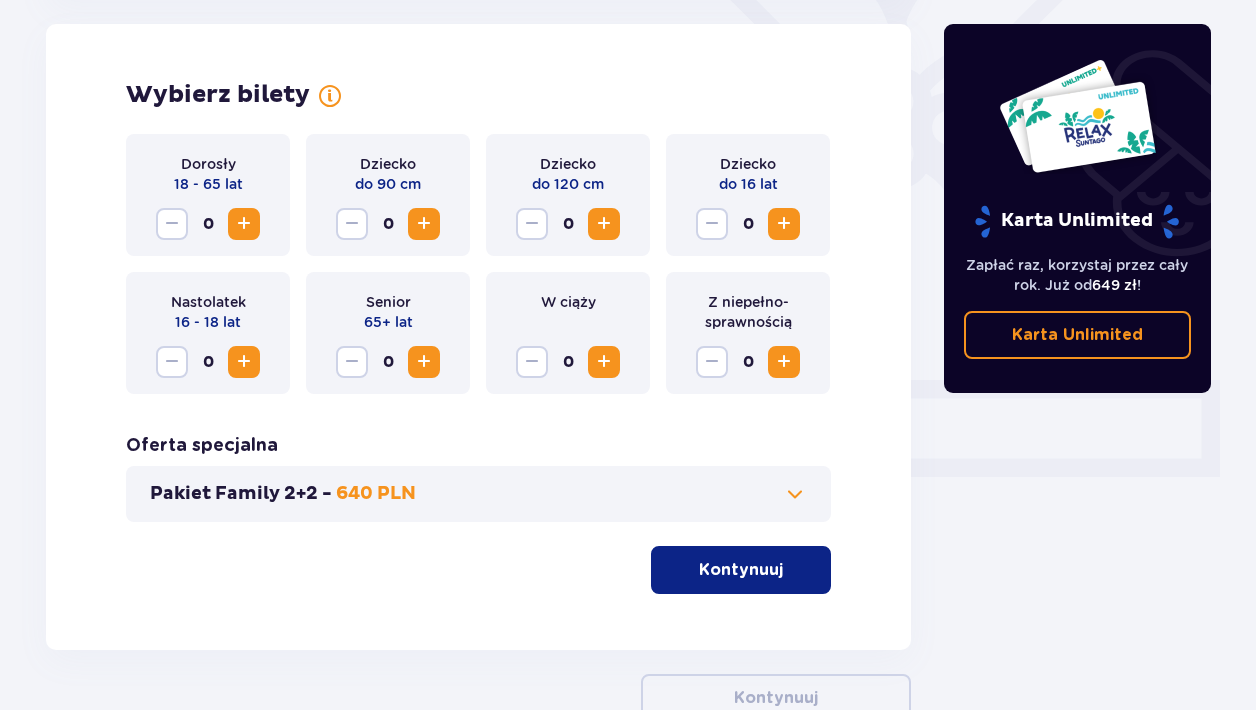 click at bounding box center (784, 224) 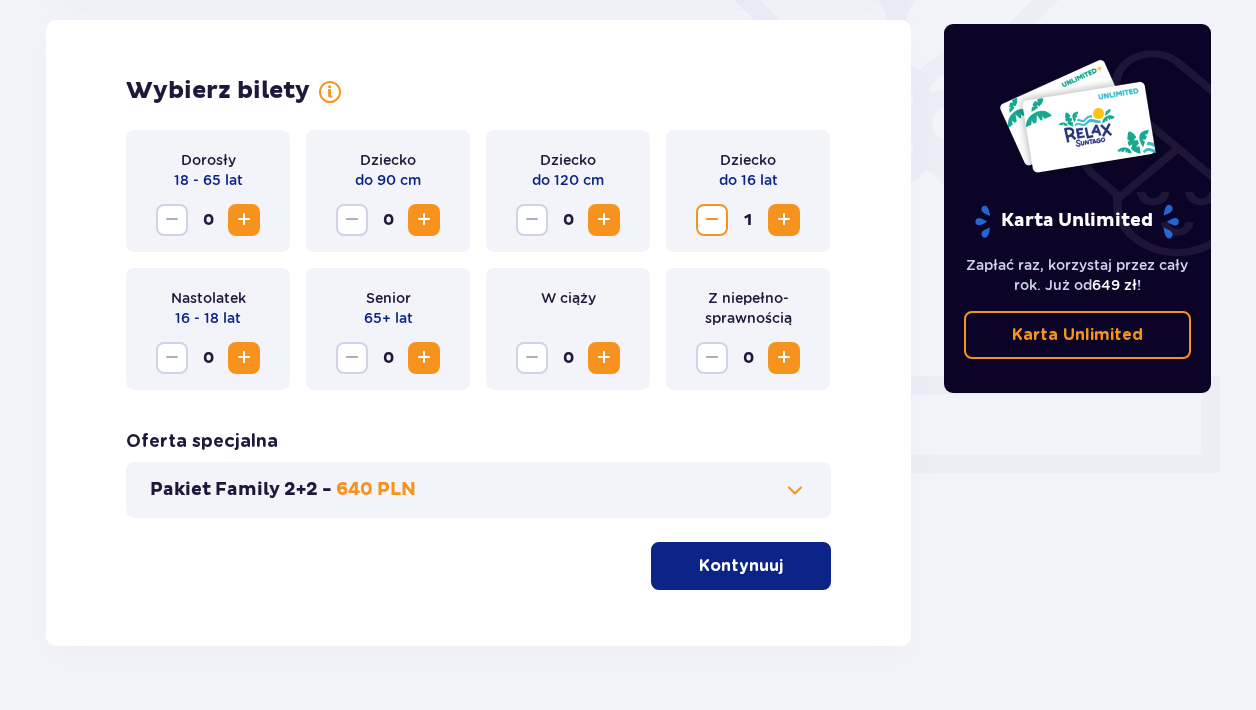 scroll, scrollTop: 616, scrollLeft: 0, axis: vertical 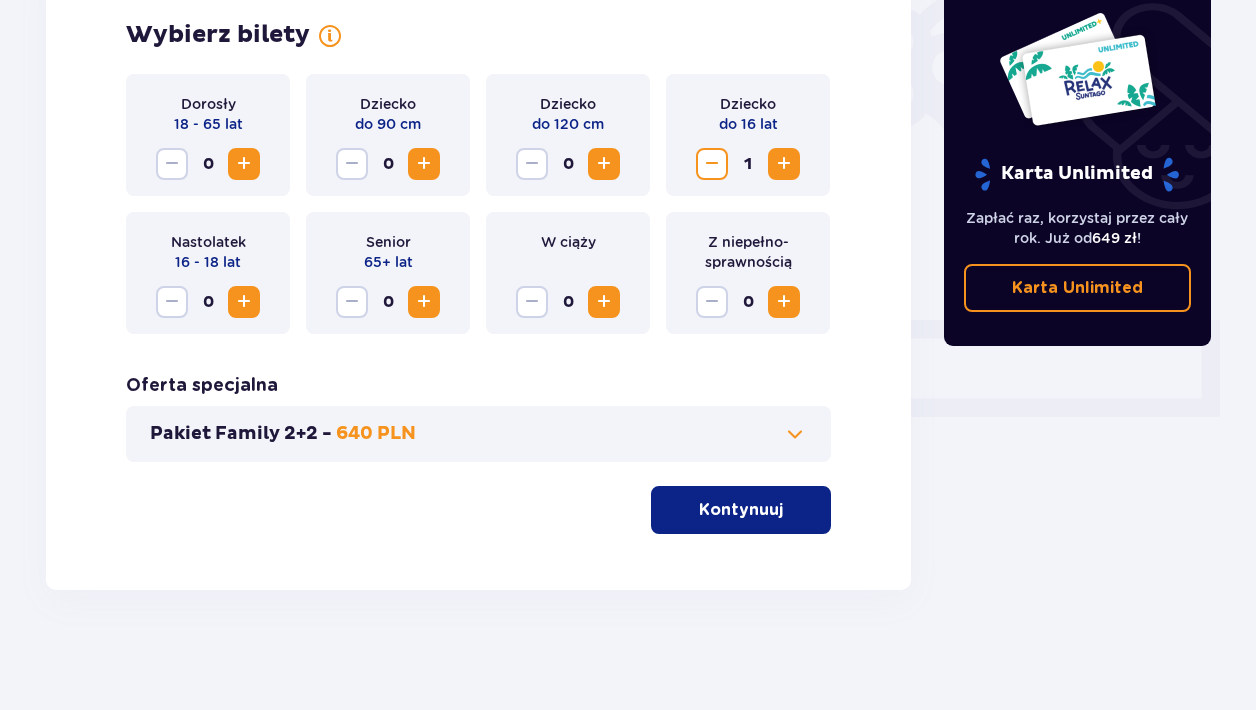 click at bounding box center (787, 510) 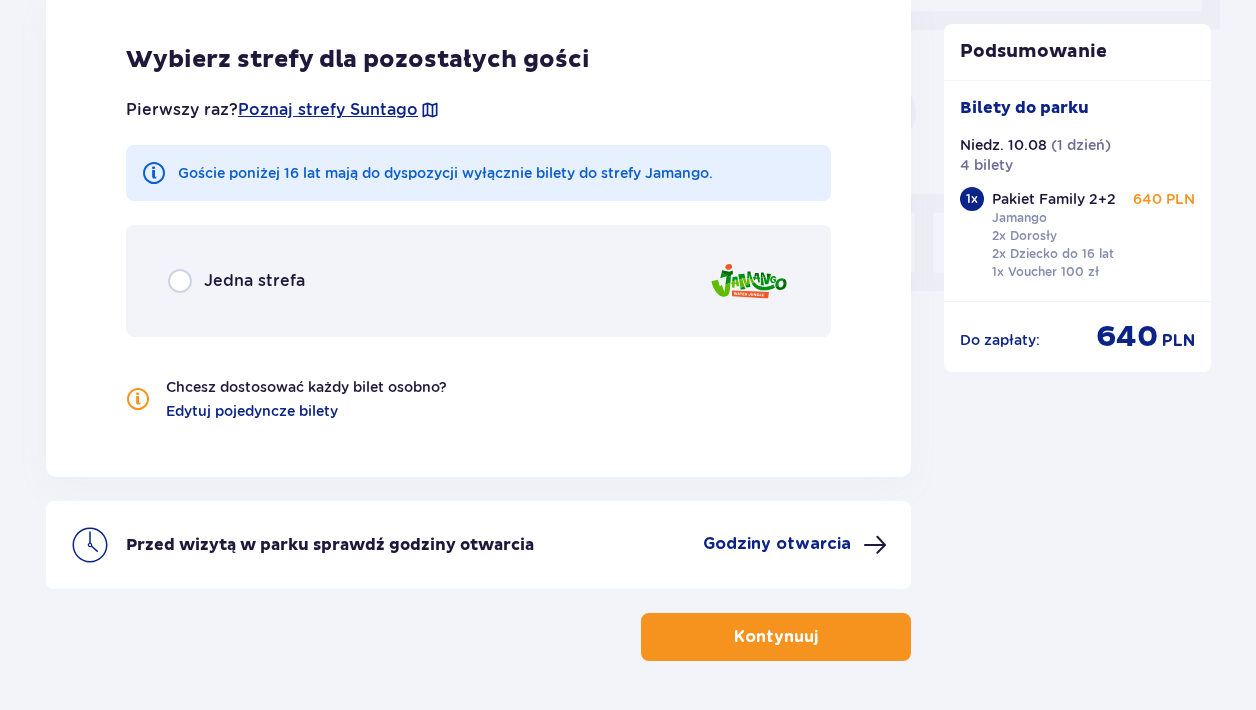 scroll, scrollTop: 1894, scrollLeft: 0, axis: vertical 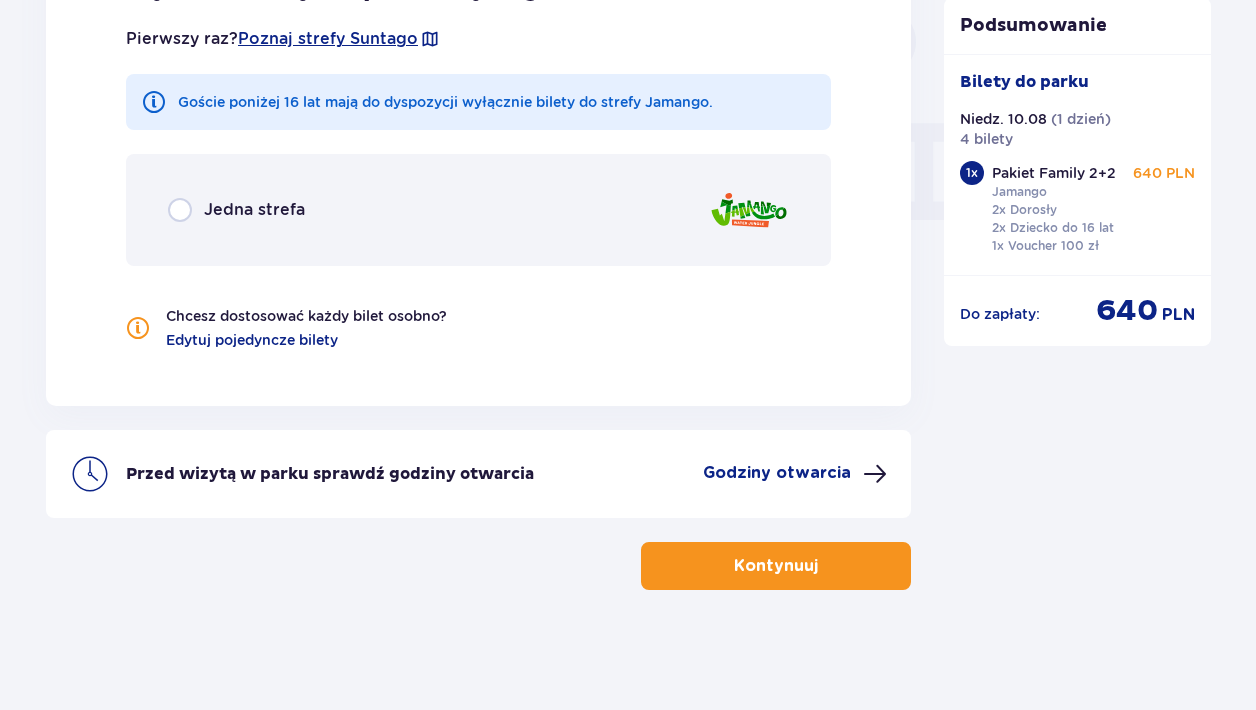click at bounding box center (180, 210) 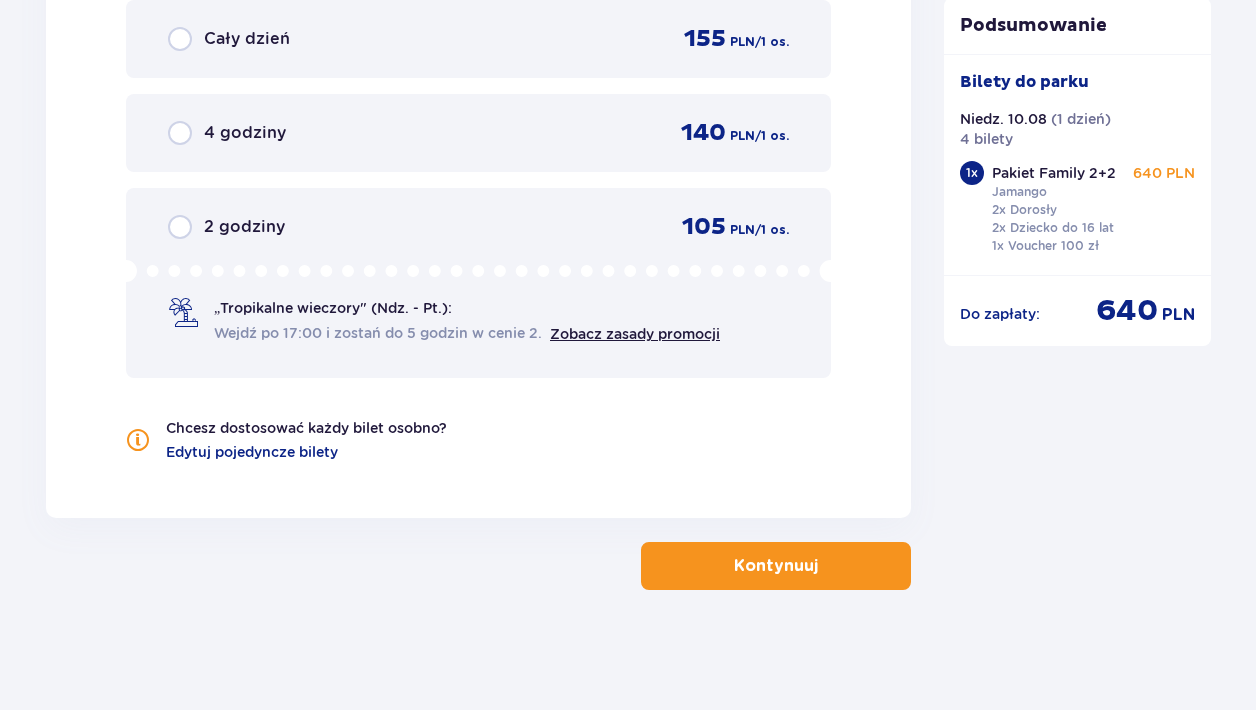 scroll, scrollTop: 626, scrollLeft: 0, axis: vertical 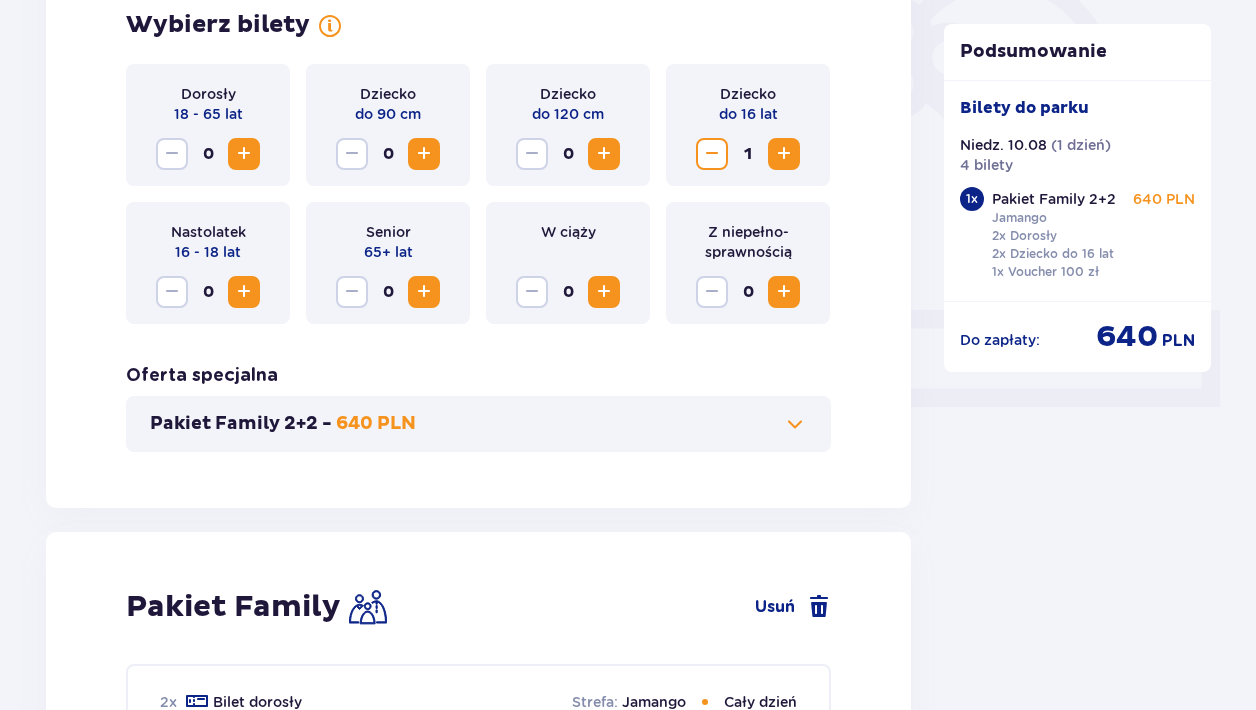 click at bounding box center (244, 154) 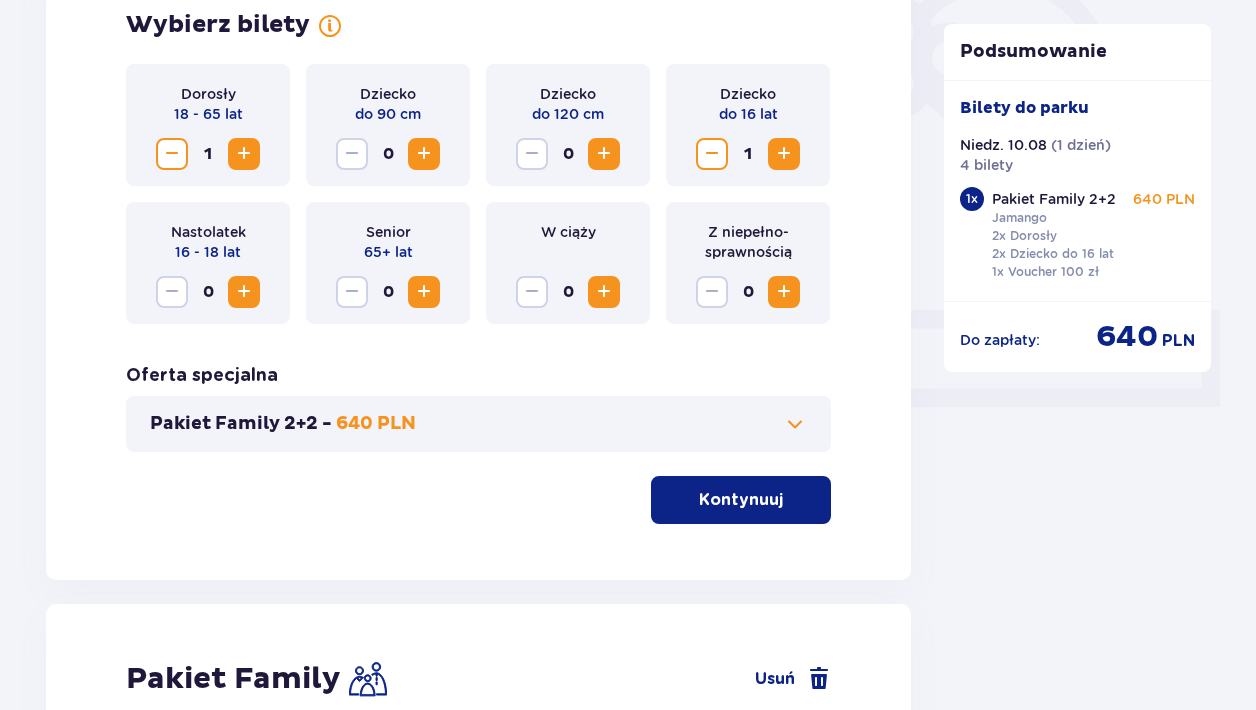 click at bounding box center (244, 154) 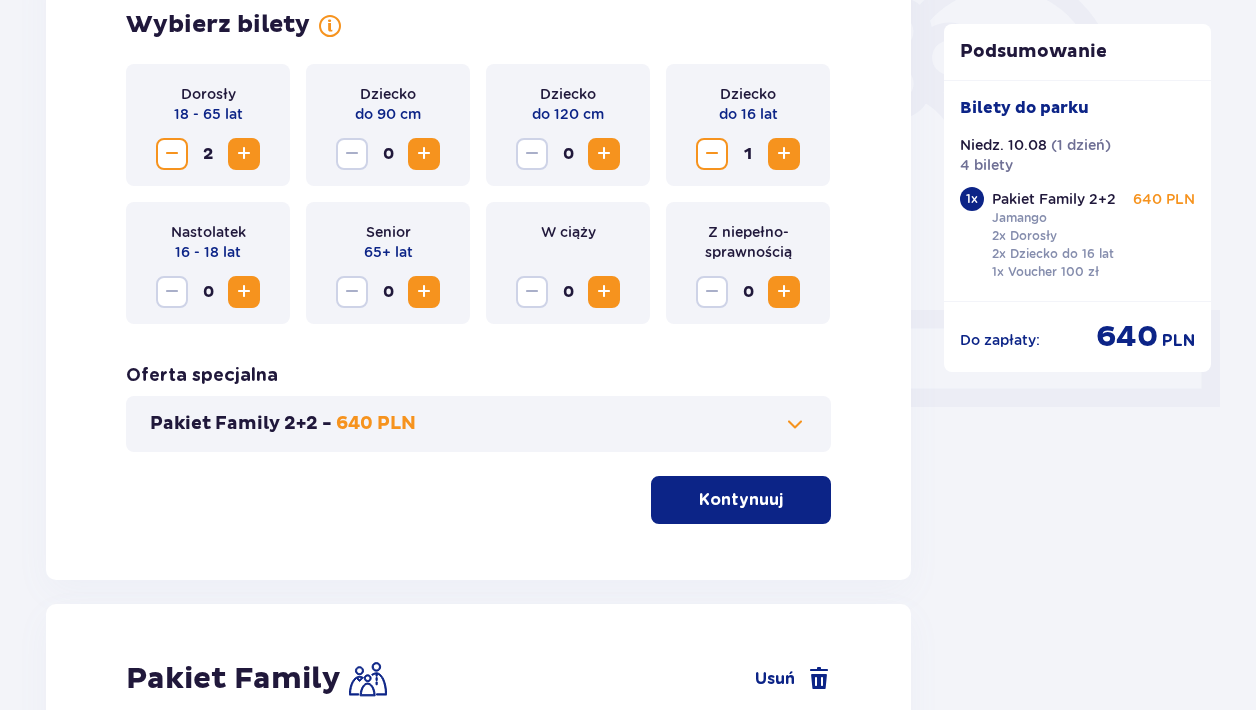 click at bounding box center [244, 154] 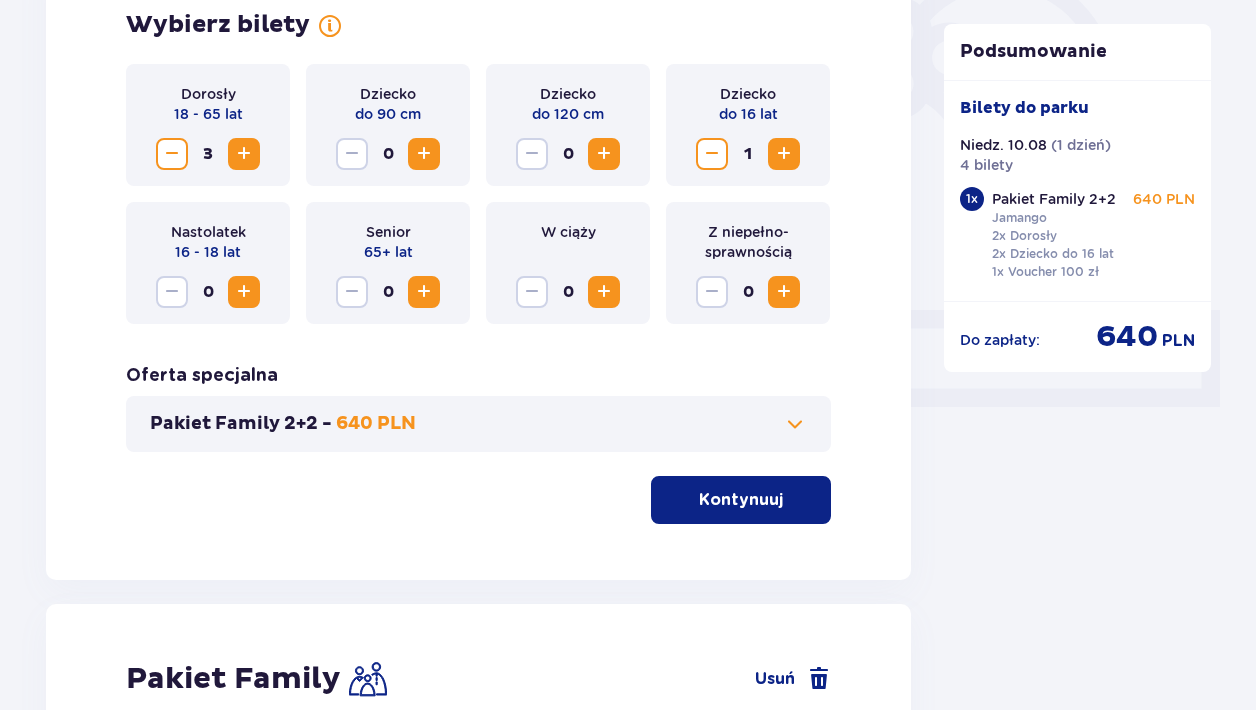 click at bounding box center (244, 154) 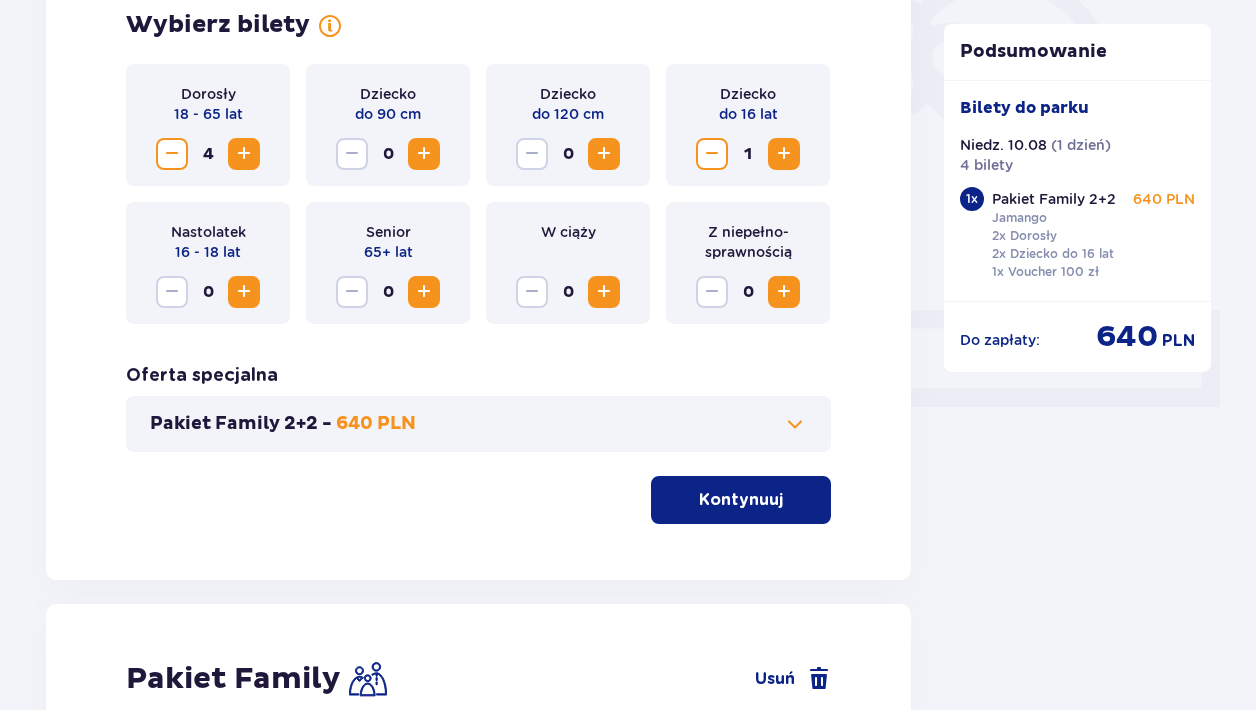 click at bounding box center (712, 154) 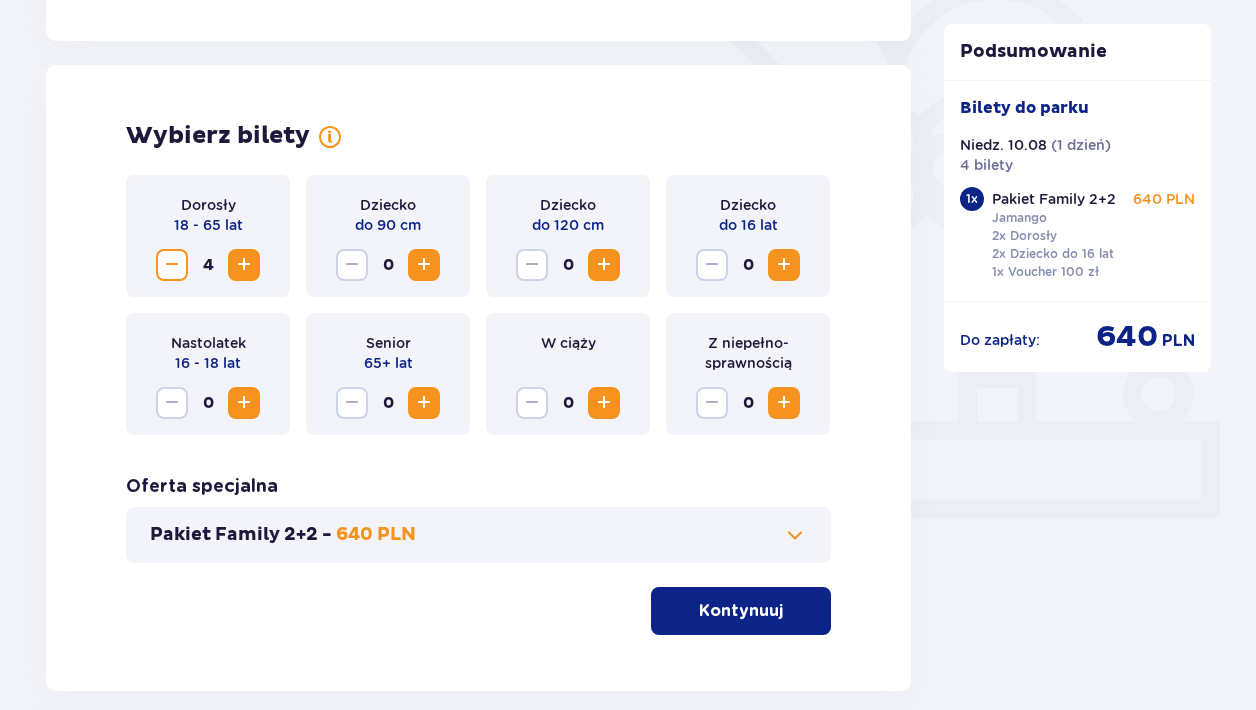 scroll, scrollTop: 519, scrollLeft: 0, axis: vertical 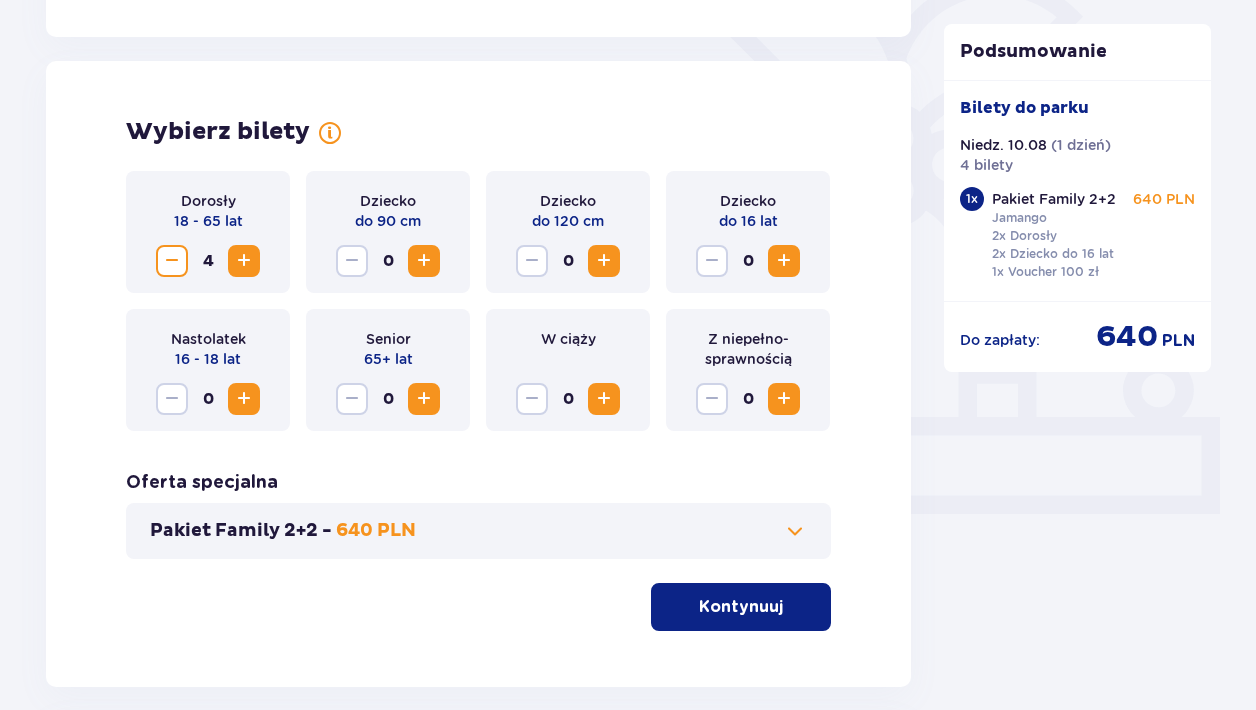 click on "Kontynuuj" at bounding box center [741, 607] 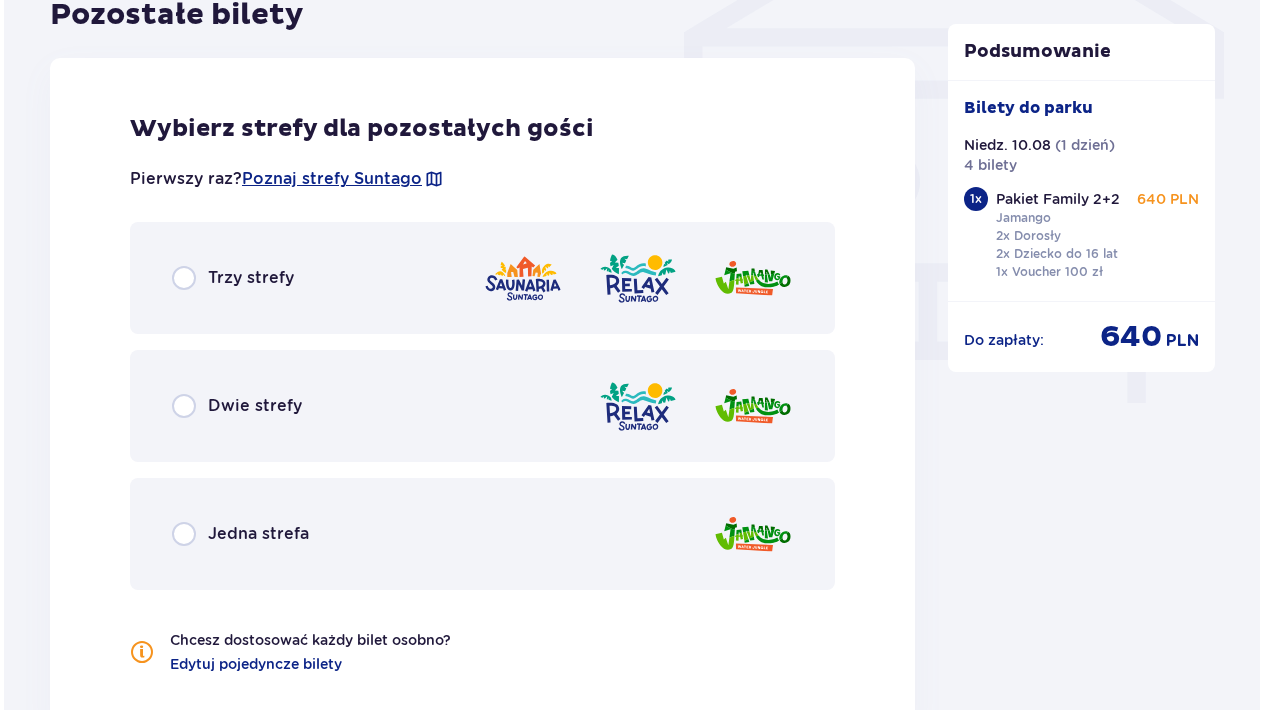 scroll, scrollTop: 1764, scrollLeft: 0, axis: vertical 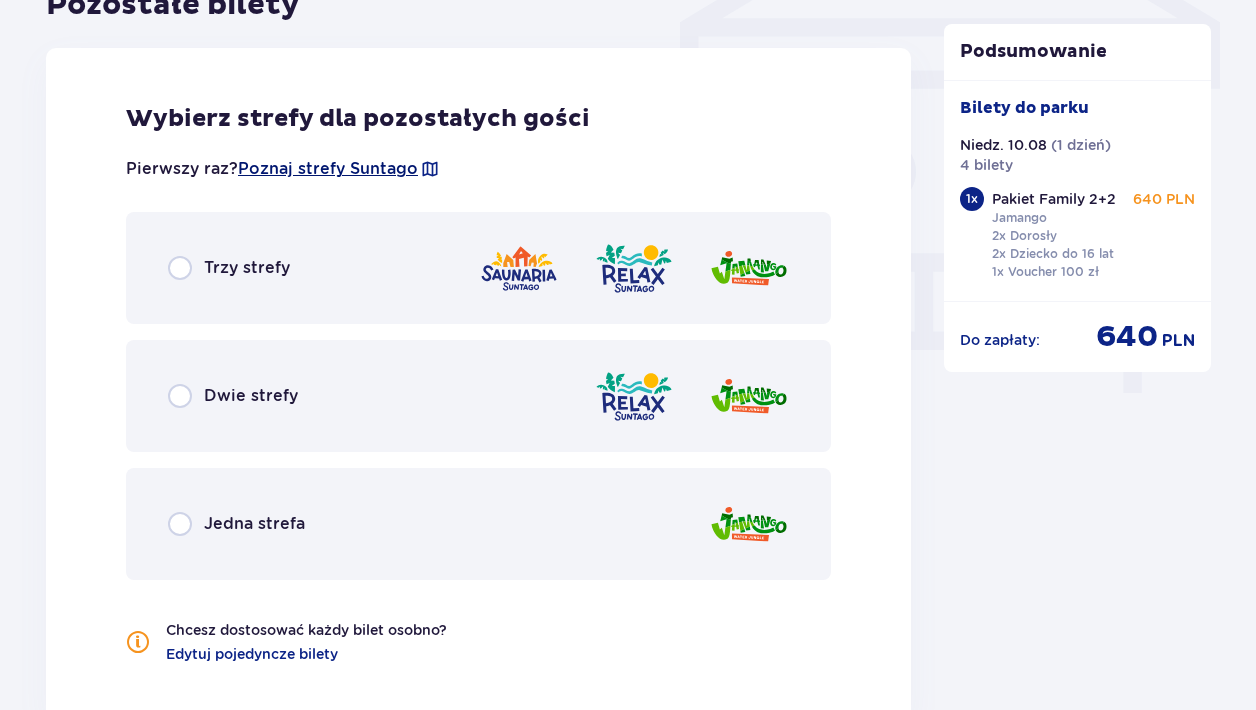 click on "Poznaj strefy Suntago" at bounding box center (328, 169) 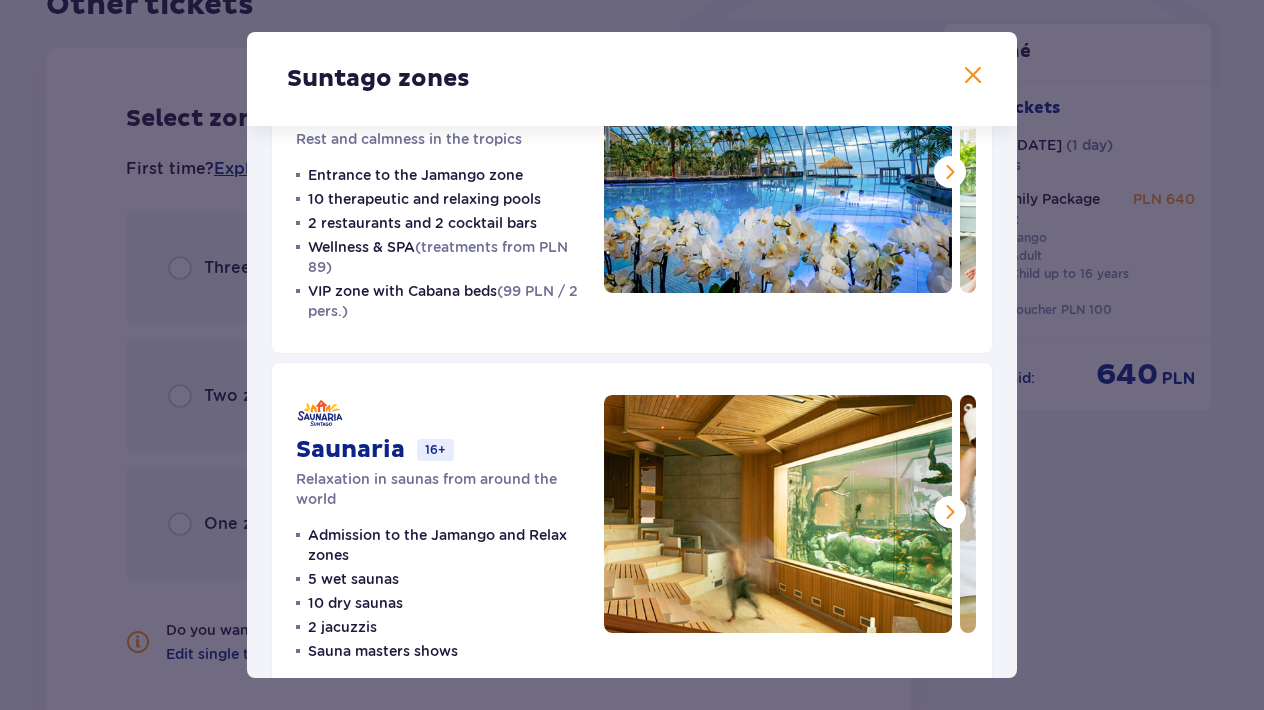 scroll, scrollTop: 492, scrollLeft: 0, axis: vertical 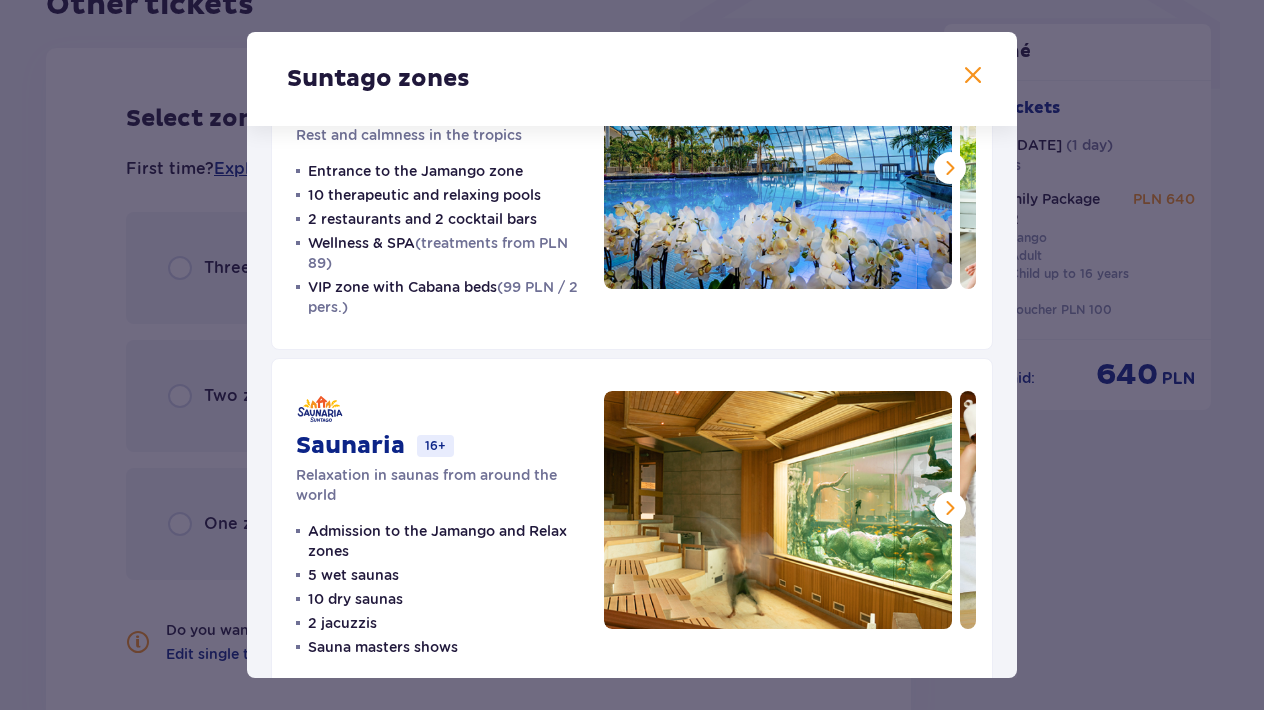 click at bounding box center (950, 168) 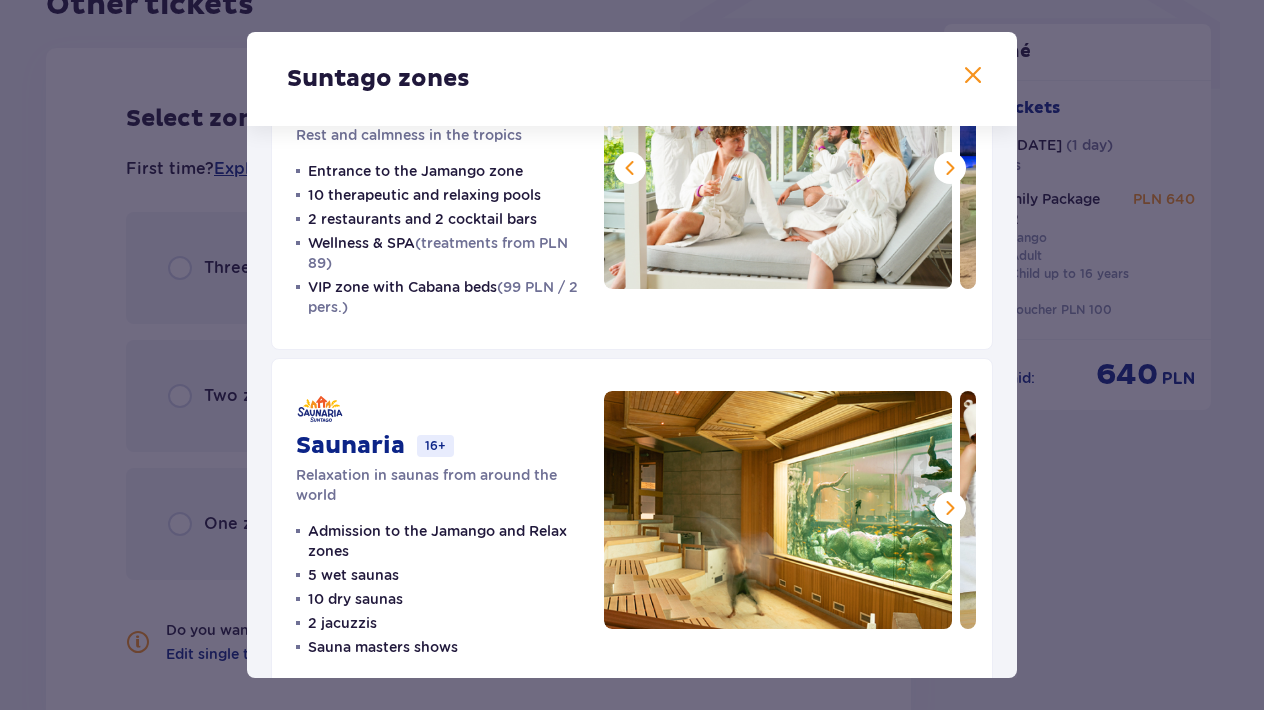 click at bounding box center (950, 168) 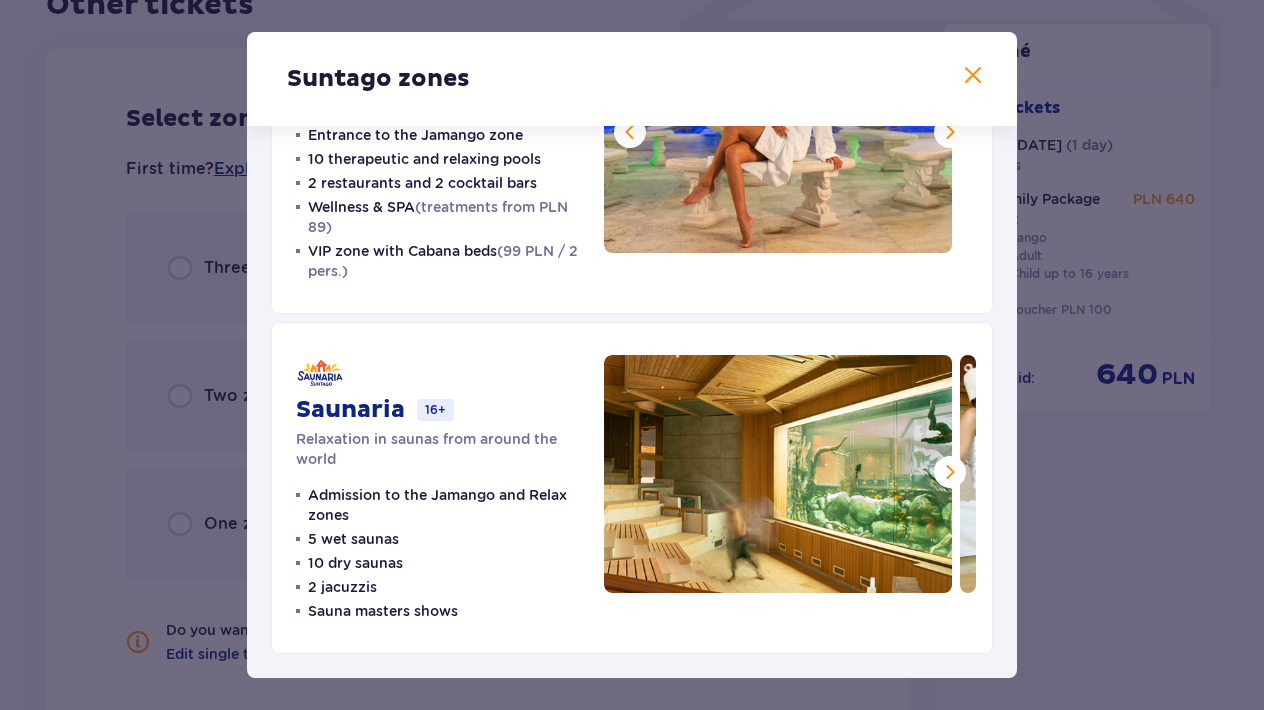 scroll, scrollTop: 528, scrollLeft: 0, axis: vertical 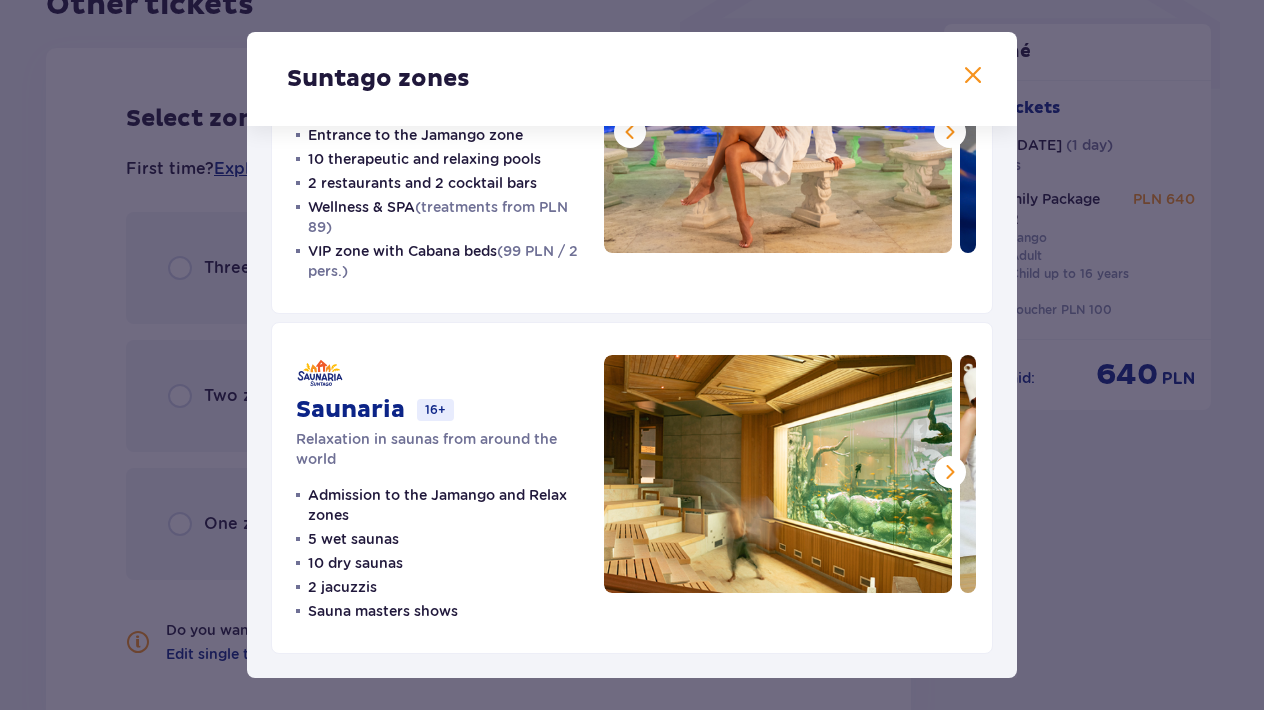 click at bounding box center (950, 472) 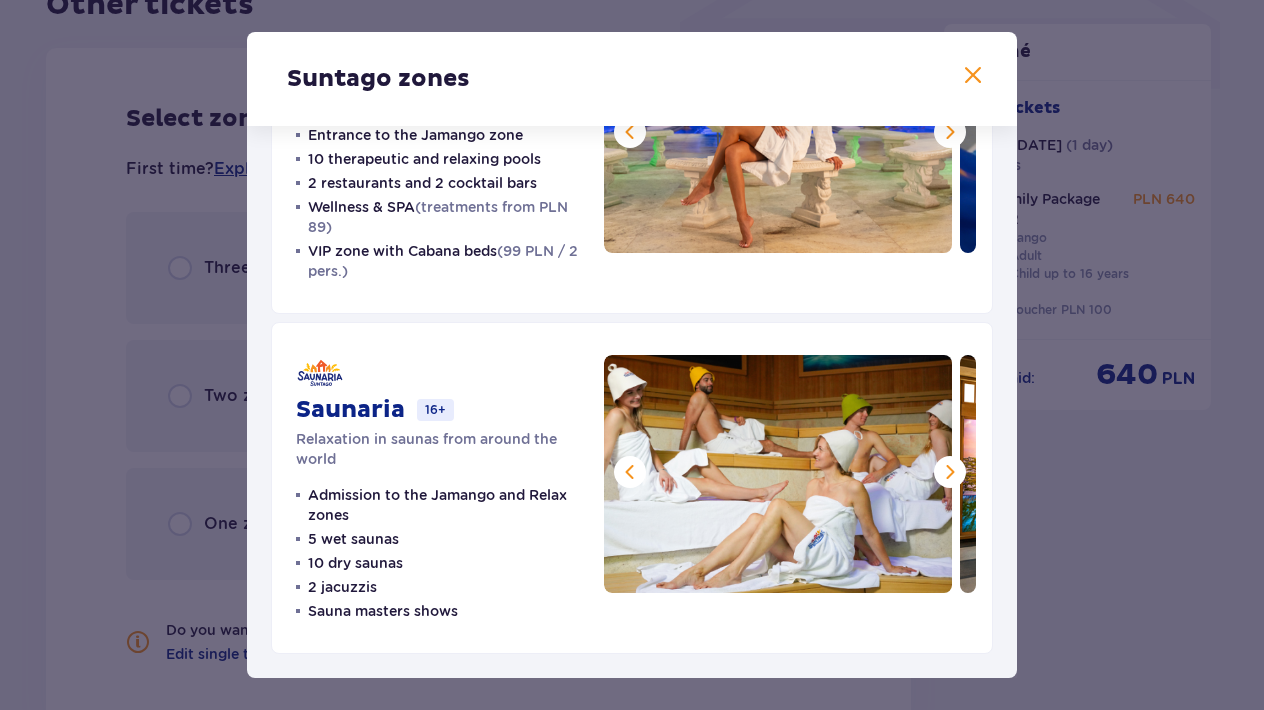 click at bounding box center (950, 472) 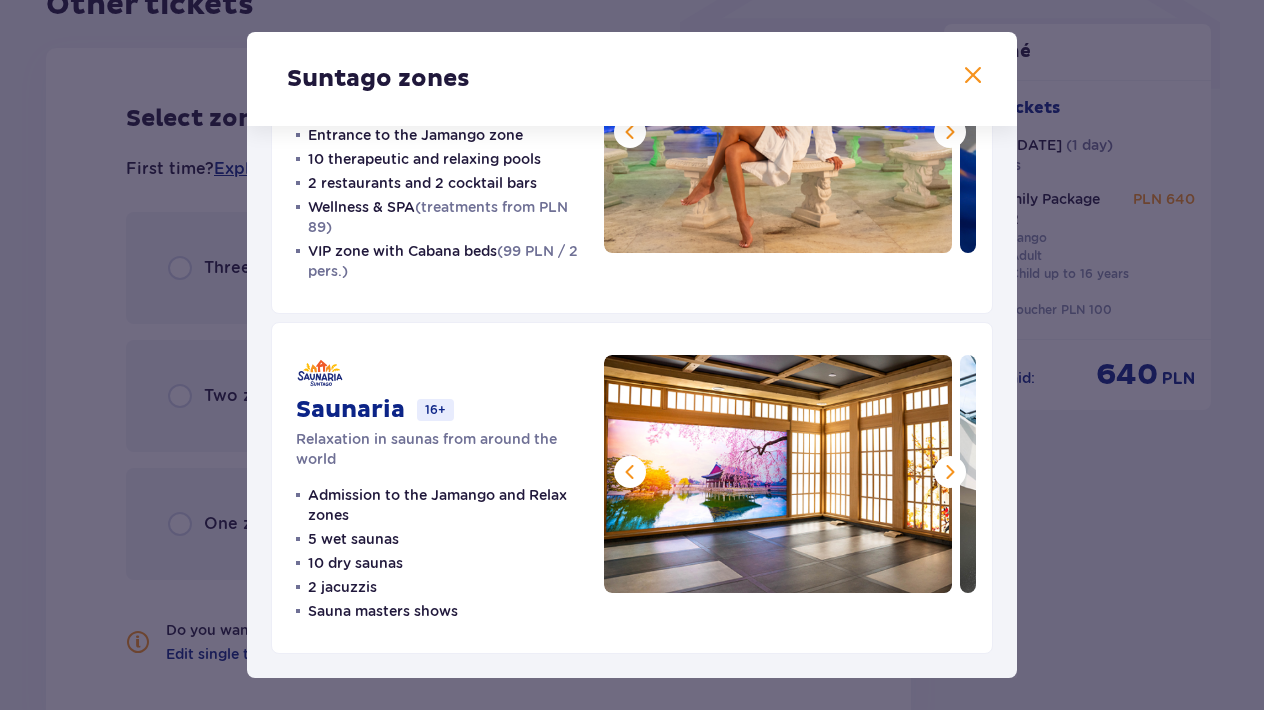 click at bounding box center [950, 472] 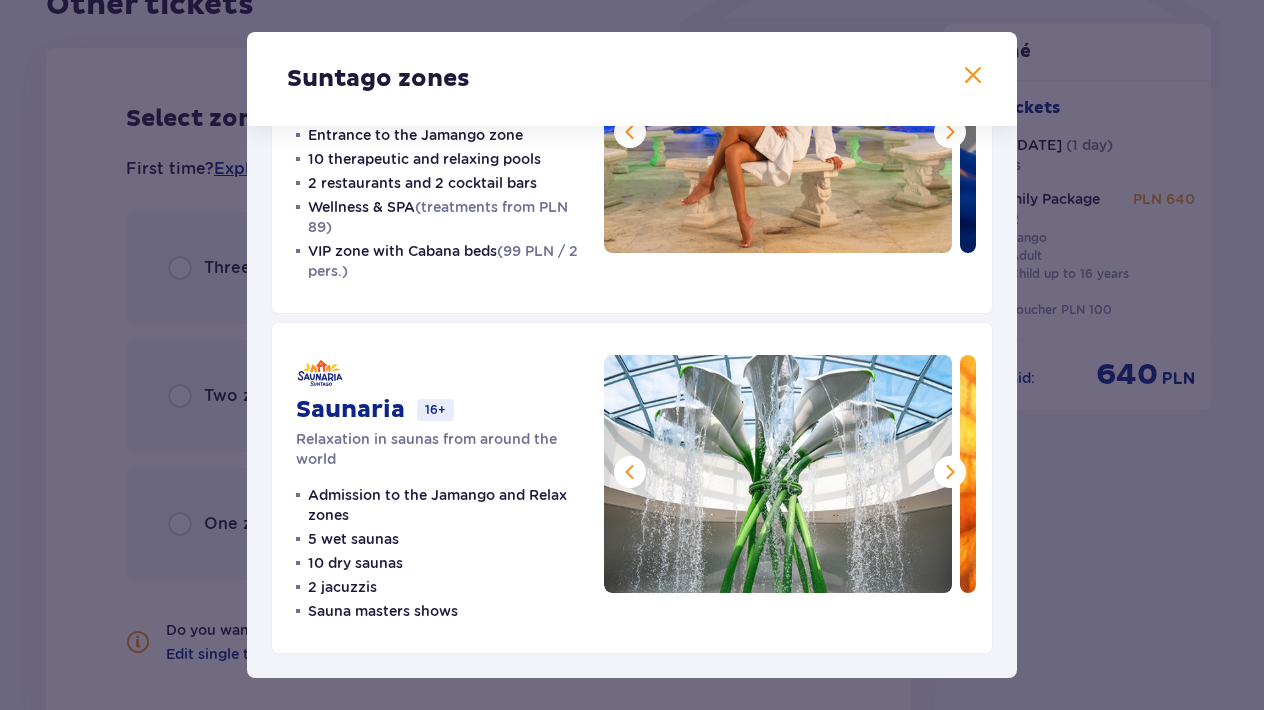 click at bounding box center (950, 472) 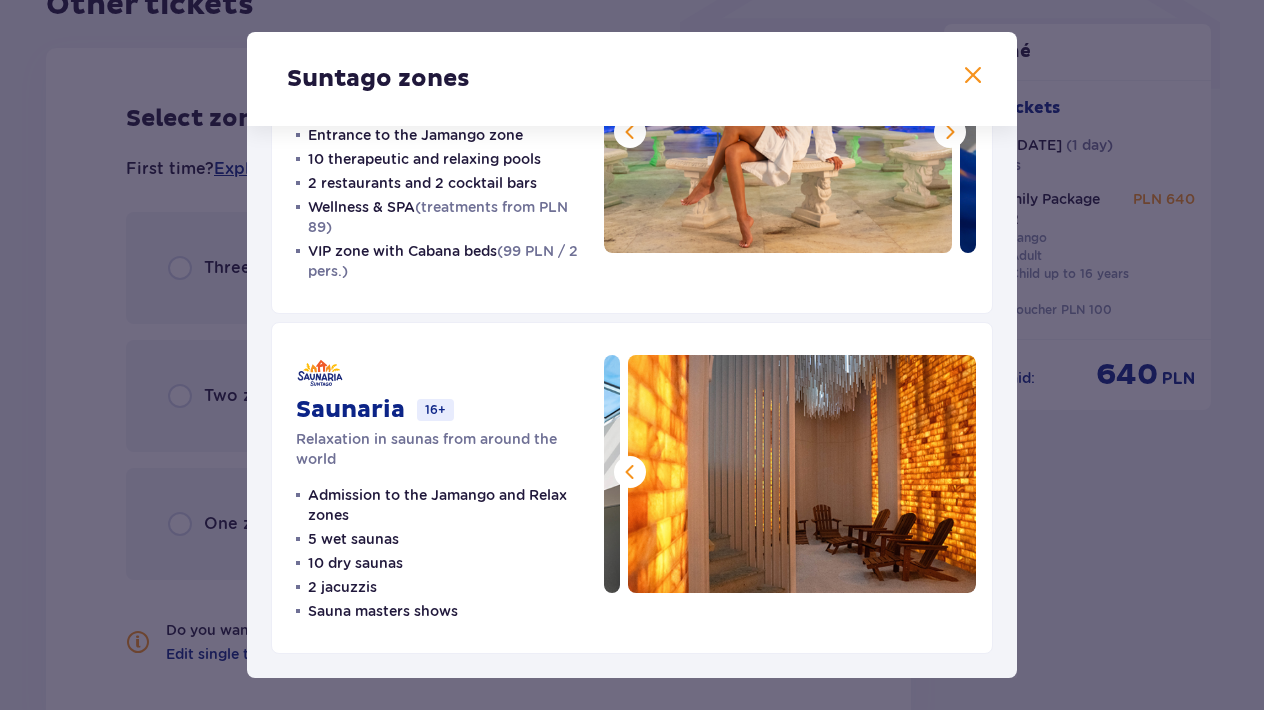 click at bounding box center [802, 474] 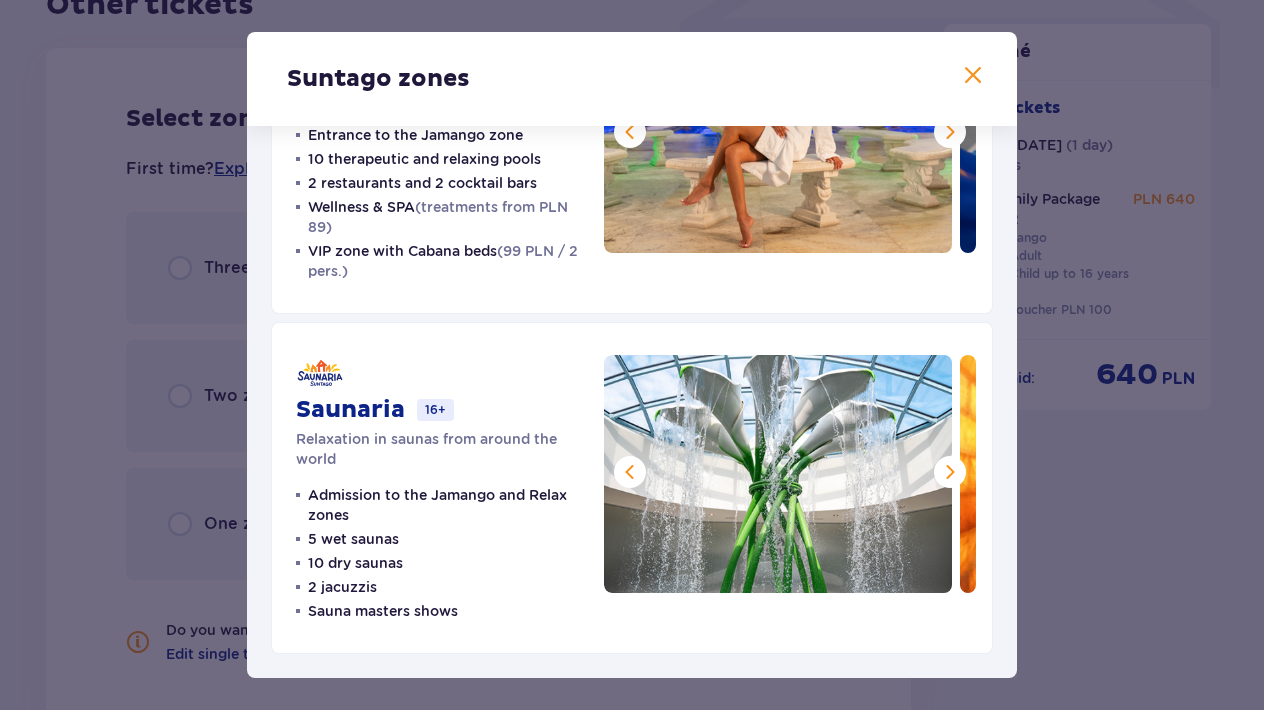 click at bounding box center (630, 472) 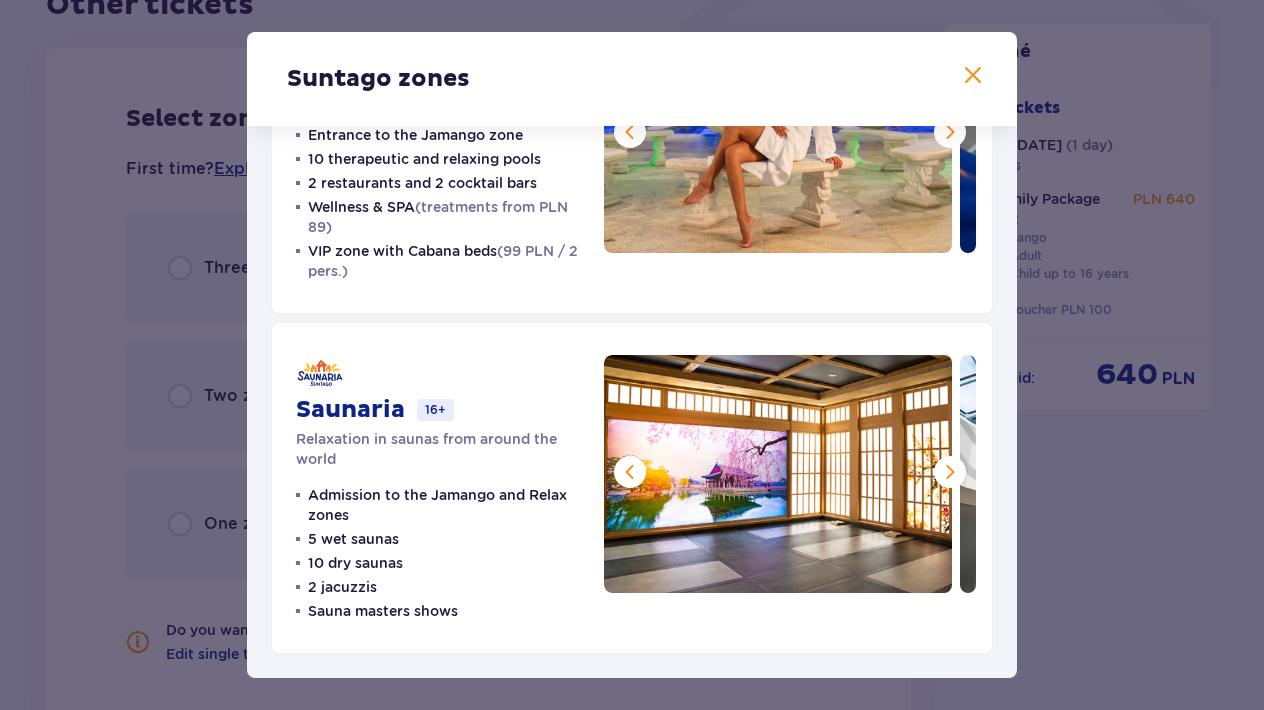 click at bounding box center (630, 472) 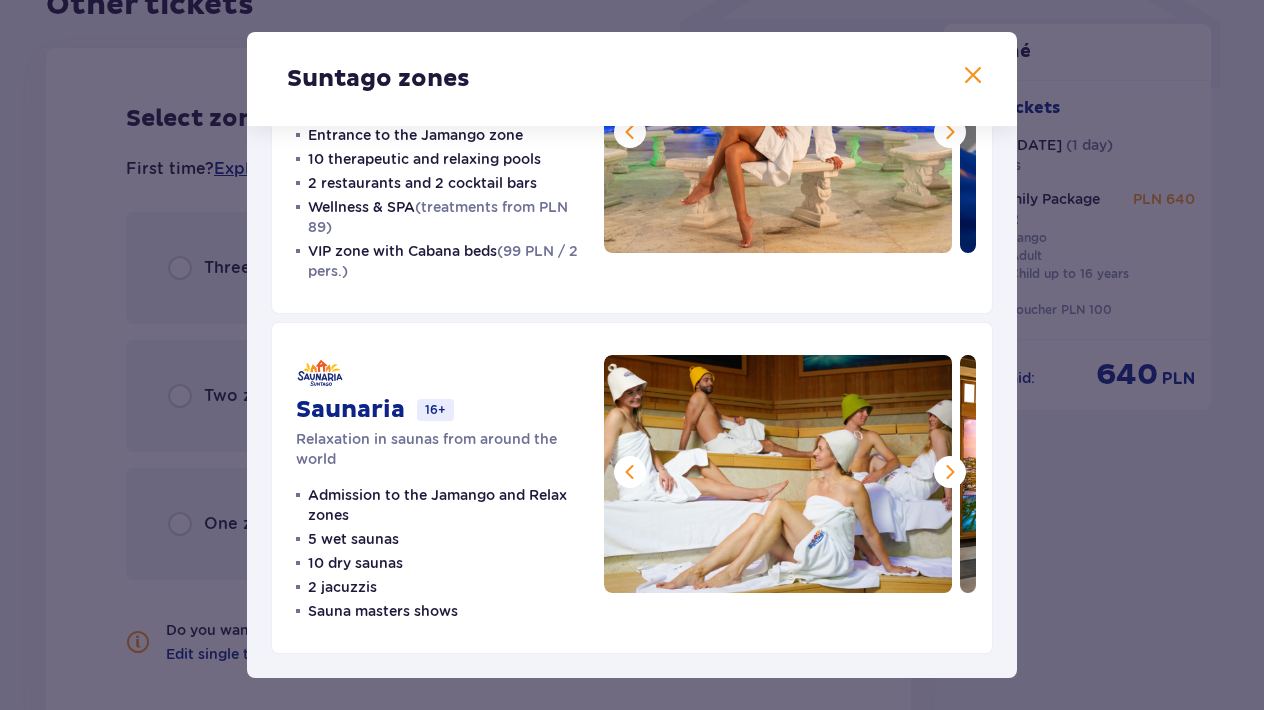 click at bounding box center (973, 76) 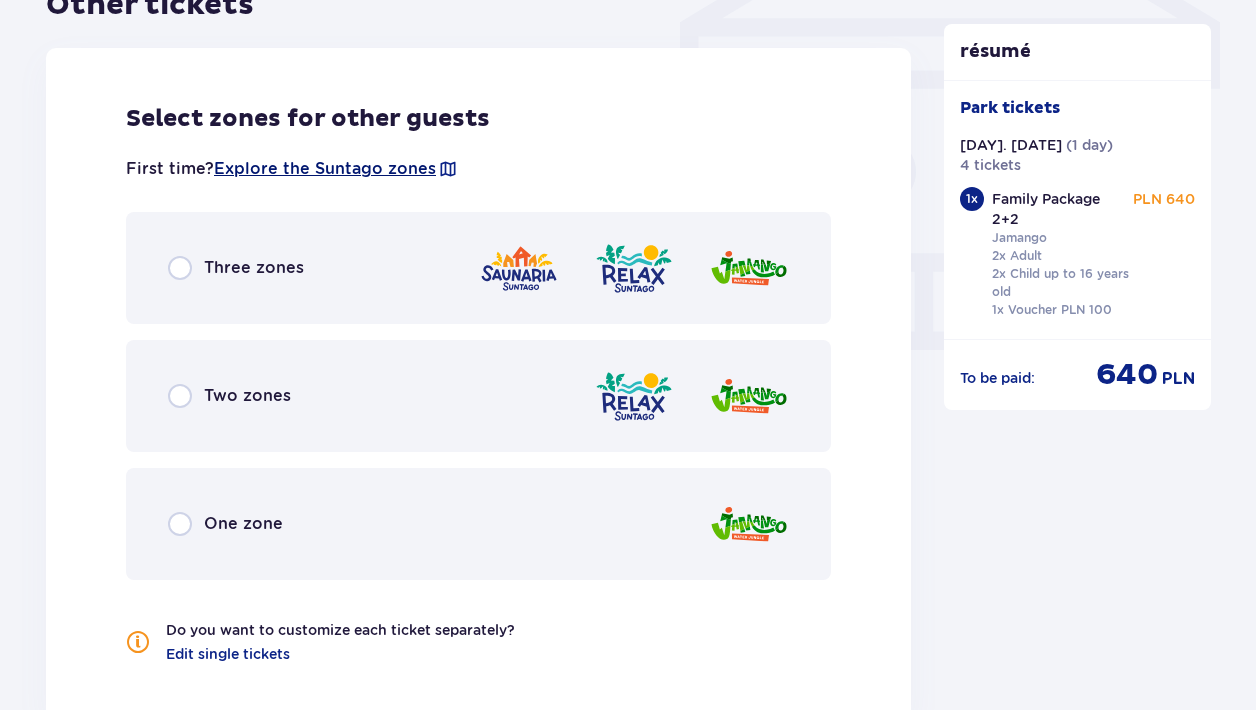 click on "Explore the Suntago zones" at bounding box center (325, 169) 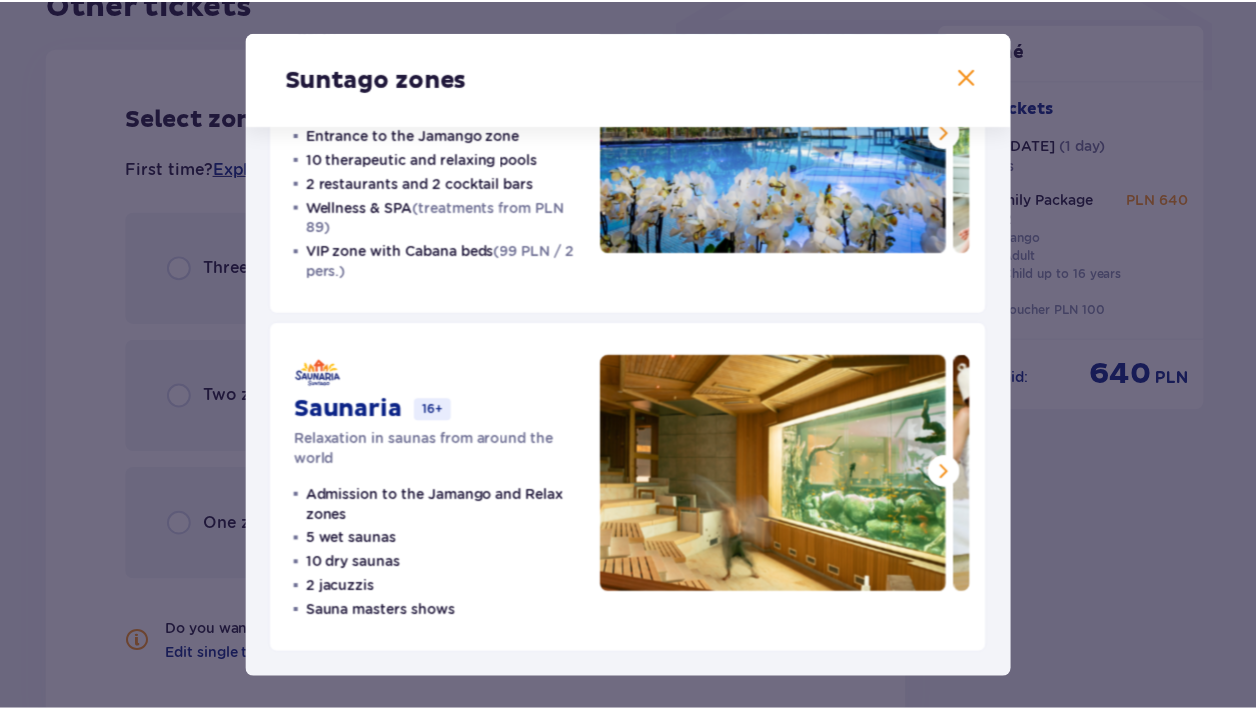 scroll, scrollTop: 528, scrollLeft: 0, axis: vertical 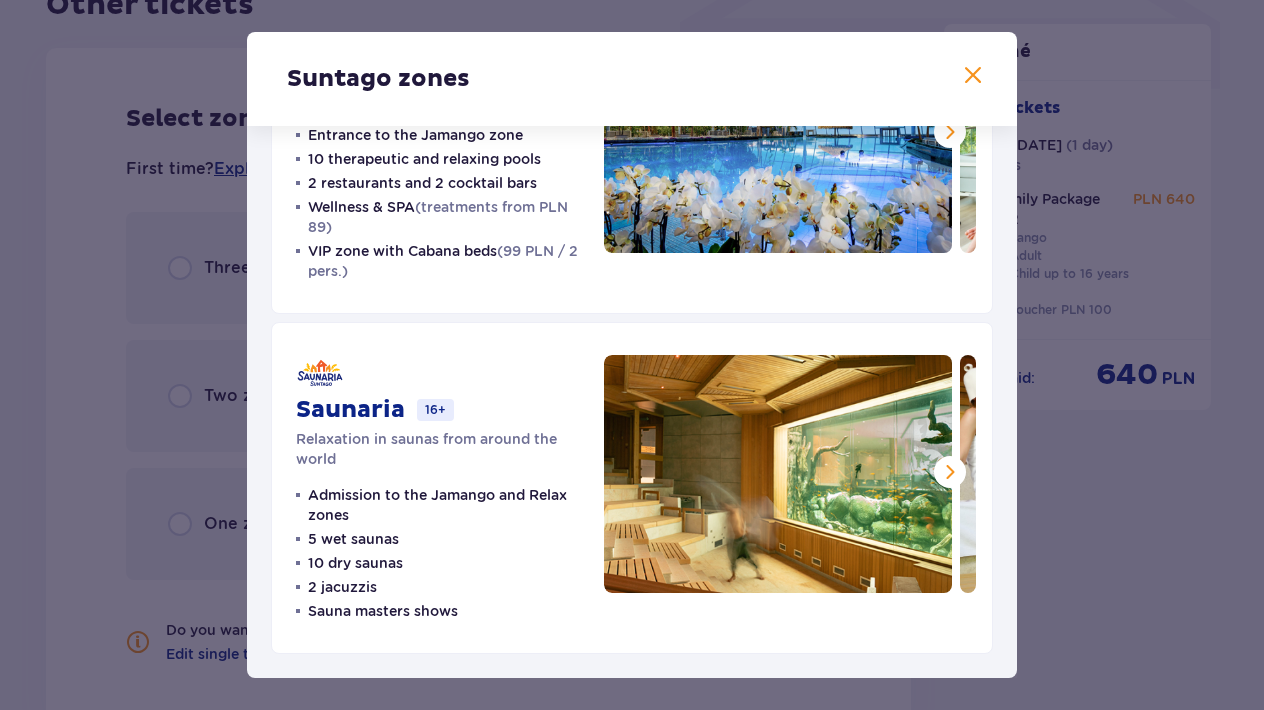 click on "Saunaria" at bounding box center [350, 410] 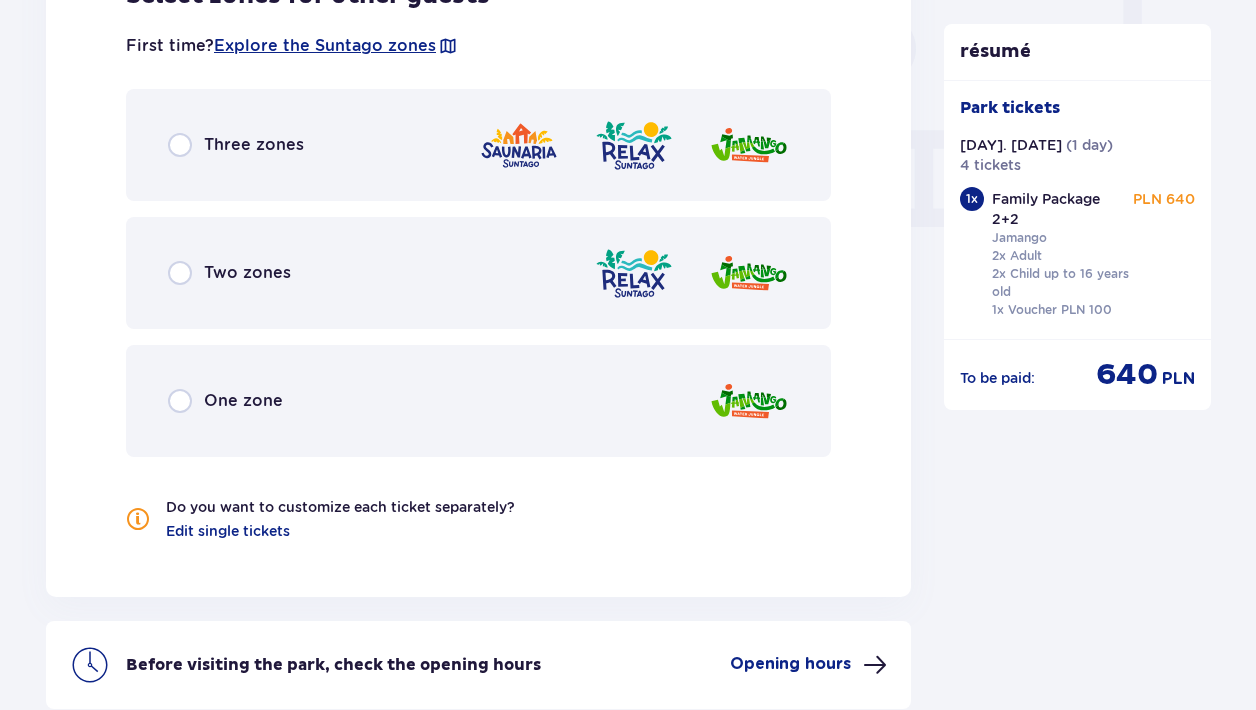 scroll, scrollTop: 1891, scrollLeft: 0, axis: vertical 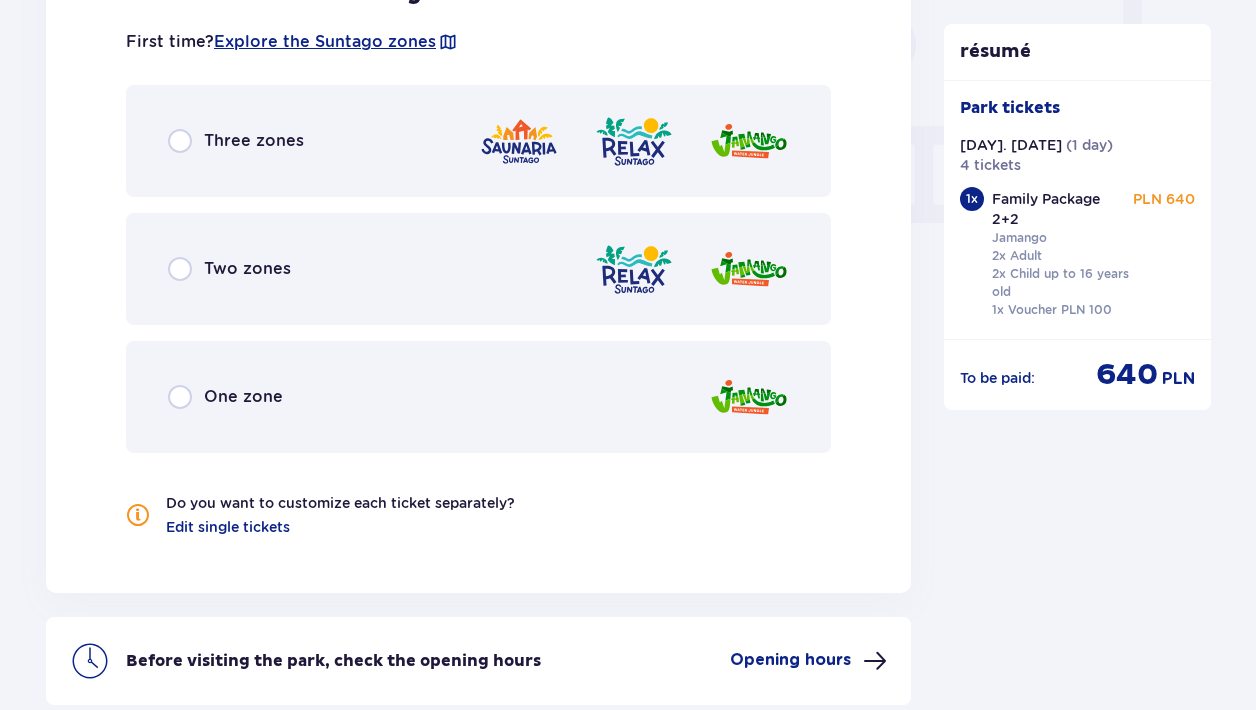 click on "One zone" at bounding box center [225, 397] 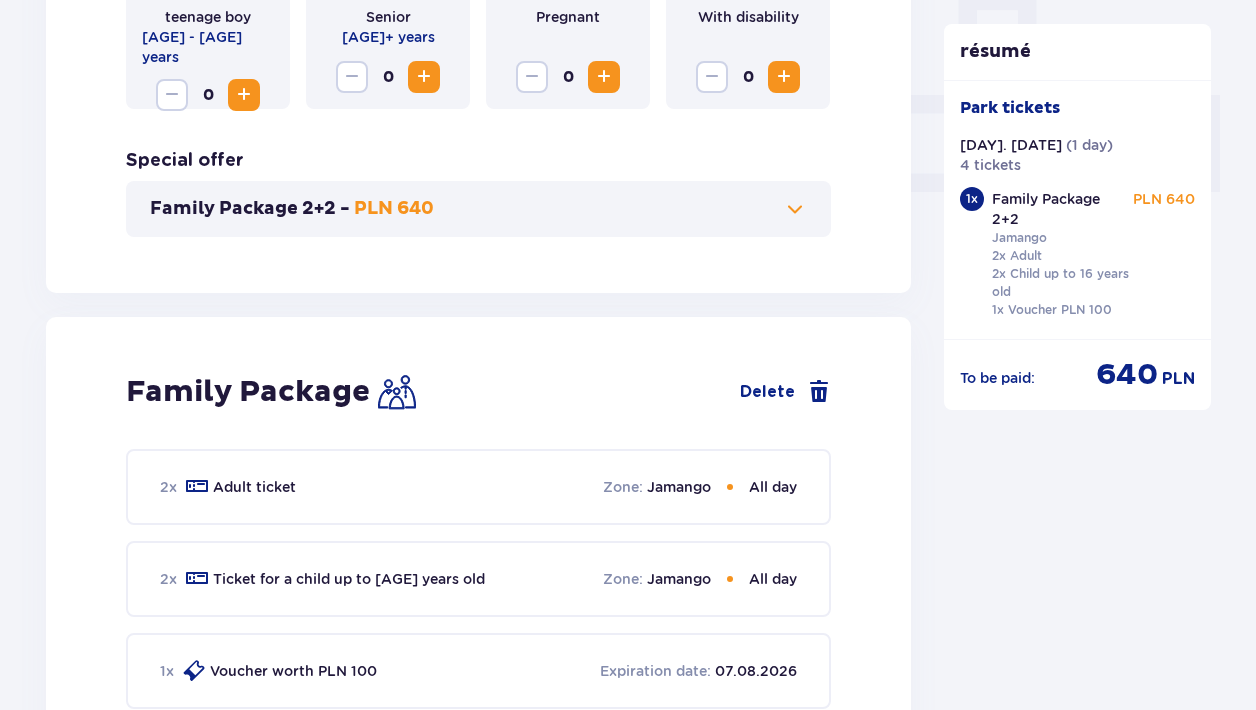 scroll, scrollTop: 823, scrollLeft: 0, axis: vertical 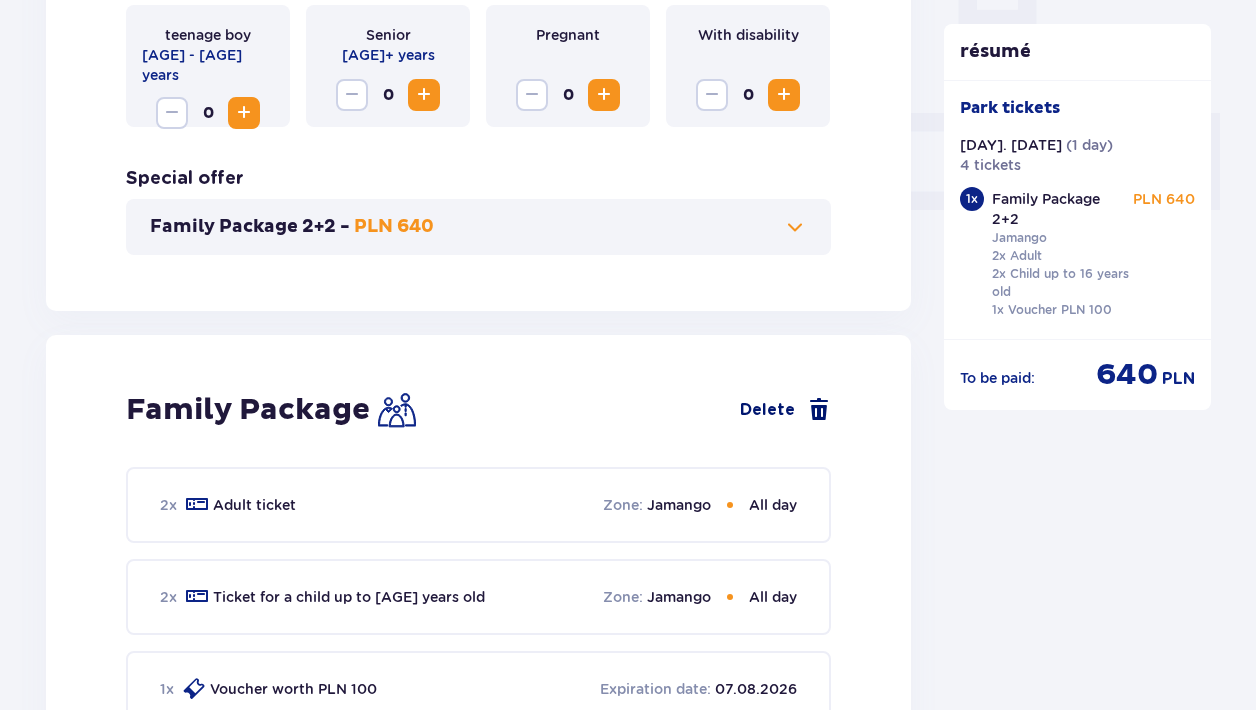 click at bounding box center [819, 410] 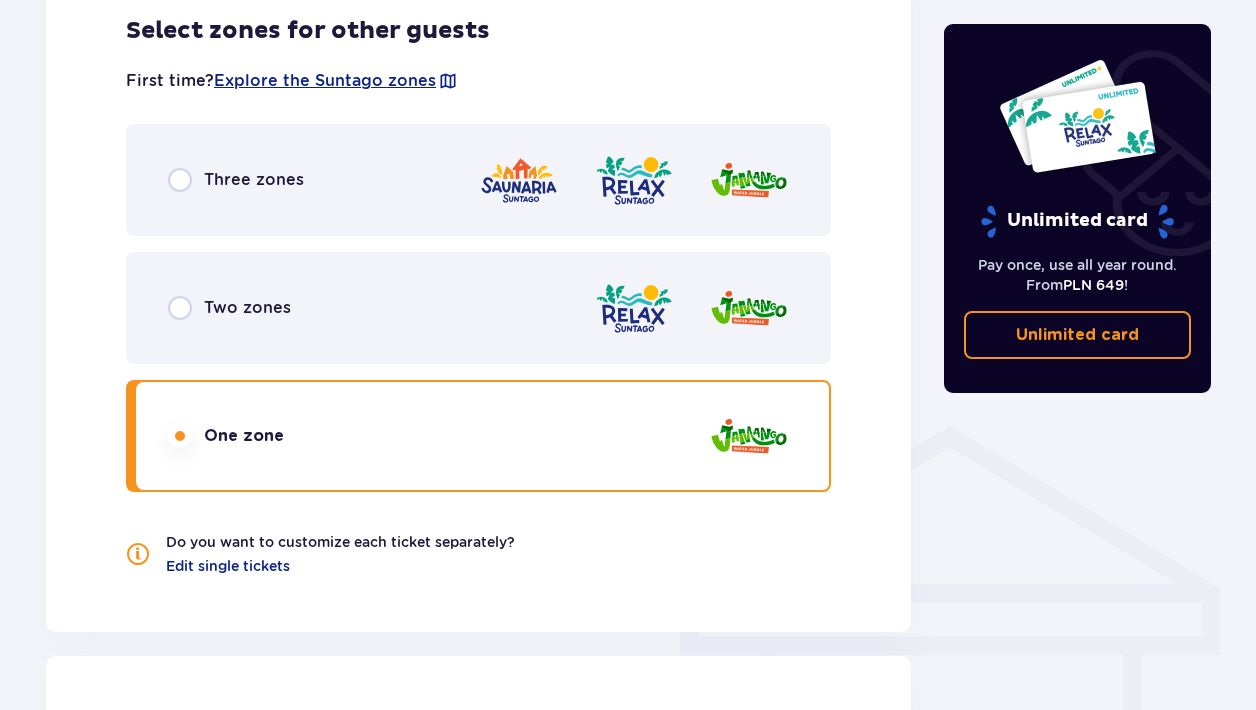 scroll, scrollTop: 1197, scrollLeft: 0, axis: vertical 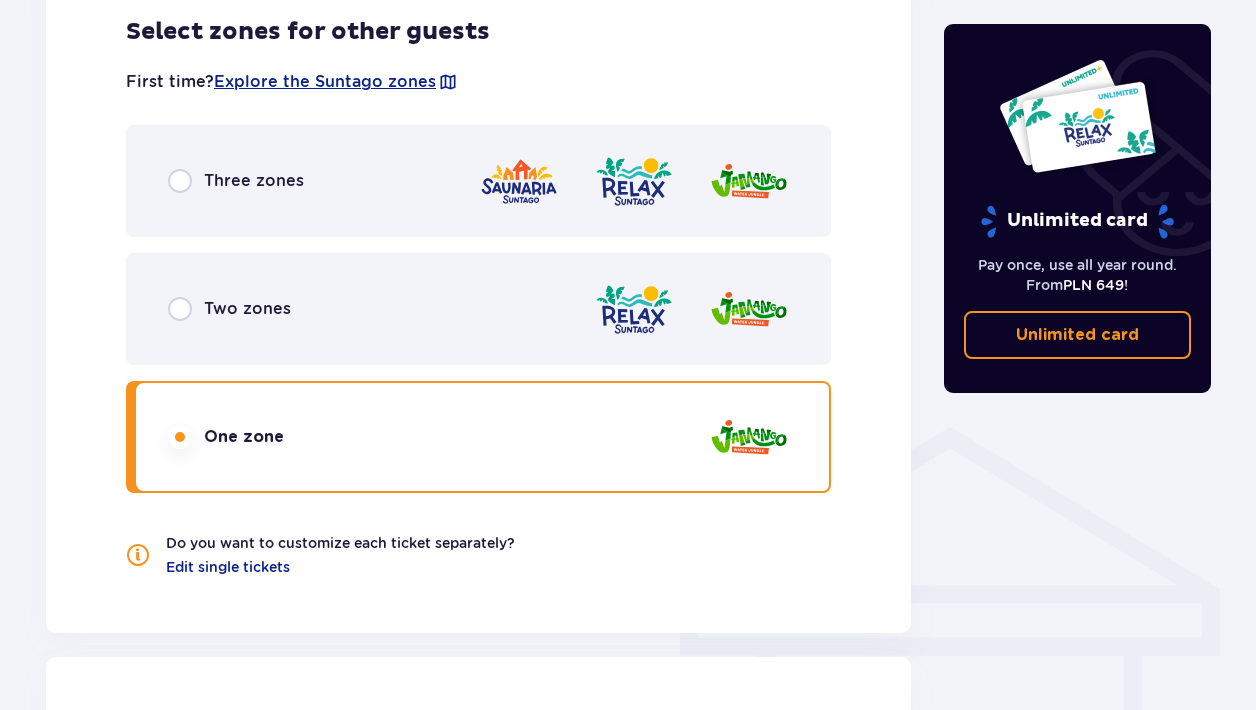 click on "Three zones" at bounding box center (236, 181) 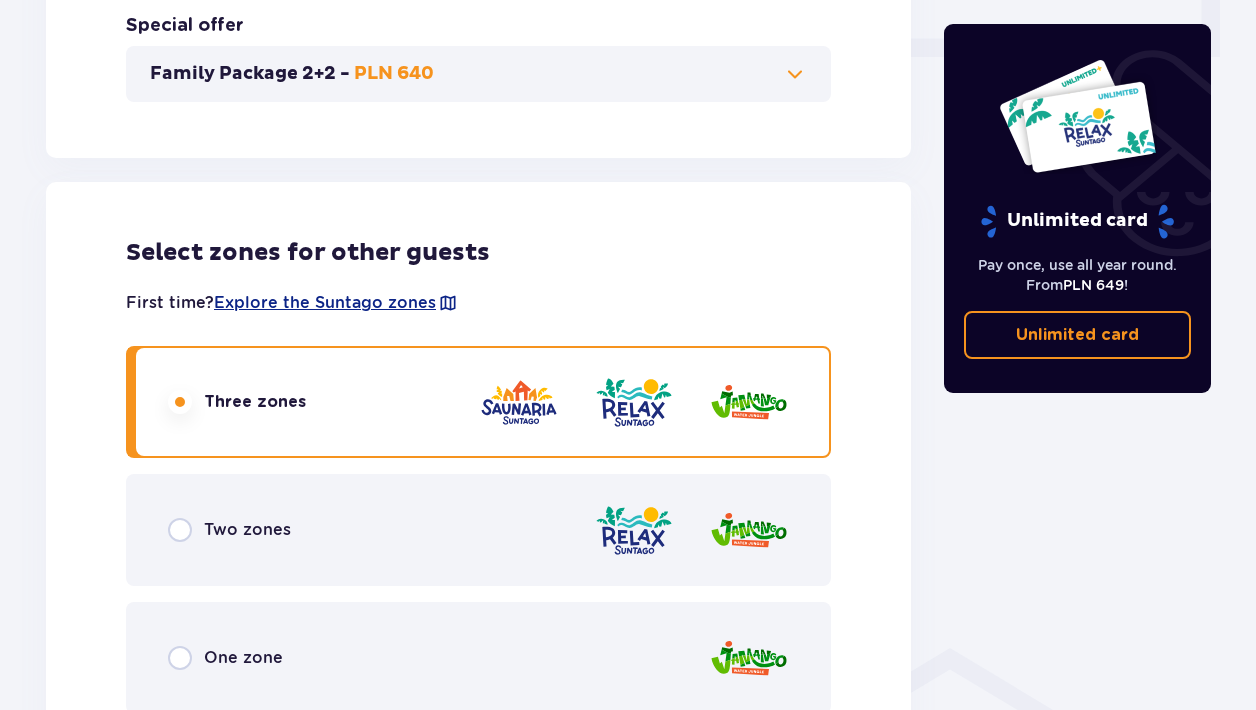 scroll, scrollTop: 991, scrollLeft: 0, axis: vertical 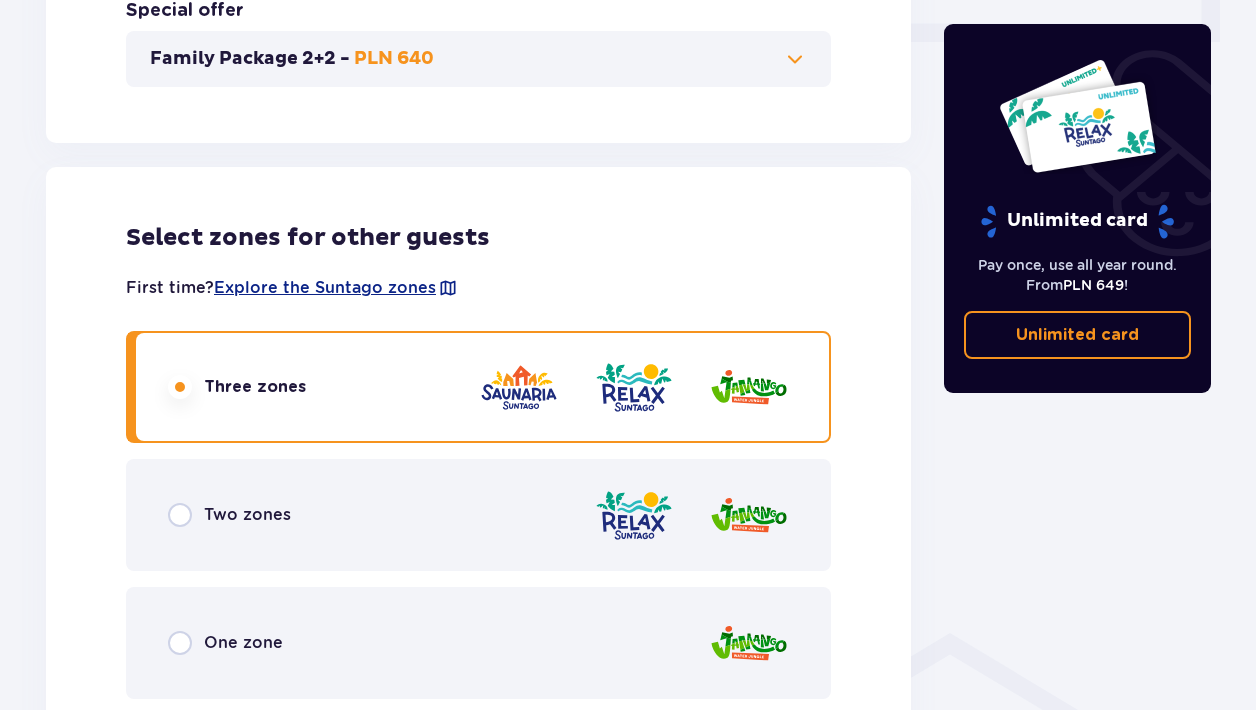 click on "One zone" at bounding box center (478, 643) 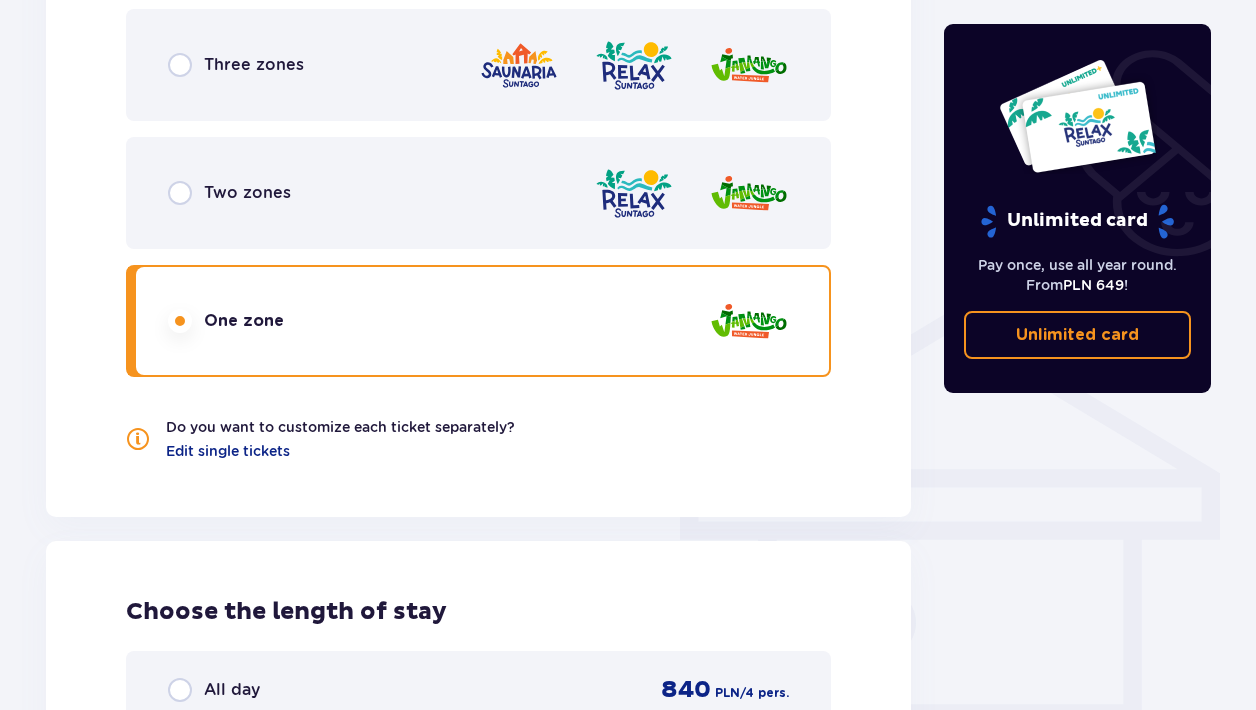 scroll, scrollTop: 1298, scrollLeft: 0, axis: vertical 